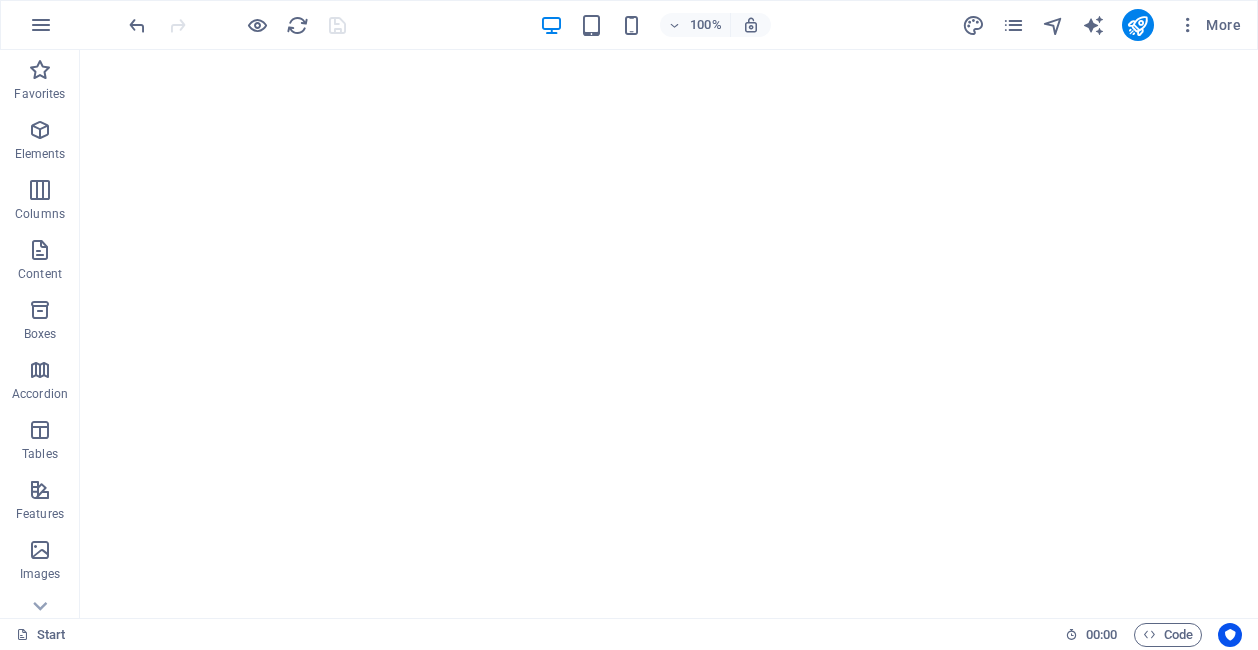 scroll, scrollTop: 0, scrollLeft: 0, axis: both 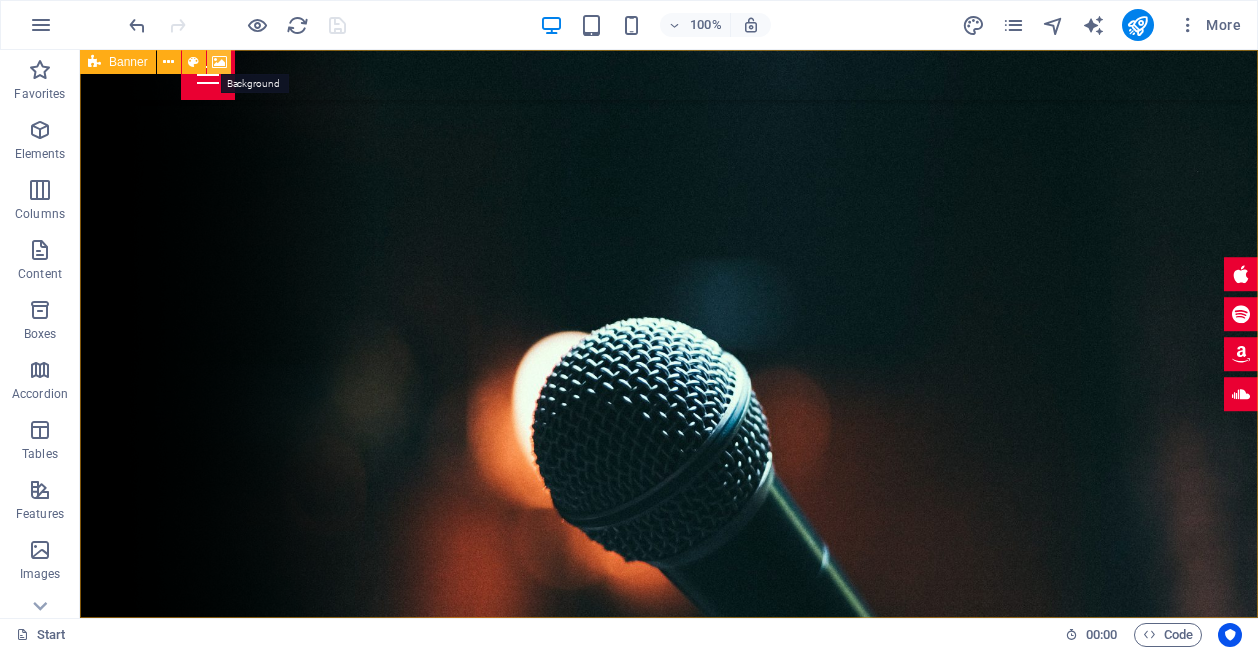 click at bounding box center [219, 62] 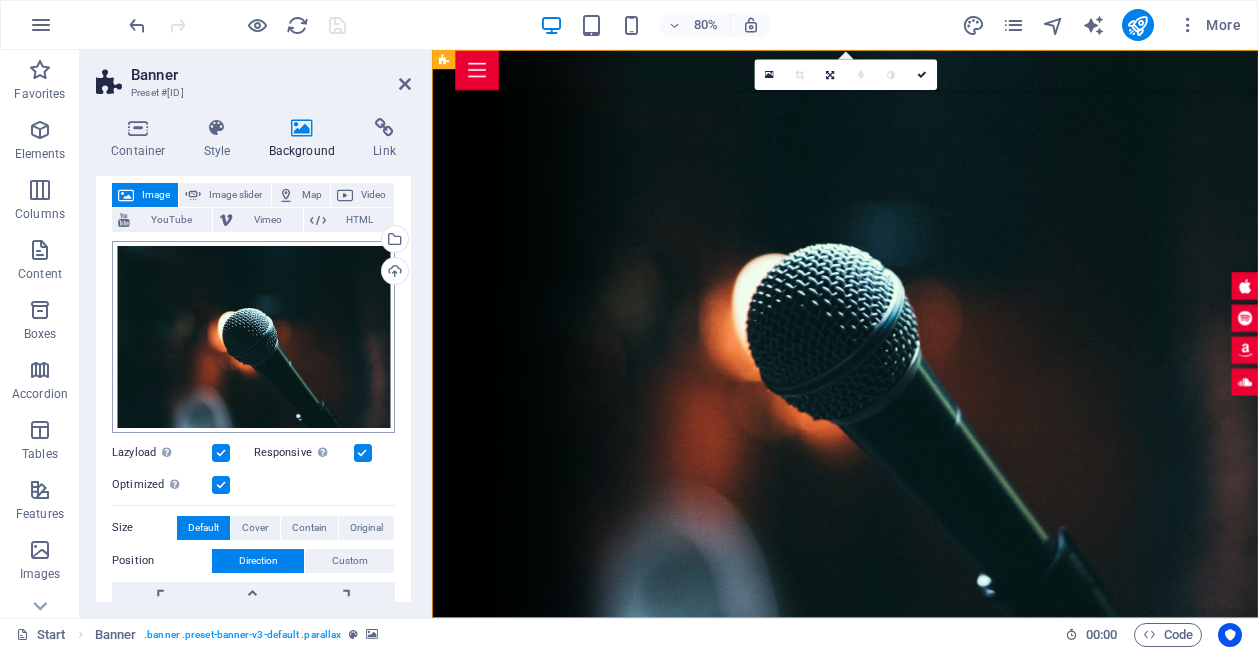 scroll, scrollTop: 104, scrollLeft: 0, axis: vertical 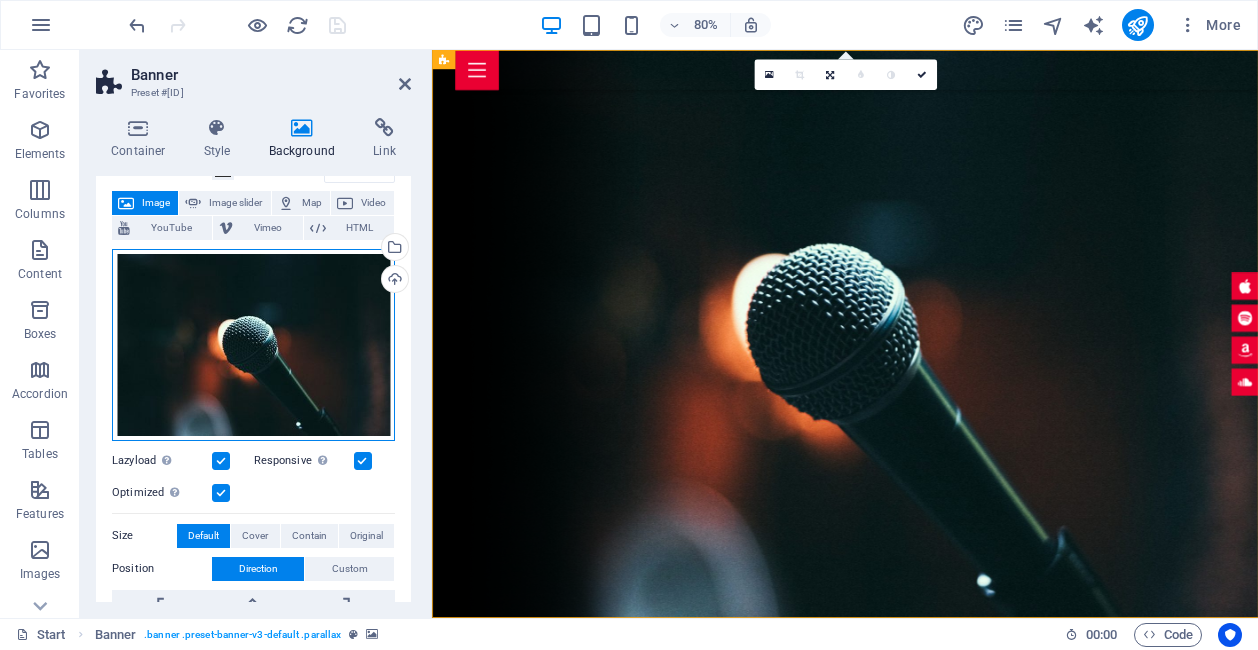 click on "Drag files here, click to choose files or select files from Files or our free stock photos & videos" at bounding box center [253, 345] 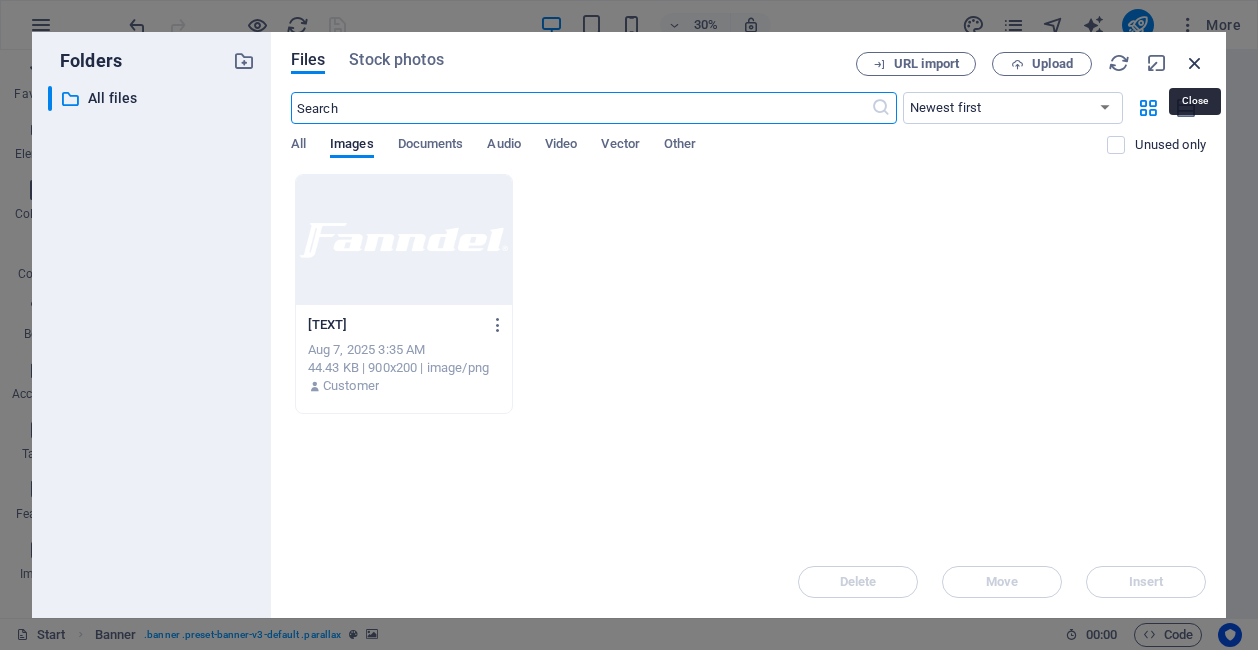 click at bounding box center (1195, 63) 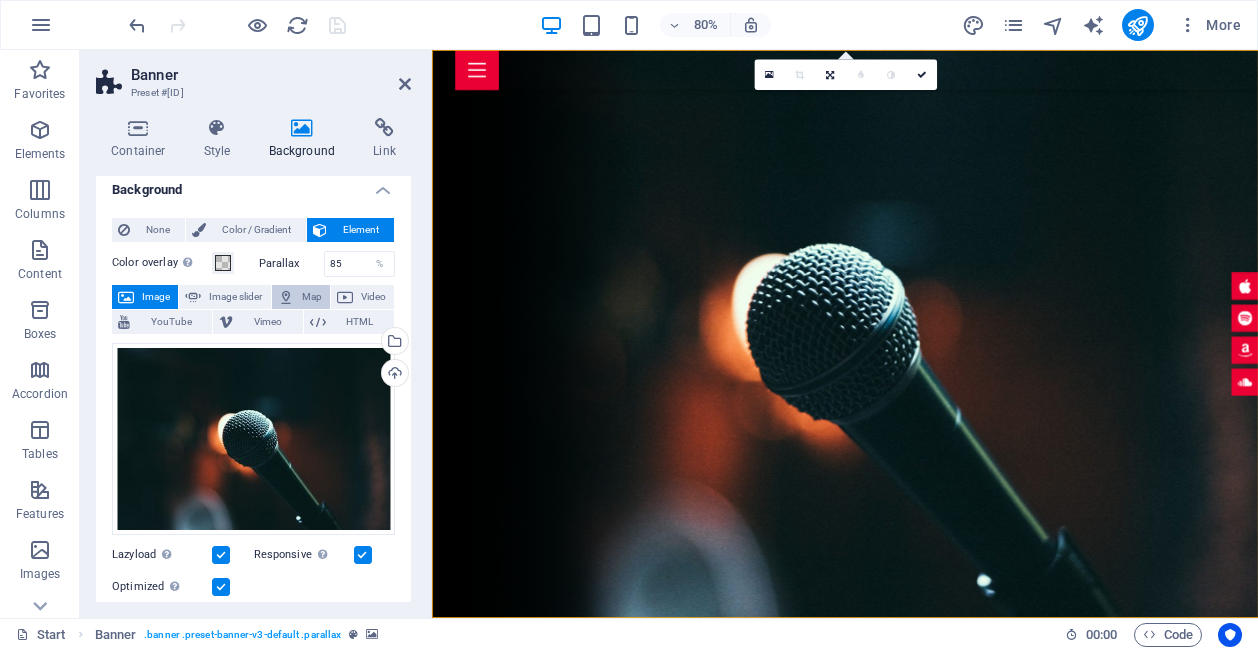 scroll, scrollTop: 11, scrollLeft: 0, axis: vertical 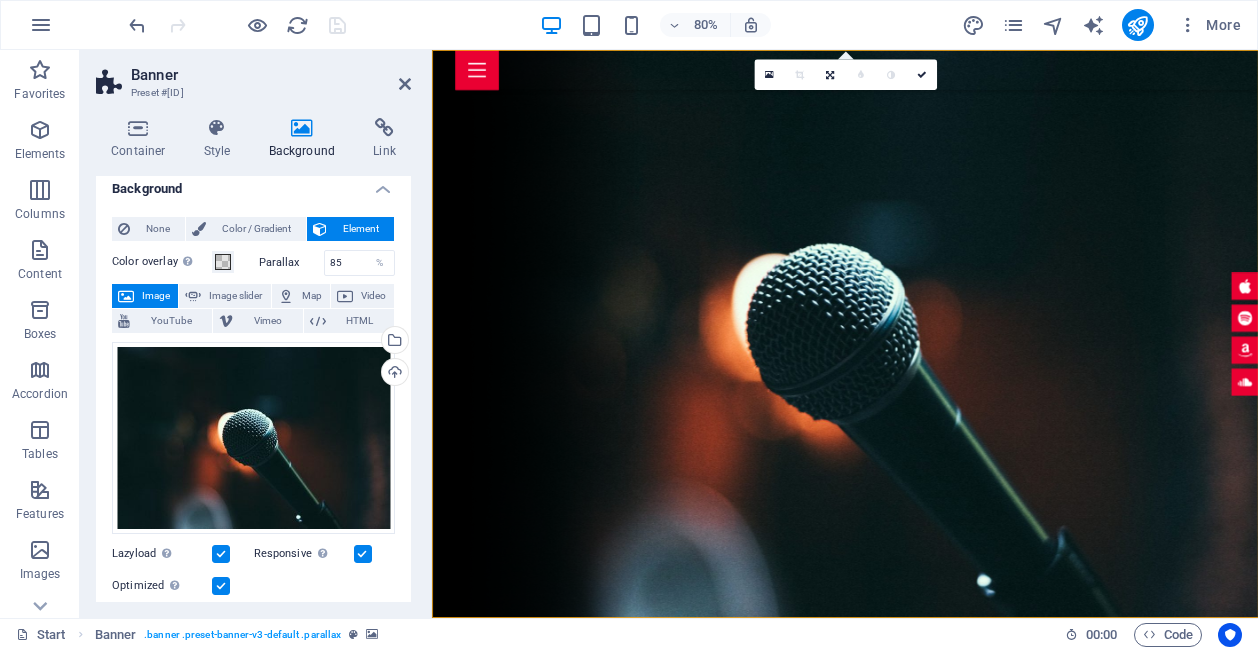 click on "Image" at bounding box center (156, 296) 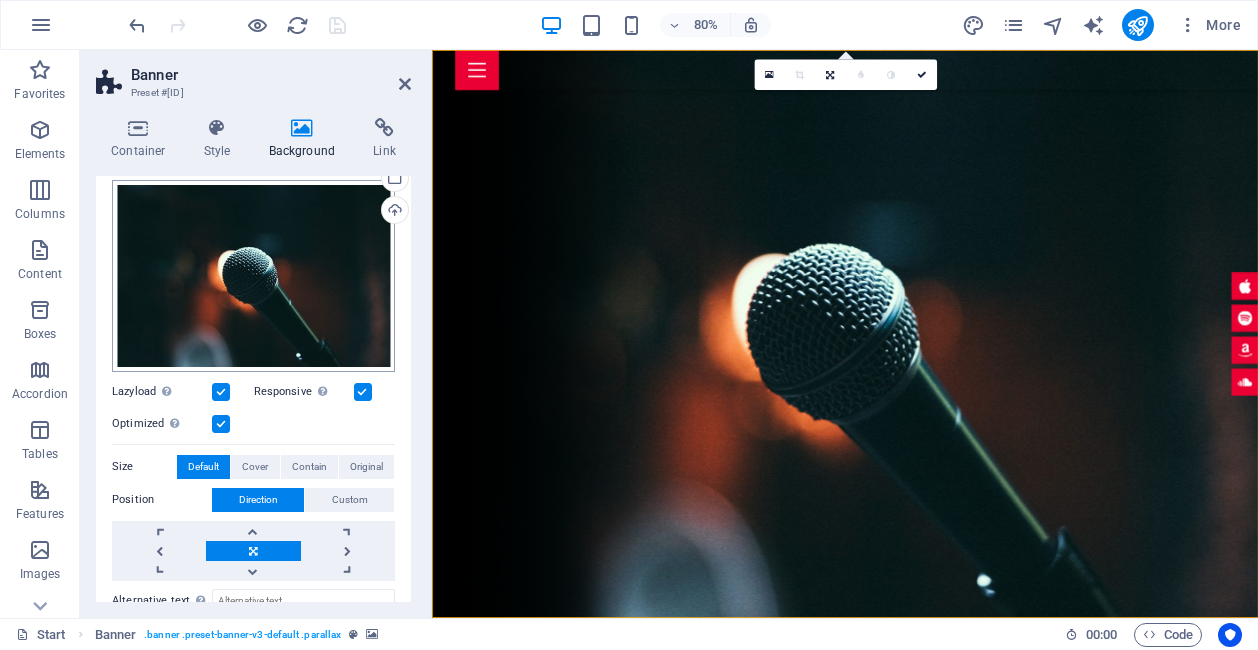 scroll, scrollTop: 174, scrollLeft: 0, axis: vertical 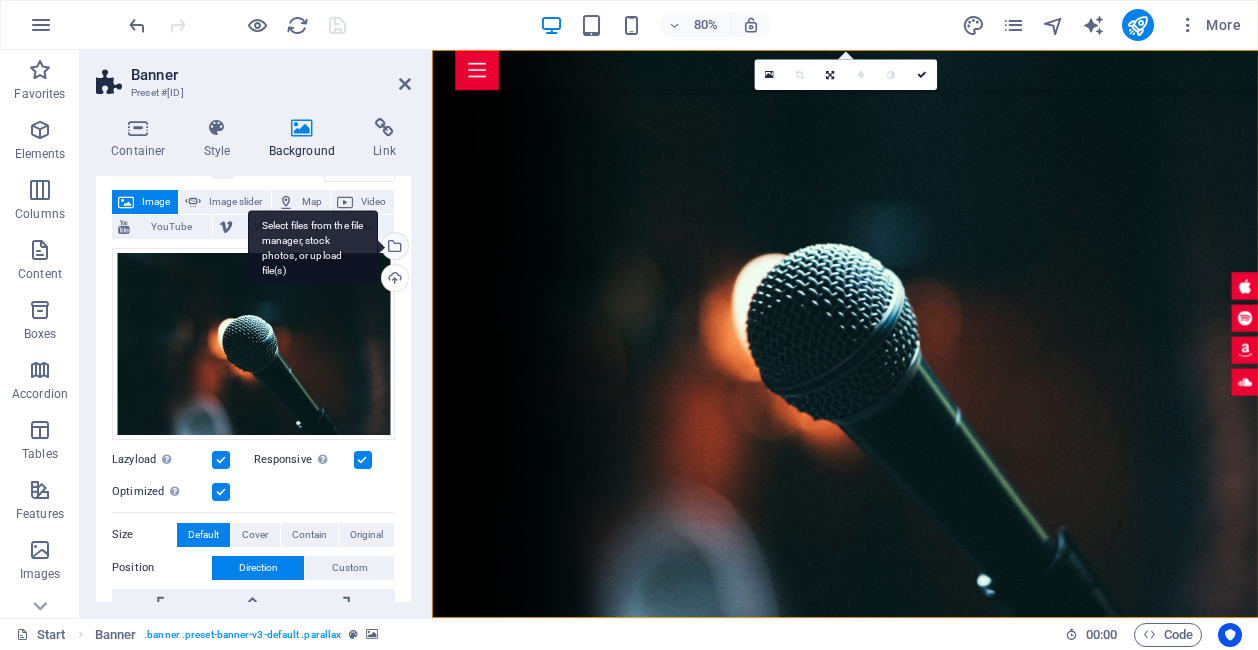 click on "Select files from the file manager, stock photos, or upload file(s)" at bounding box center [393, 248] 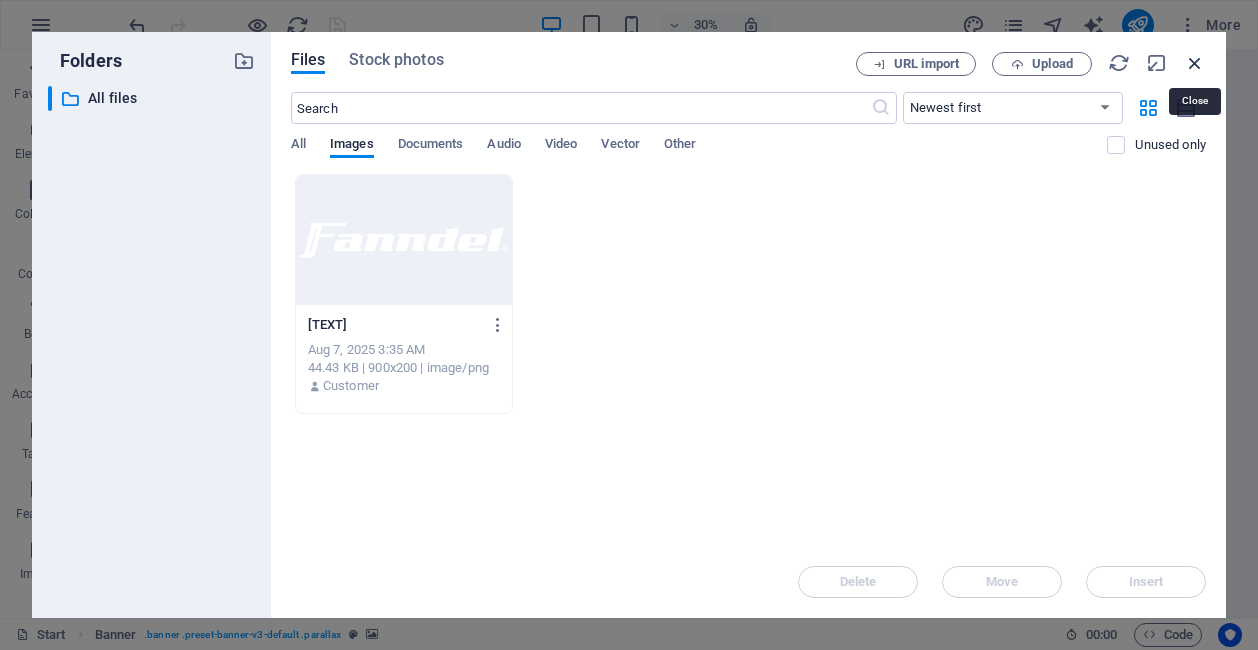 drag, startPoint x: 1192, startPoint y: 64, endPoint x: 7, endPoint y: 283, distance: 1205.0668 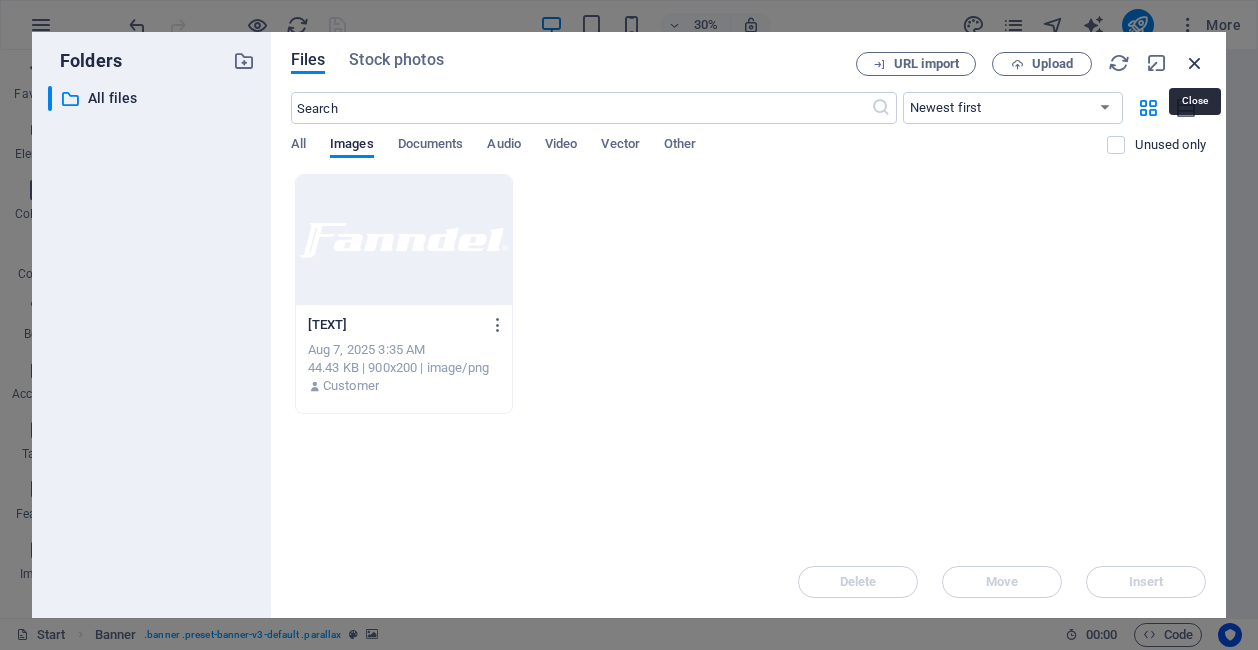 click at bounding box center (1195, 63) 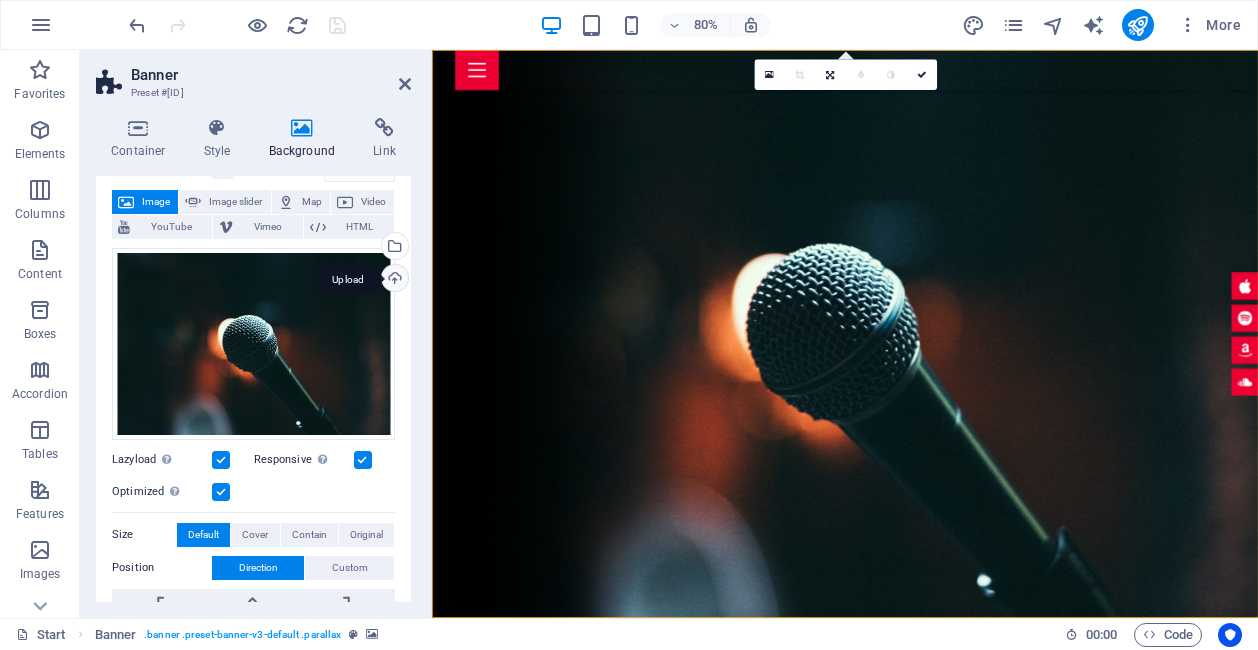 click on "Upload" at bounding box center [393, 280] 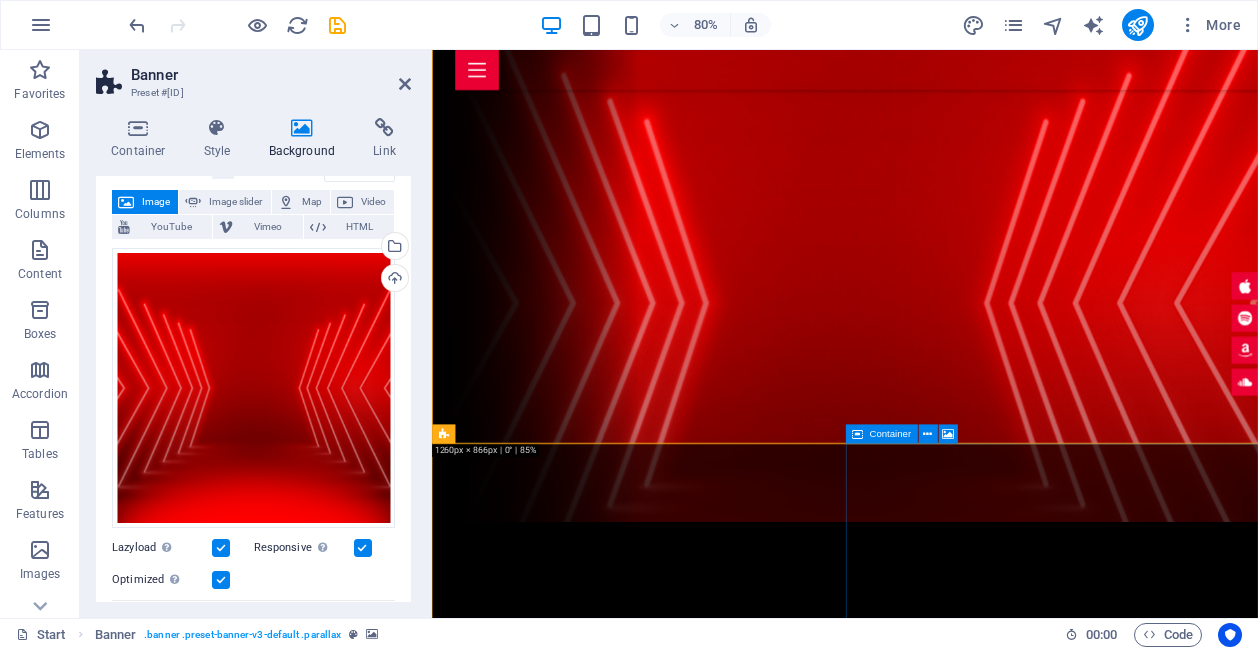 scroll, scrollTop: 0, scrollLeft: 0, axis: both 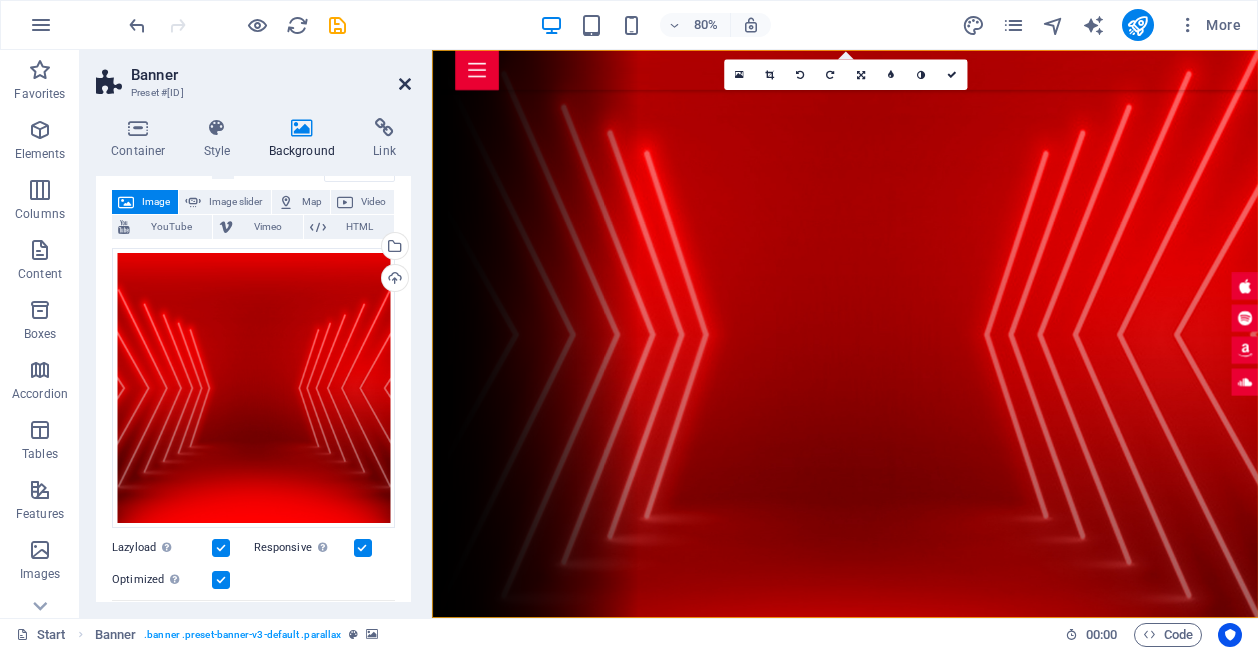 click at bounding box center [405, 84] 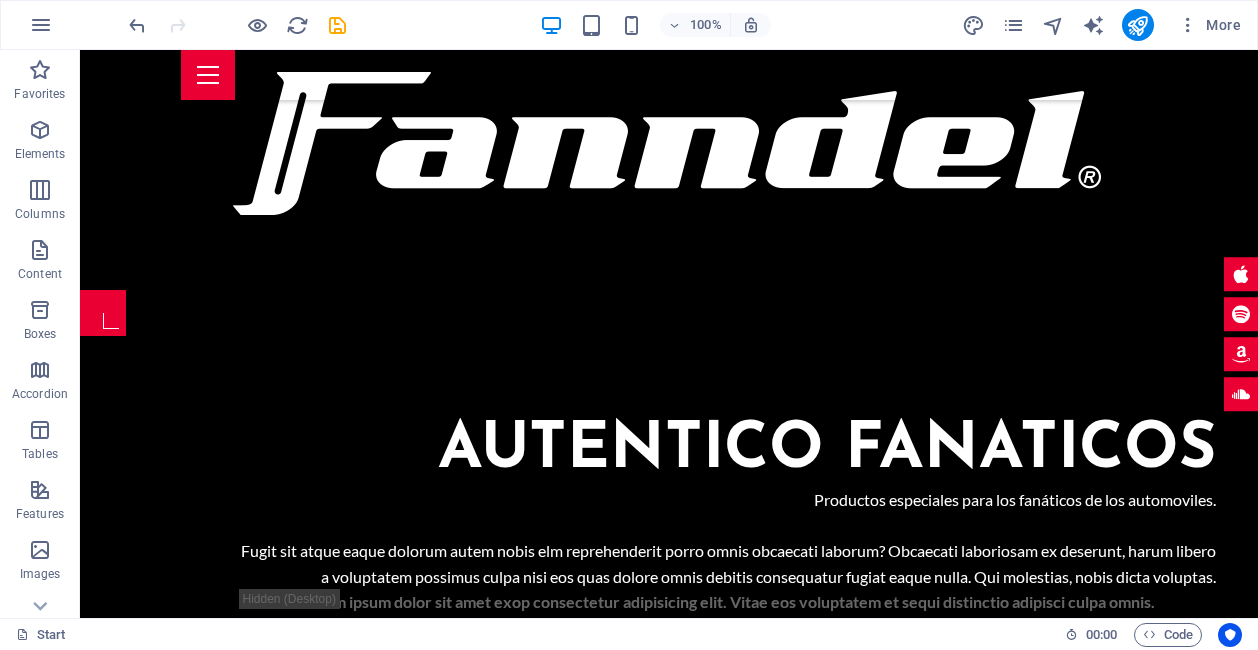 scroll, scrollTop: 675, scrollLeft: 0, axis: vertical 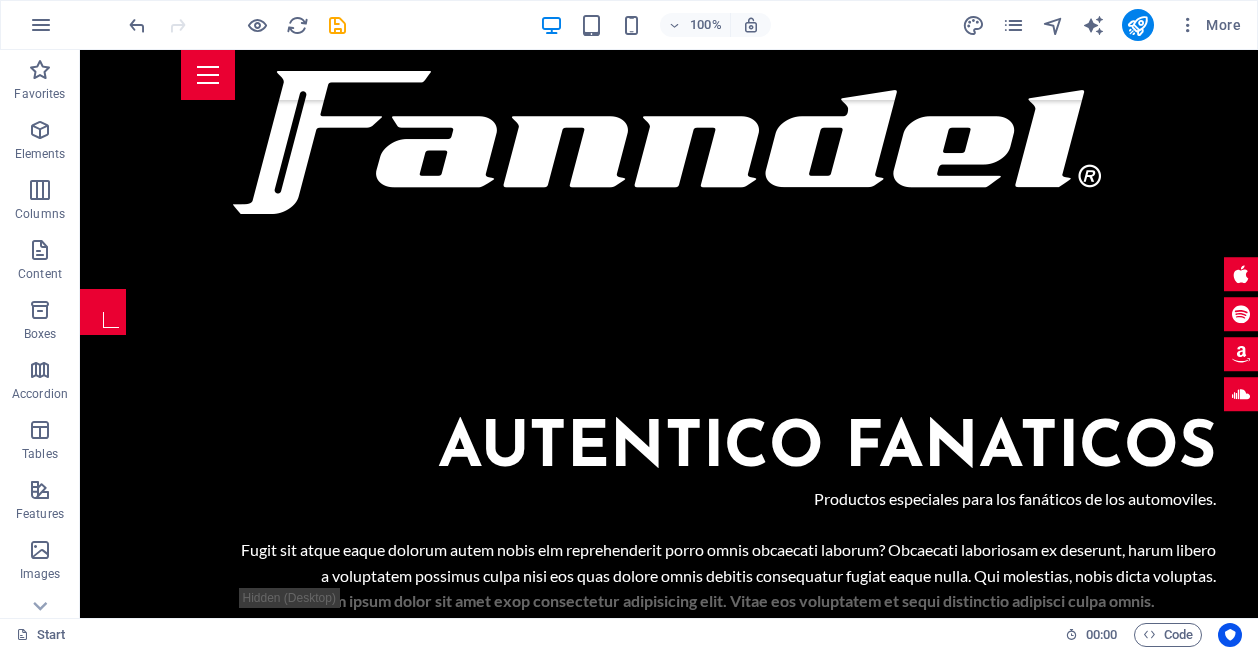 click at bounding box center (669, 1221) 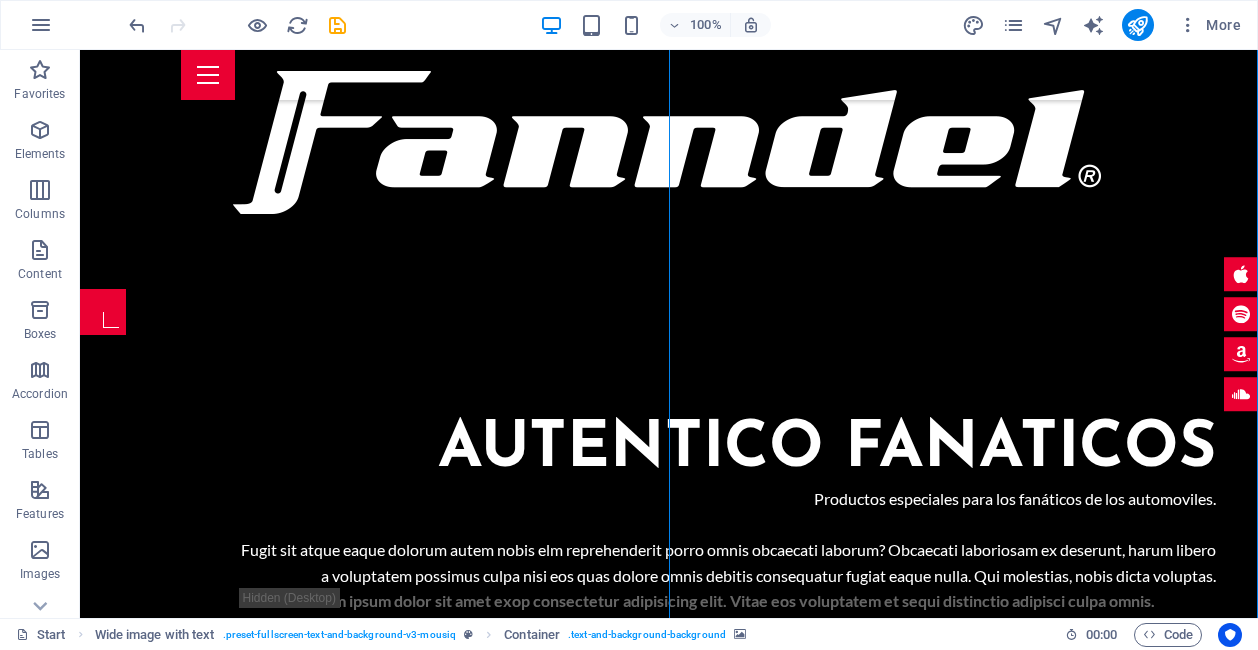 click at bounding box center (669, 1221) 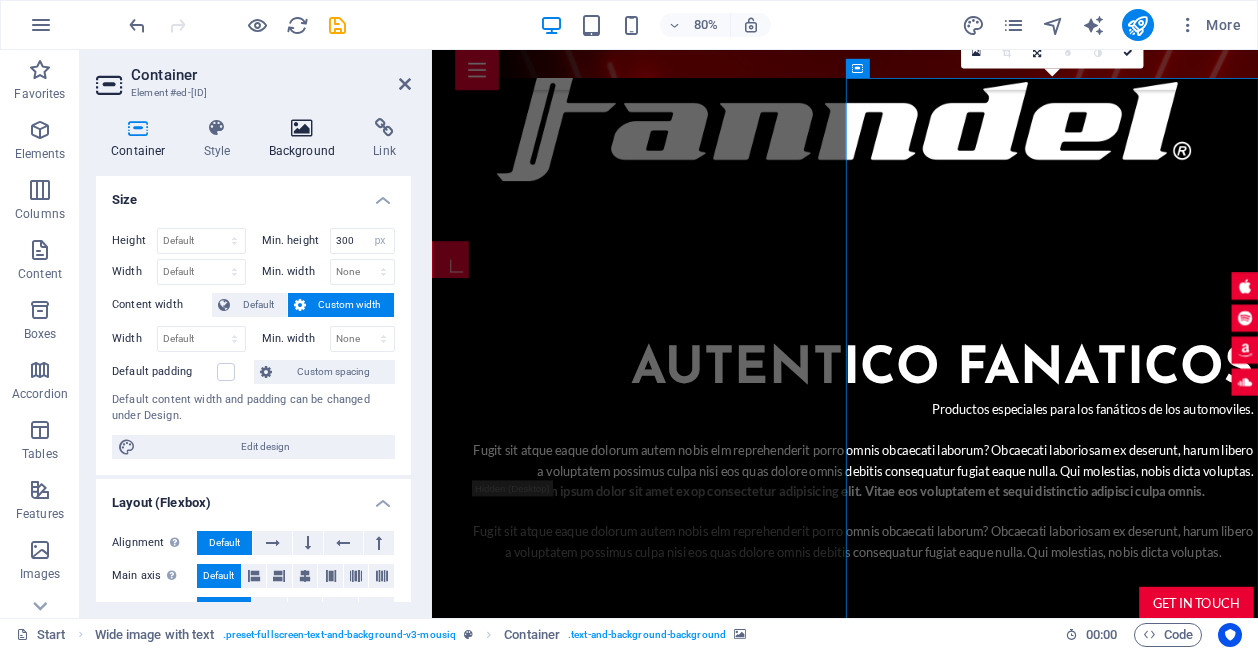 click at bounding box center (302, 128) 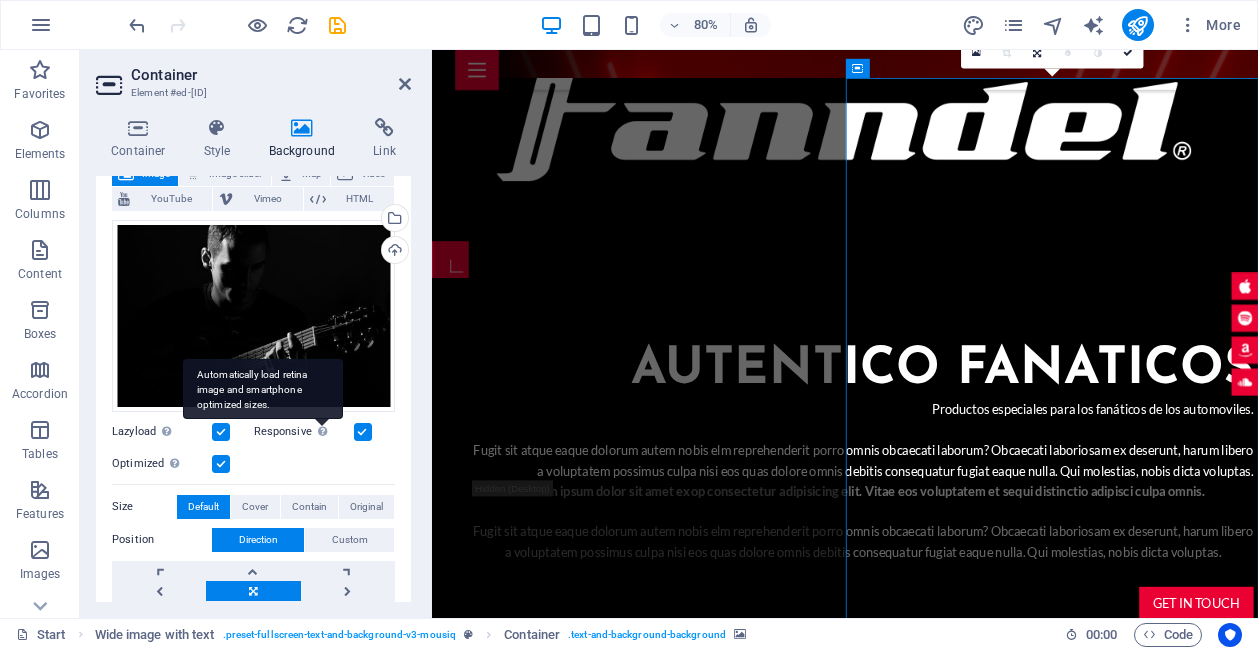 scroll, scrollTop: 139, scrollLeft: 0, axis: vertical 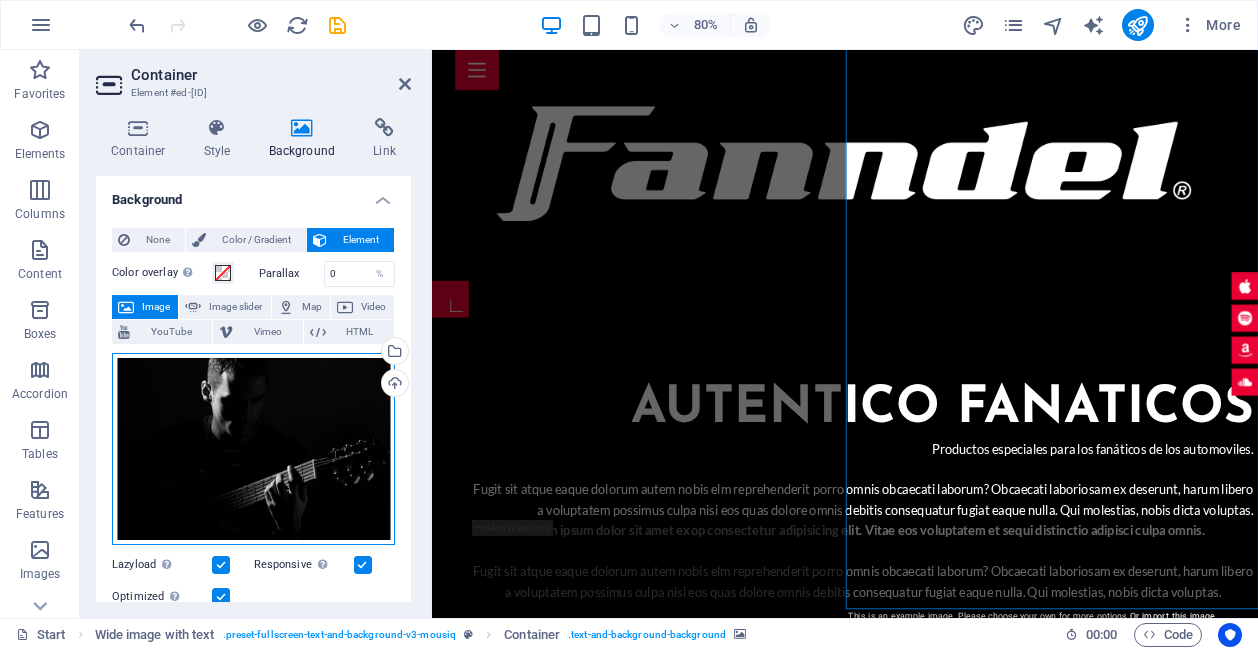 click on "Drag files here, click to choose files or select files from Files or our free stock photos & videos" at bounding box center (253, 449) 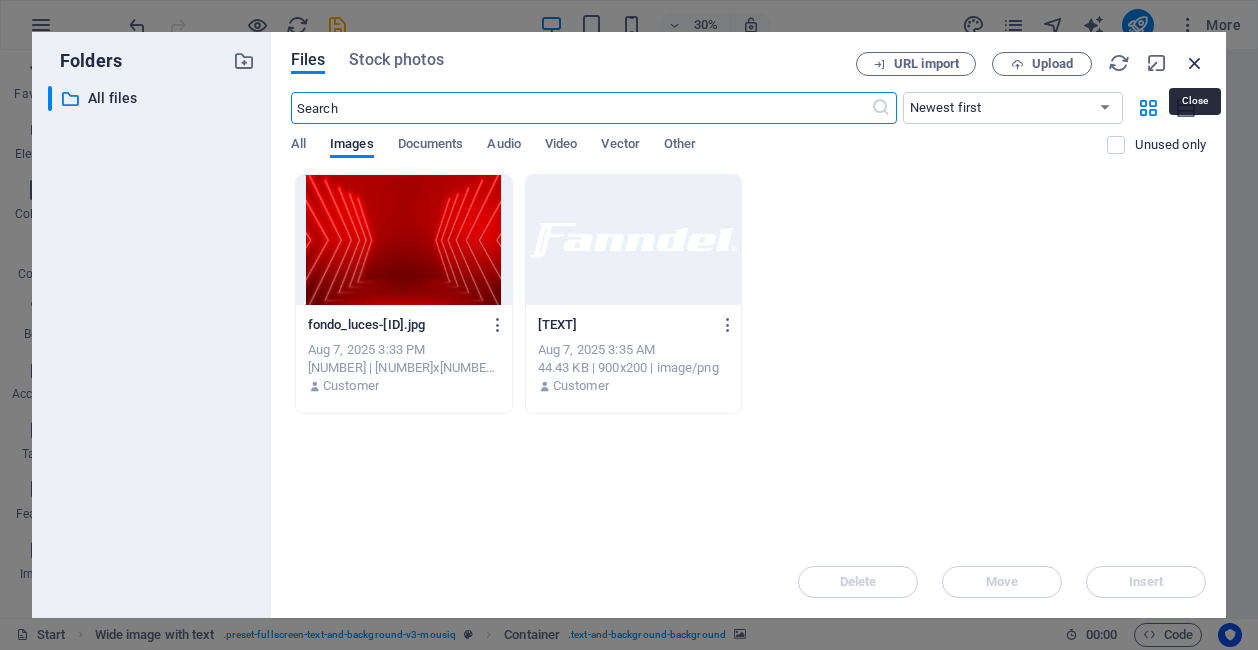 drag, startPoint x: 1197, startPoint y: 58, endPoint x: 898, endPoint y: 27, distance: 300.60272 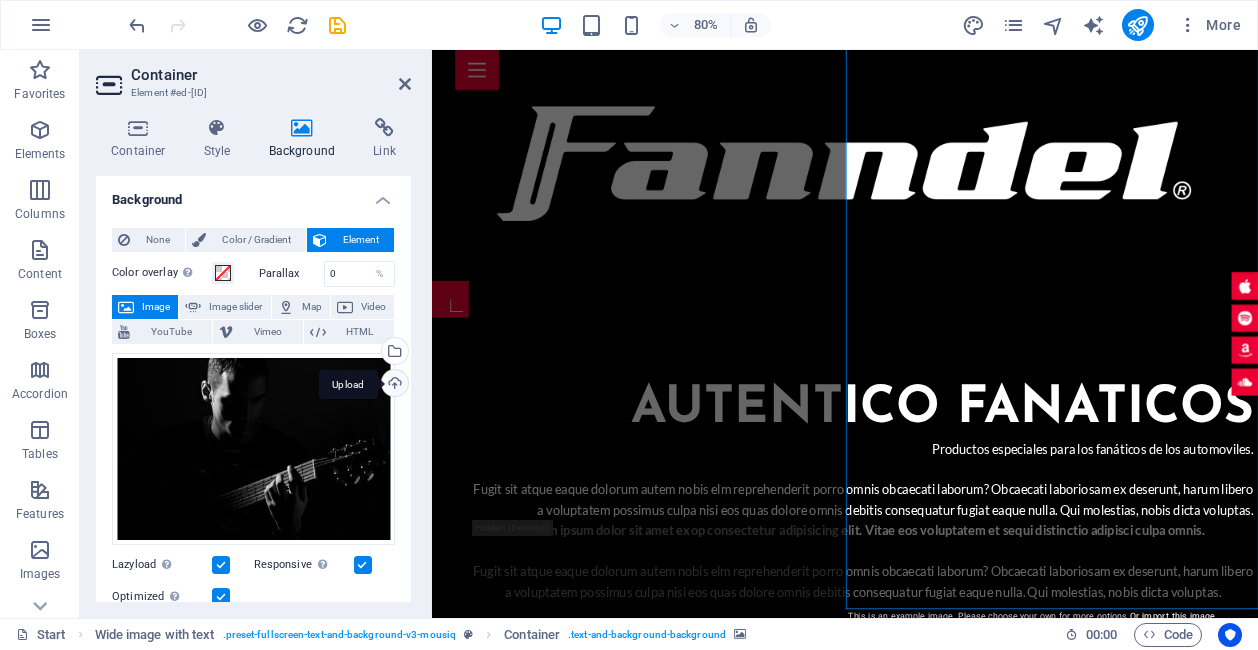 click on "Upload" at bounding box center (393, 385) 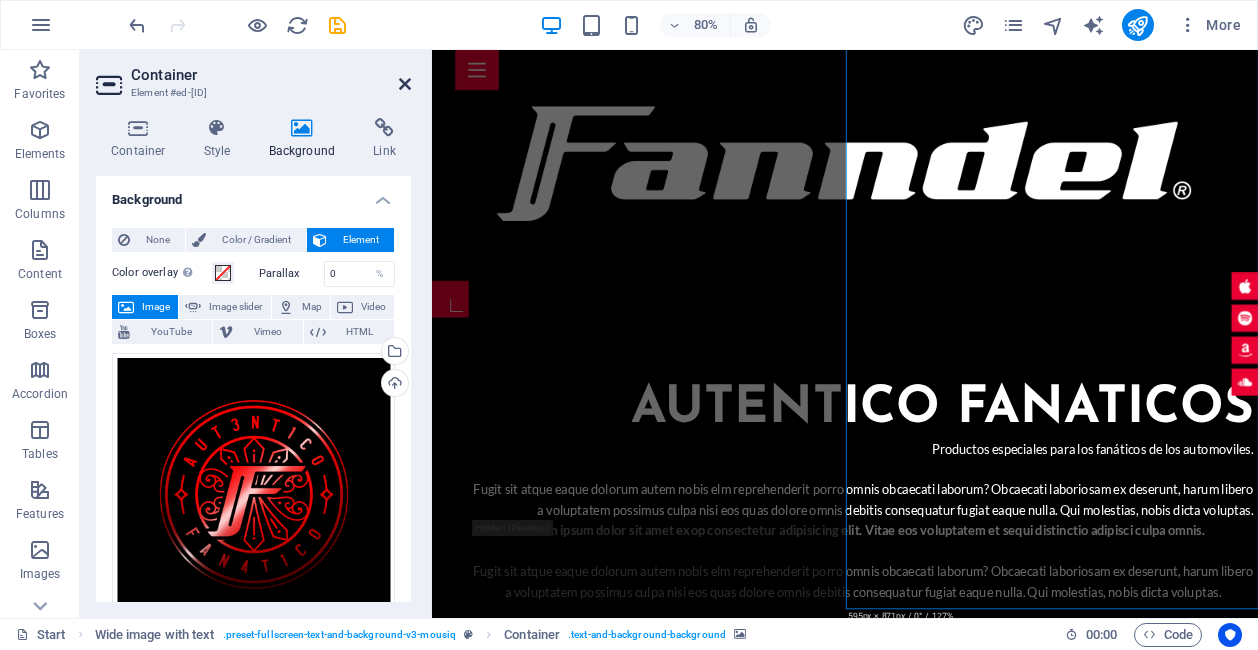 click at bounding box center [405, 84] 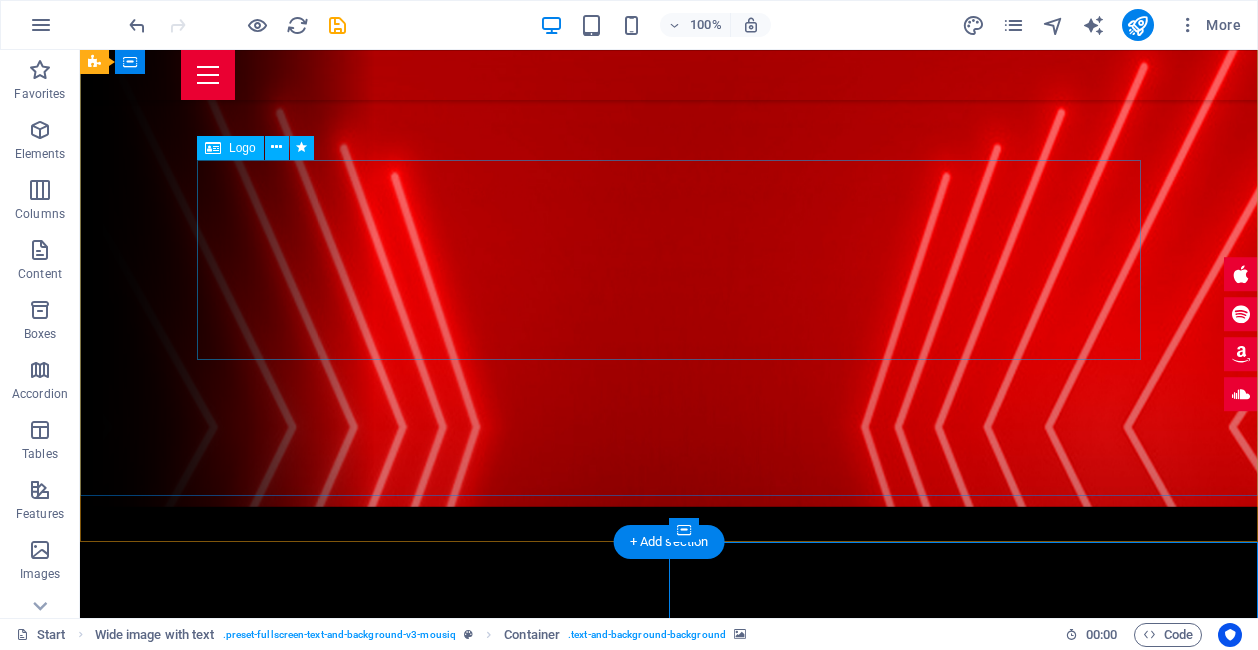 scroll, scrollTop: 0, scrollLeft: 0, axis: both 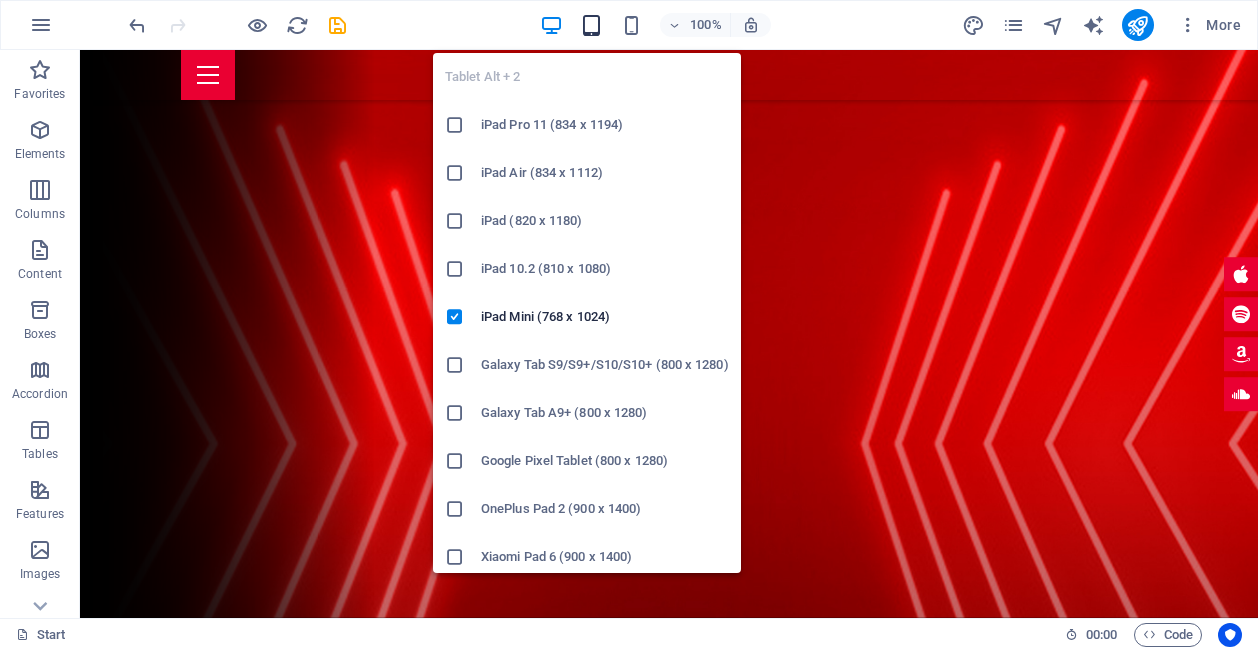 click at bounding box center (591, 25) 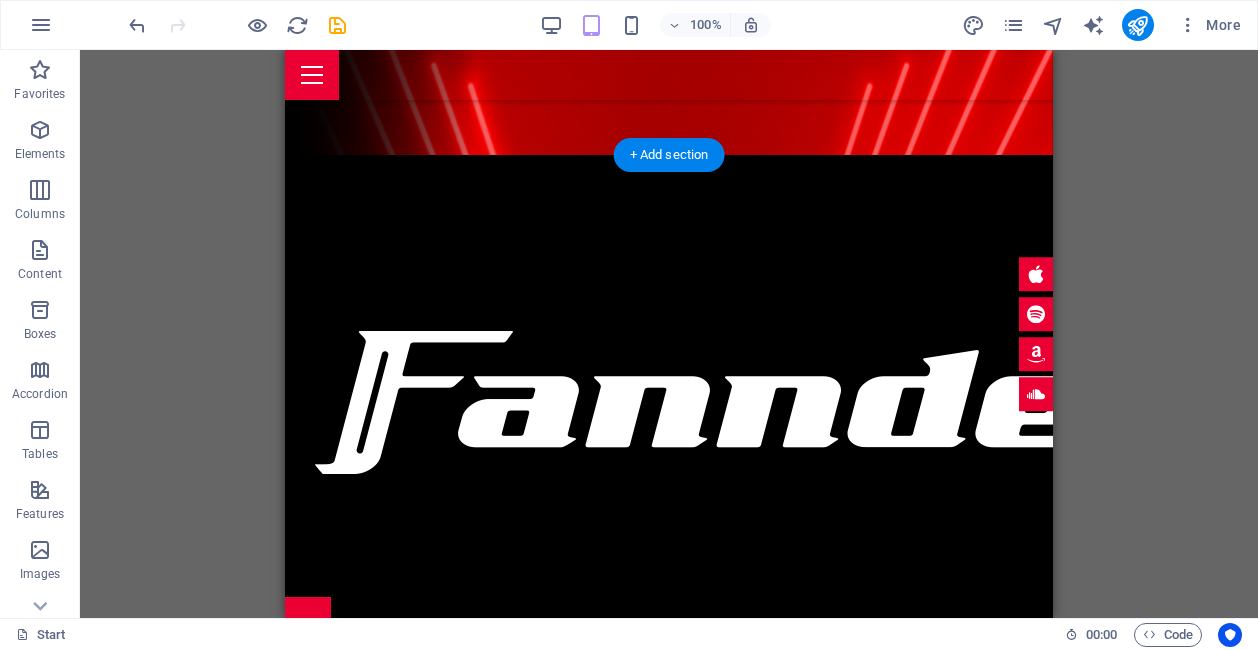 scroll, scrollTop: 473, scrollLeft: 0, axis: vertical 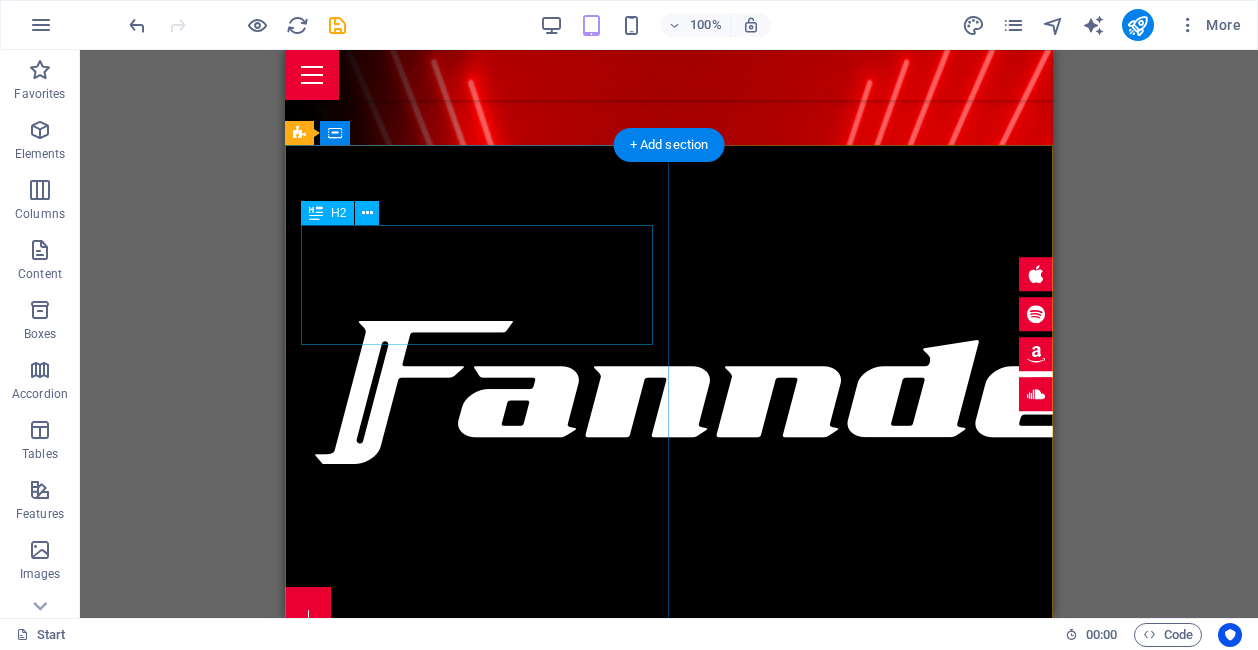 click on "AUTENTICO FANATICOS" at bounding box center (669, 743) 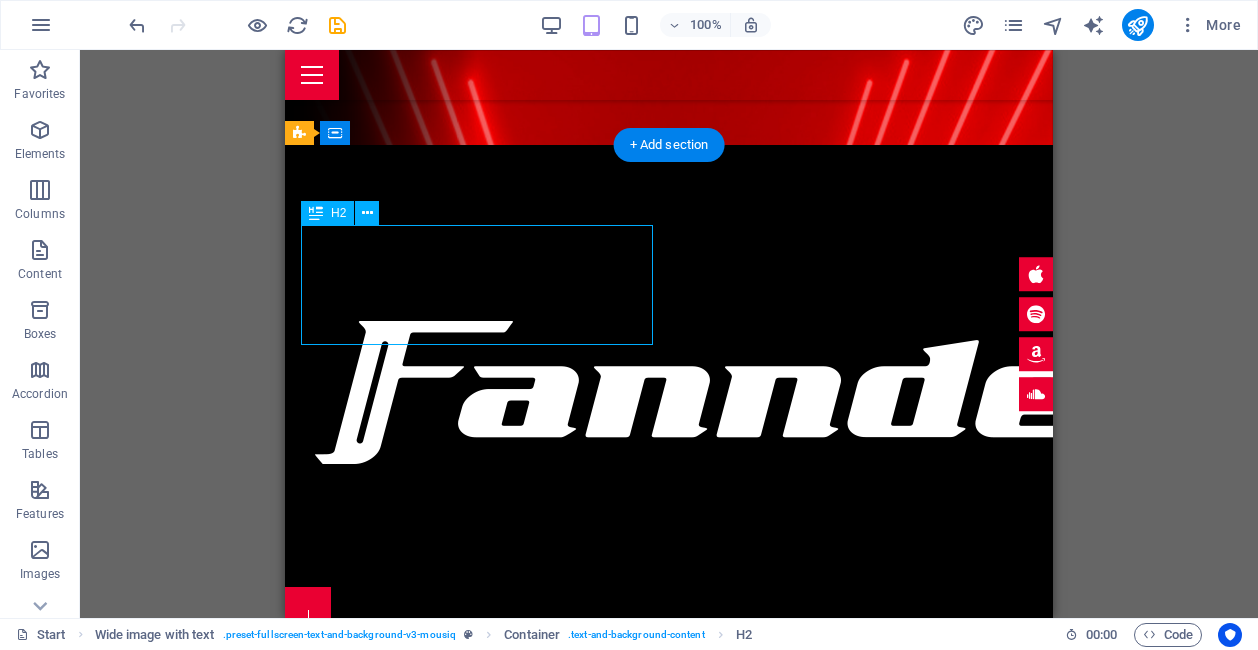 click on "AUTENTICO FANATICOS" at bounding box center [669, 743] 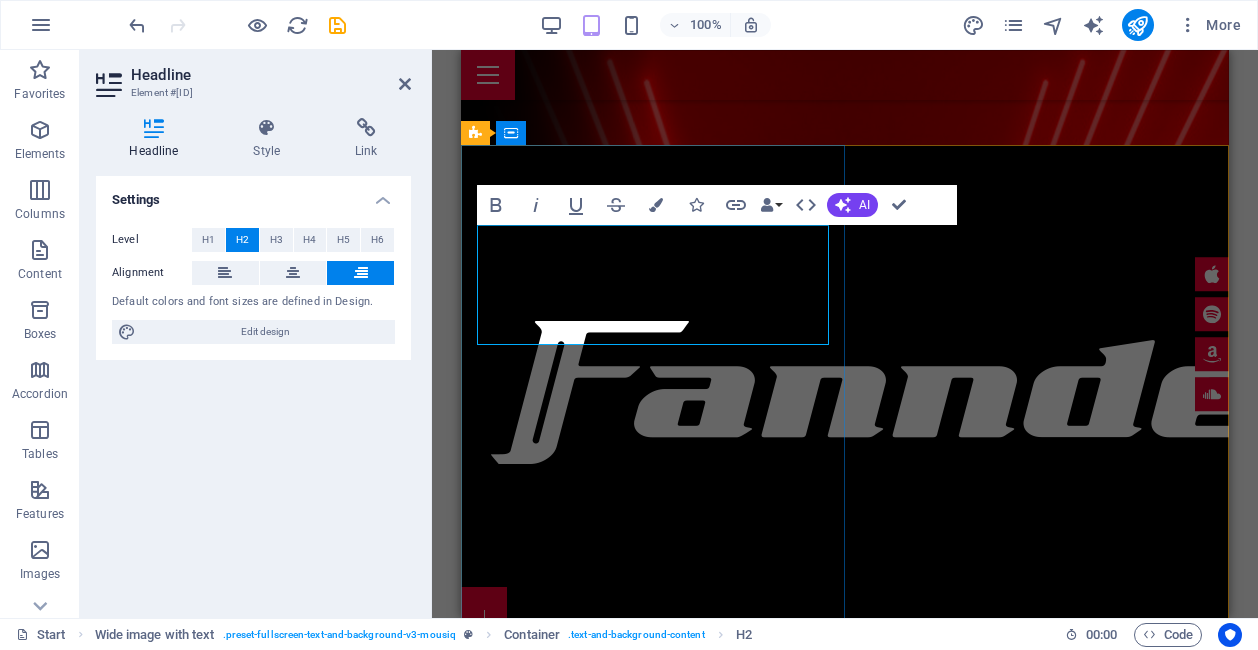 click on "AUTENTICO FANATICOS" at bounding box center [845, 743] 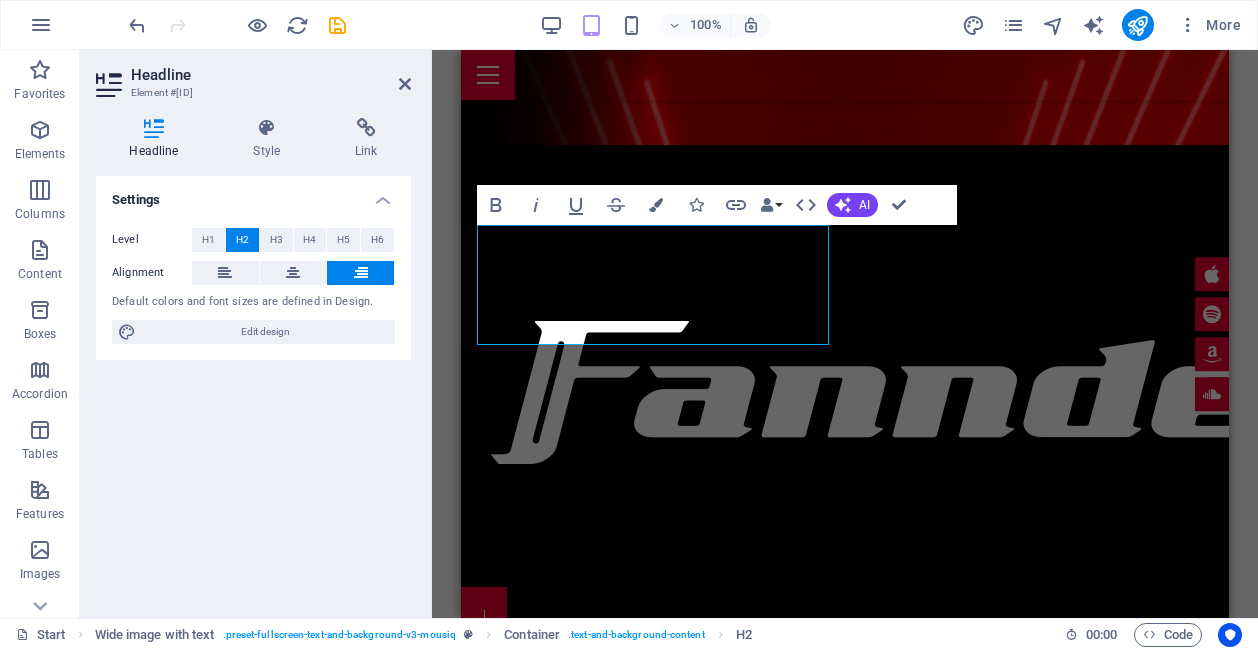 click on "Drag here to replace the existing content. Press “Ctrl” if you want to create a new element. H2 Wide image with text Wide image with text Container Logo Banner Banner Container Placeholder Container Scroll indicator Container Menu Bar Text HTML Banner Menu Bar Menu Container H2 Spacer Preset Text Preset H2 Container Spacer Container Countdown H3 Spacer Wide image with text Container HTML Container H2 Spacer Preset Gallery Preset HTML Text Button H3 Container H3 Text Container Countdown Container Countdown H3 Text Placeholder Container H2 Spacer Spacer H2 Preset Preset Container Text Preset Preset Container Container Text Container Container Text Container Placeholder Wide image with text Container Preset Container Preset Container H3 Container H3 Text Container H3 Text Spacer Preset Icon Wide image with text" at bounding box center (845, 334) 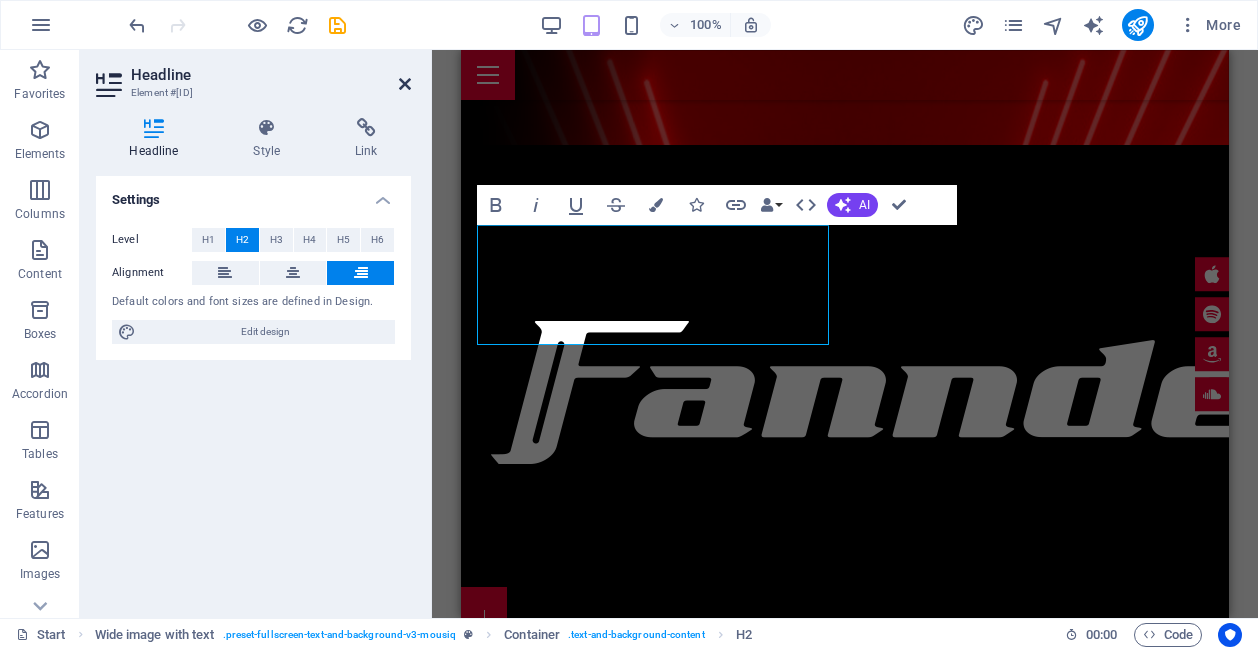 click at bounding box center [405, 84] 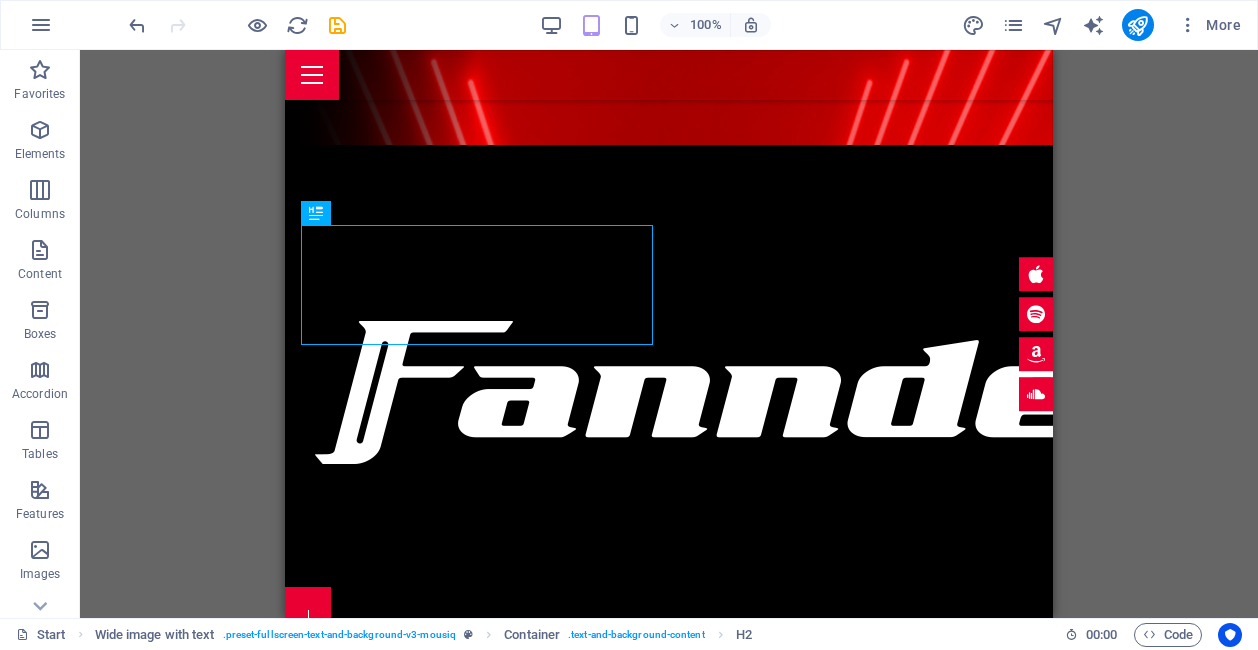 click on "Drag here to replace the existing content. Press “Ctrl” if you want to create a new element. H2 Wide image with text Wide image with text Container Logo Banner Banner Container Placeholder Container Scroll indicator Menu Bar Container Menu Bar Text HTML Banner Menu Bar Menu Container H2 Spacer Preset Text Preset H2 Container Spacer Container Countdown H3 Spacer Wide image with text Container HTML Container H2 Spacer Preset Gallery Preset HTML Text Button H3 Container H3 Text Container Countdown Container Countdown H3 Text Placeholder Container H2 Spacer Spacer H2 Preset Preset Container Text Preset Preset Container Container Text Container Container Text Container Placeholder Wide image with text Container Preset Container Preset Container H3 Container H3 Text Container H3 Text Spacer Preset Icon Container" at bounding box center [669, 334] 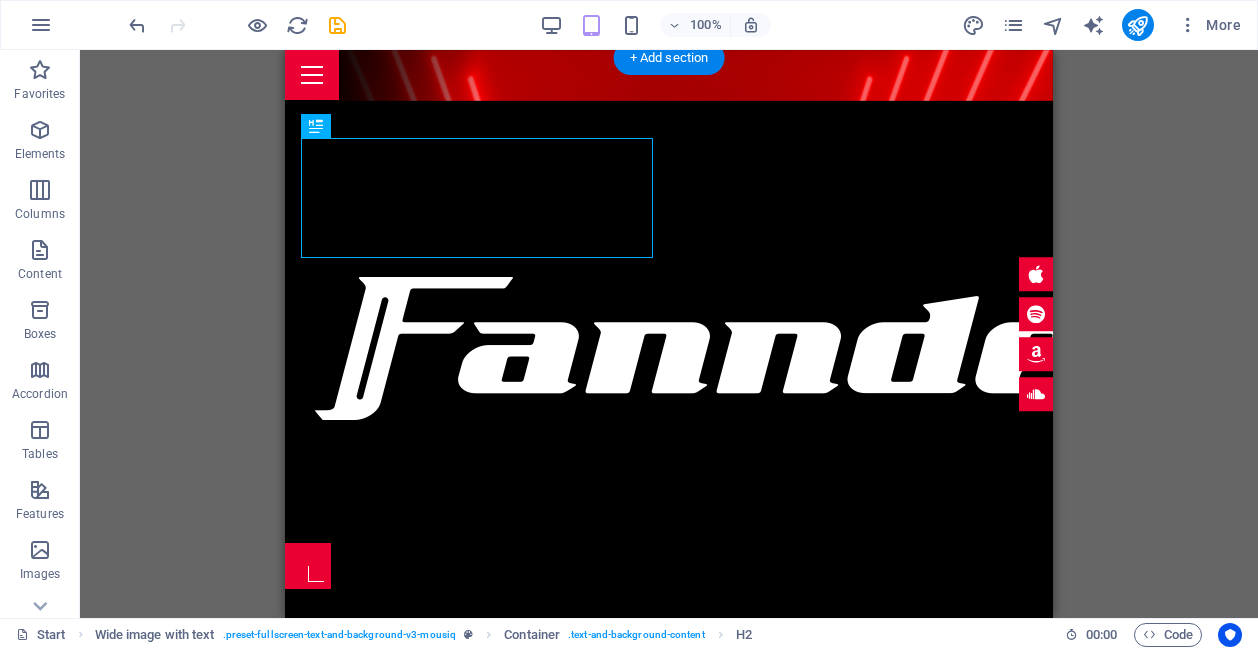 scroll, scrollTop: 496, scrollLeft: 0, axis: vertical 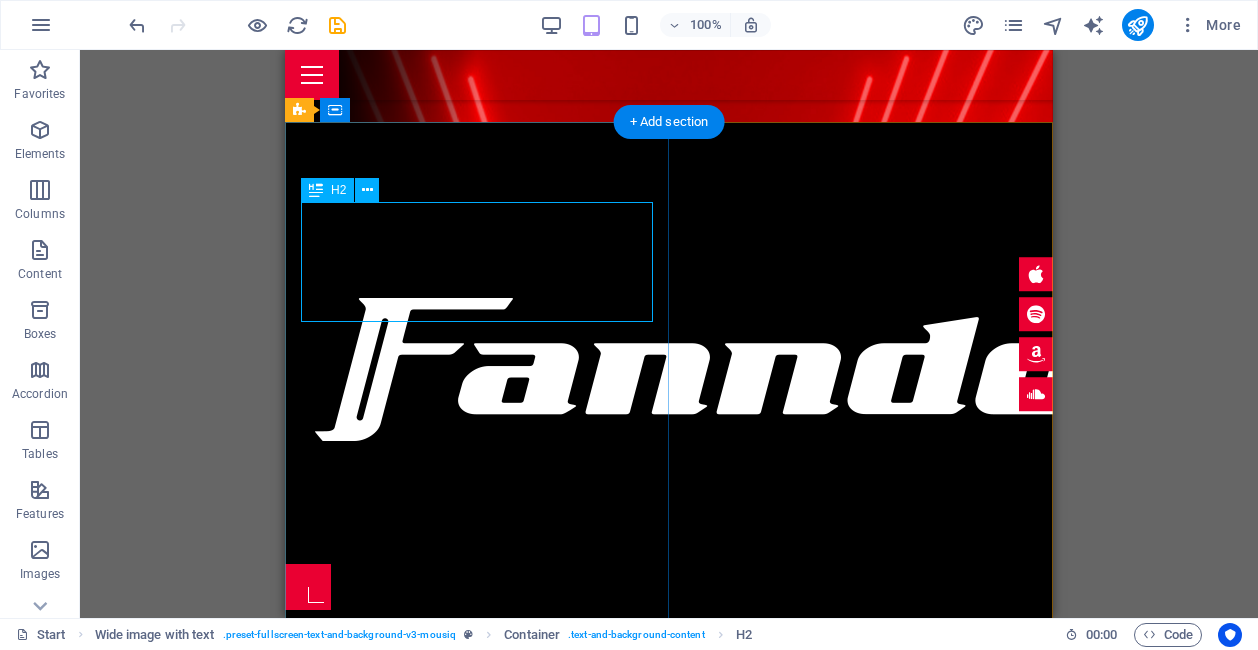 click on "[NAME] [NAME]" at bounding box center [669, 720] 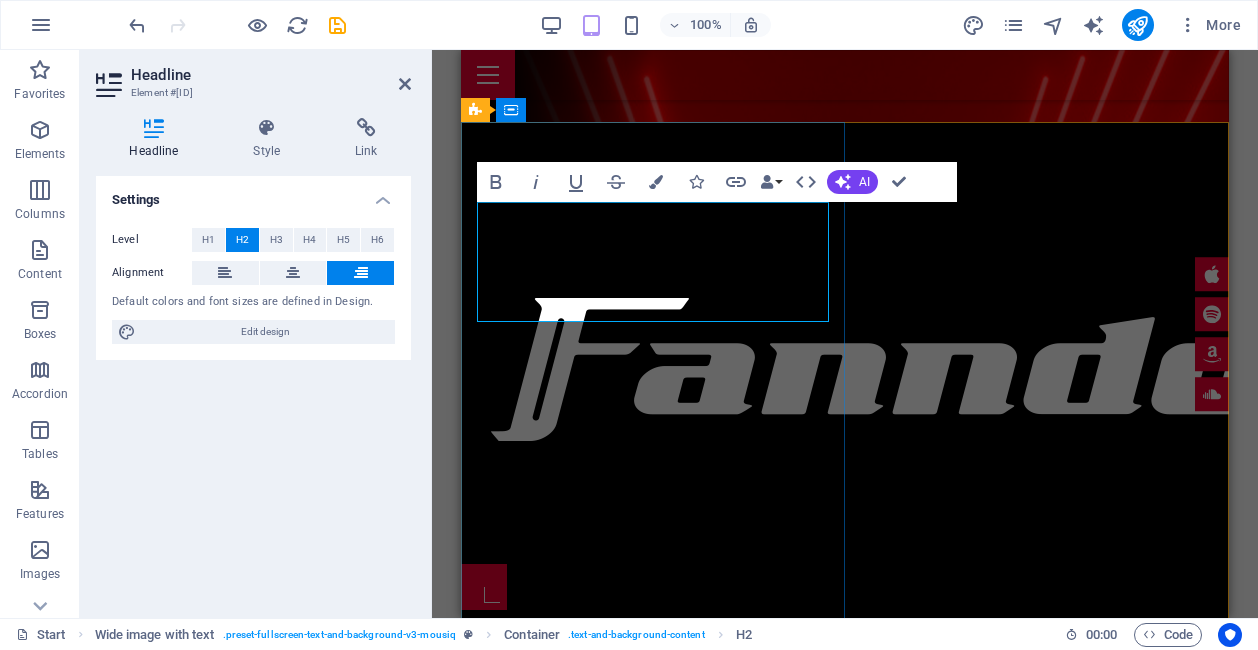 click on "[NAME] [NAME]" at bounding box center (845, 720) 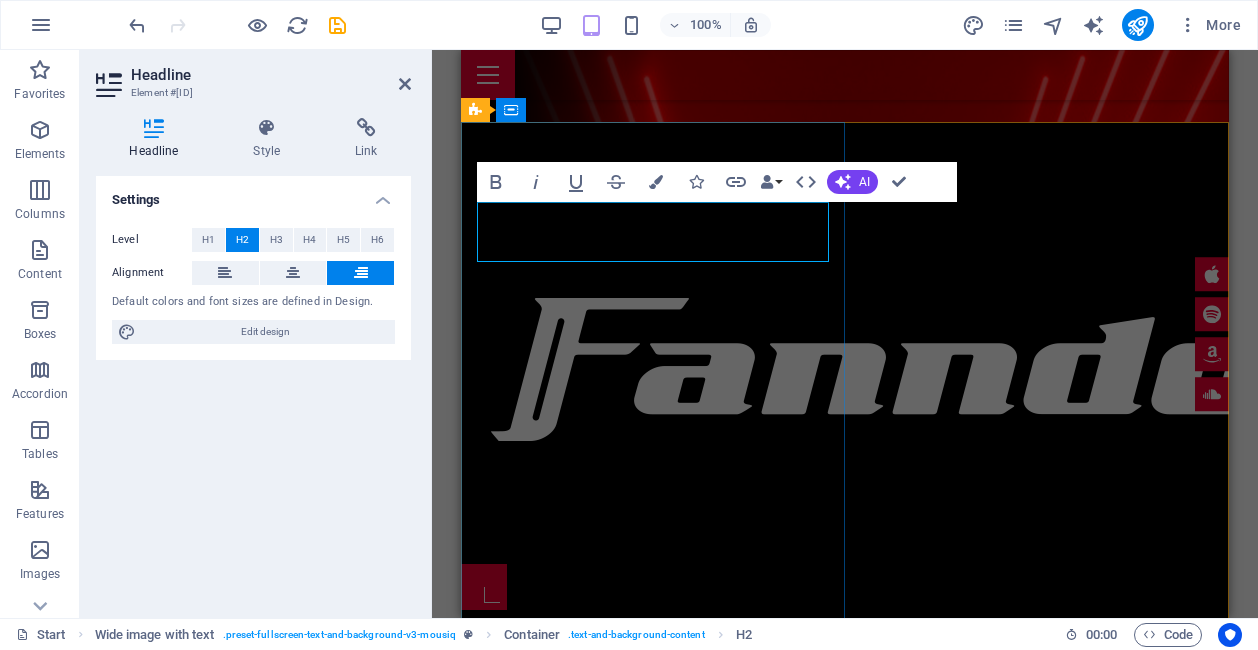 click on "FANATICO" at bounding box center (845, 720) 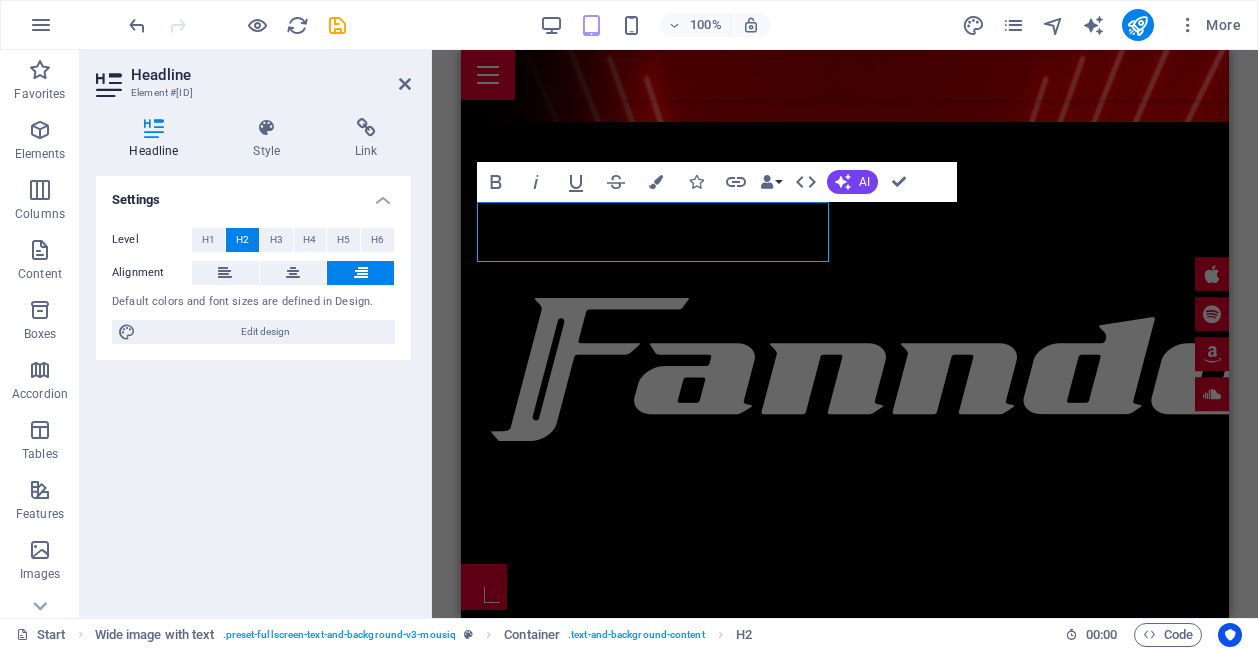click on "H2 Wide image with text Wide image with text Container Logo Banner Banner Container Placeholder Container Scroll indicator Menu Bar Container Menu Bar Text HTML Banner Menu Bar Menu Container H2 Spacer Preset Text Preset H2 Container Spacer Container Countdown H3 Spacer Wide image with text Container HTML Container H2 Spacer Preset Gallery Preset HTML Text Button H3 Container H3 Text Container Countdown Container Countdown H3 Text Placeholder Container H2 Spacer Spacer H2 Preset Preset Container Text Preset Preset Container Container Text Container Container Text Container Placeholder Wide image with text Container Preset Container Preset Container H3 Container H3 Text Container H3 Text Spacer Preset Icon Wide image with text Container H2 Preset Form Preset Textarea Captcha Text Checkbox" at bounding box center (845, 334) 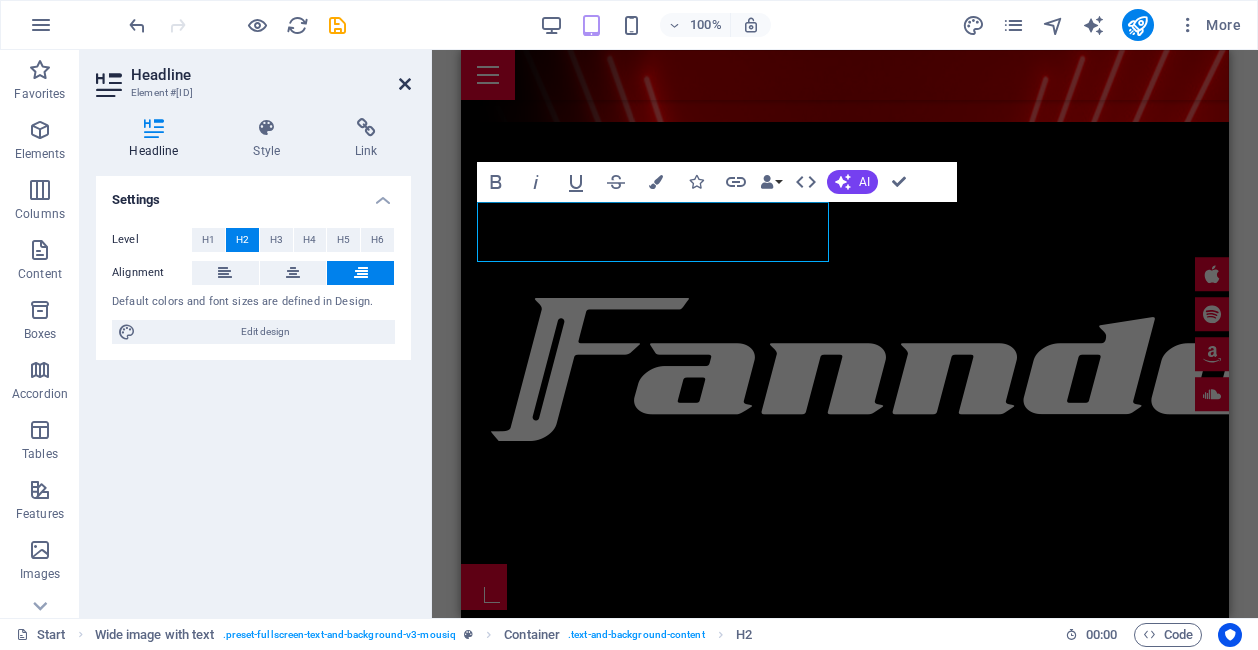 click at bounding box center (405, 84) 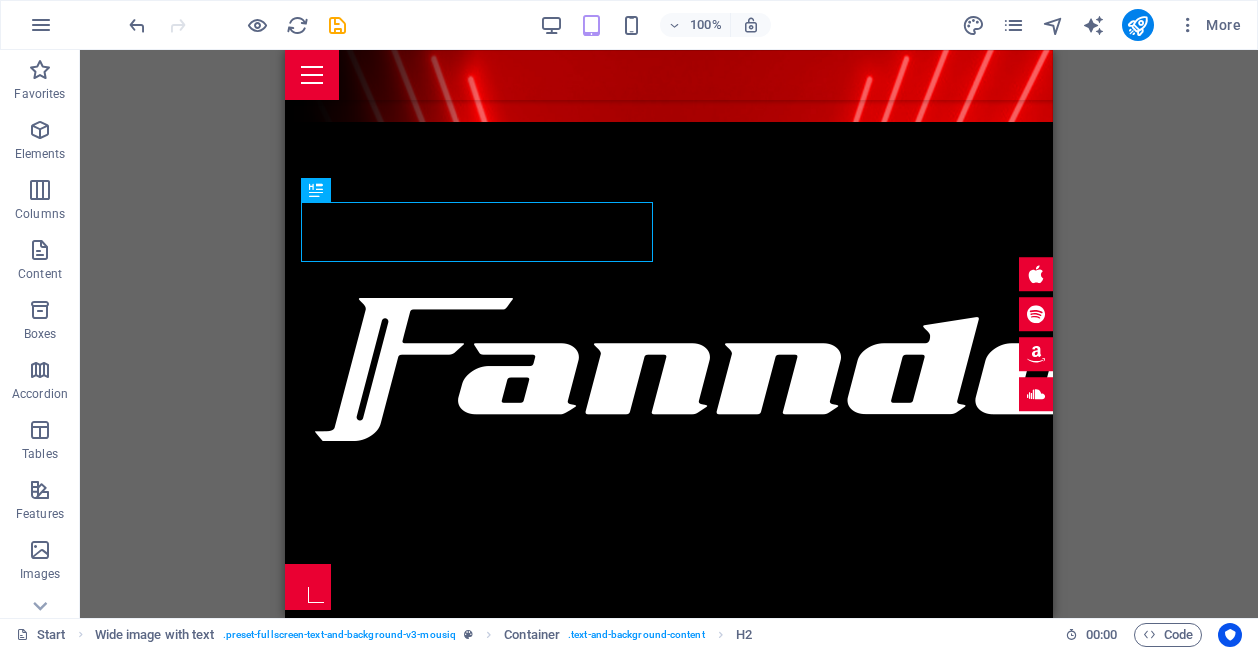 click on "H2 Wide image with text Wide image with text Container Logo Banner Banner Container Placeholder Container Scroll indicator Menu Bar Container Menu Bar Text HTML Banner Menu Bar Menu Container H2 Spacer Preset Text Preset H2 Container Spacer Container Countdown H3 Spacer Wide image with text Container HTML Container H2 Spacer Preset Gallery Preset HTML Text Button H3 Container H3 Text Container Countdown Container Countdown H3 Text Placeholder Container H2 Spacer Spacer H2 Preset Preset Container Text Preset Preset Container Container Text Container Container Text Container Placeholder Wide image with text Container Preset Container Preset Container H3 Container H3 Text Container H3 Text Spacer Preset Icon Wide image with text Container H2 Preset Form Preset Textarea Captcha Text Checkbox" at bounding box center (669, 334) 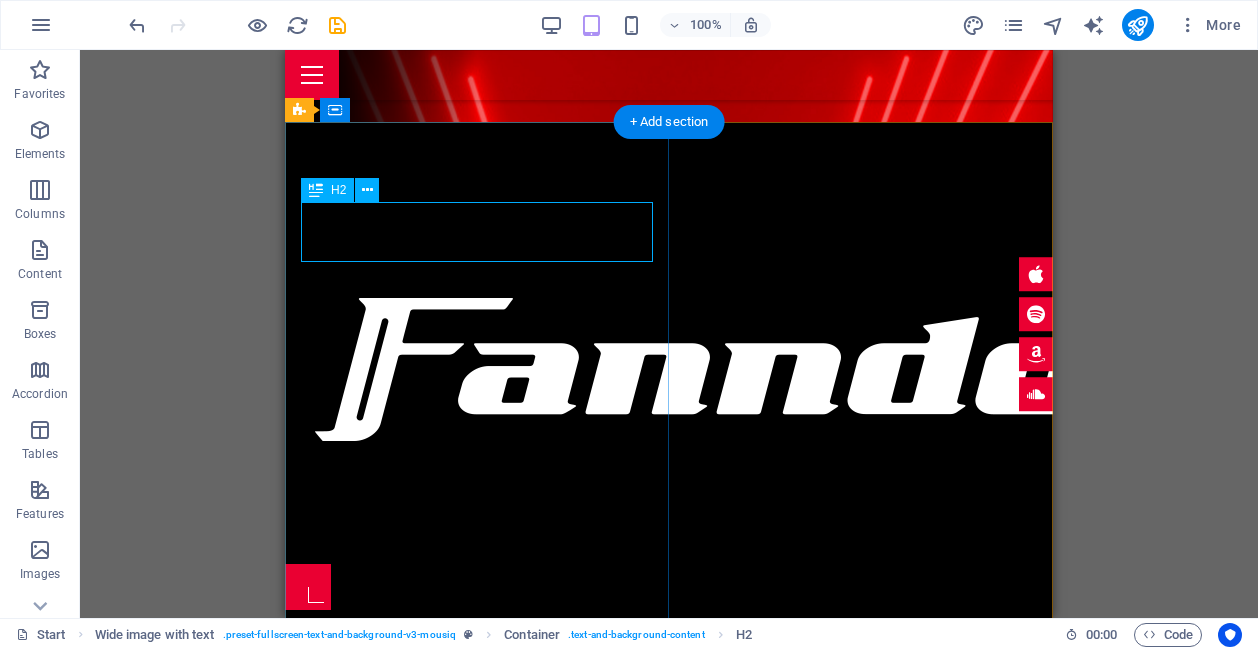 click on "PASION" at bounding box center [669, 720] 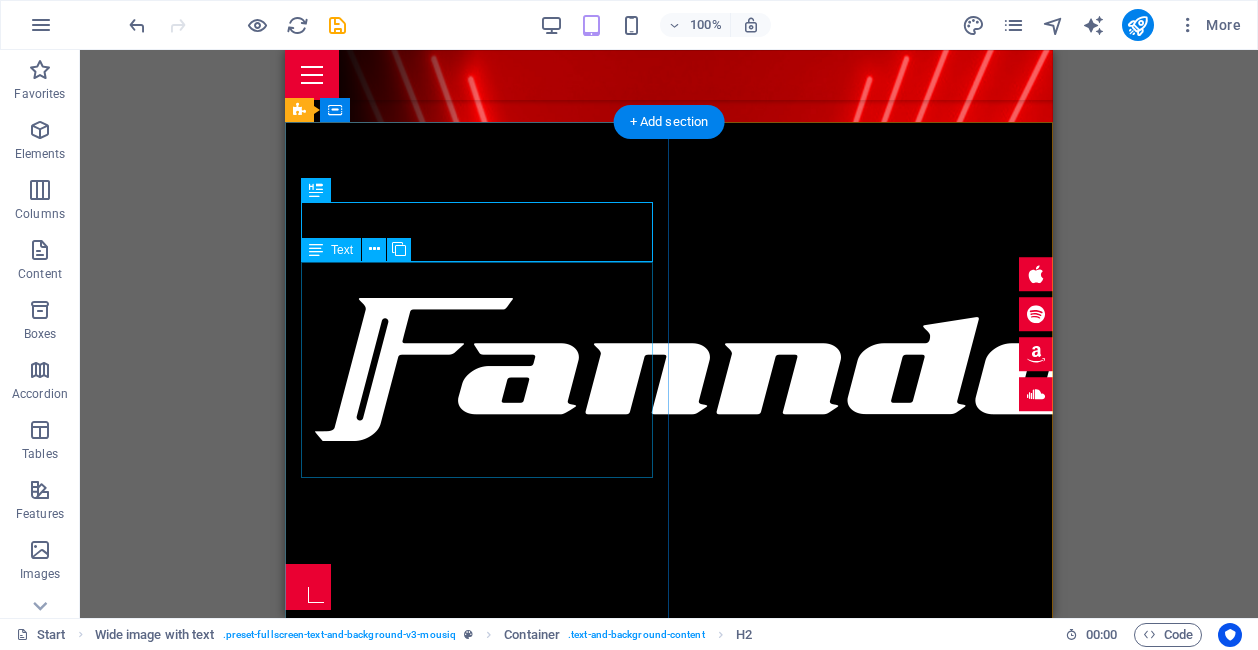 click on "Productos especiales para los fanáticos de los automoviles. Fugit sit atque eaque dolorum autem nobis elm reprehenderit porro omnis obcaecati laborum? Obcaecati laboriosam ex deserunt, harum libero a voluptatem possimus culpa nisi eos quas dolore omnis debitis consequatur fugiat eaque nulla. Qui molestias, nobis dicta voluptas." at bounding box center (669, 810) 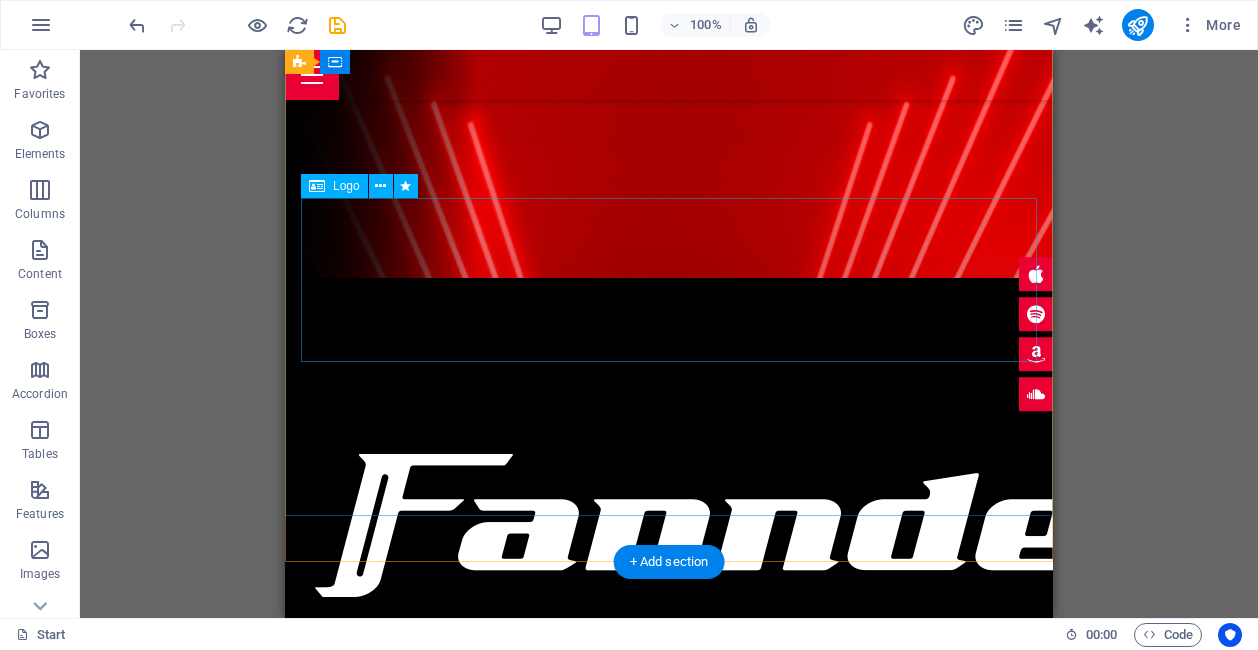 scroll, scrollTop: 0, scrollLeft: 0, axis: both 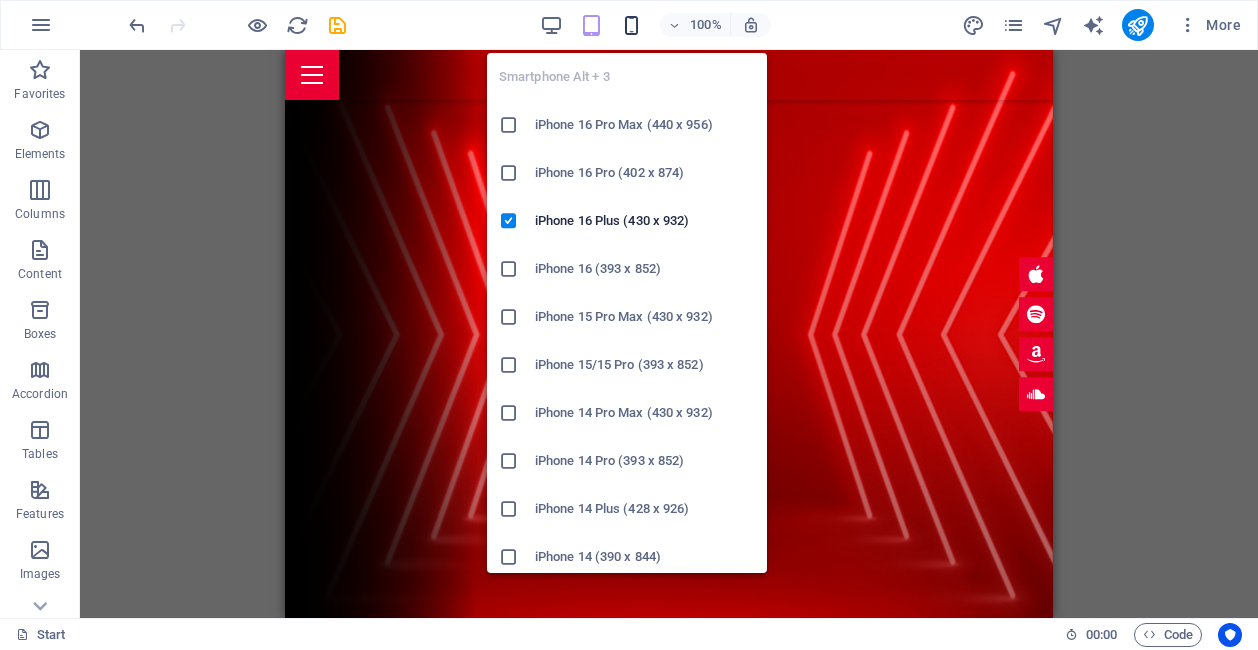 click at bounding box center (631, 25) 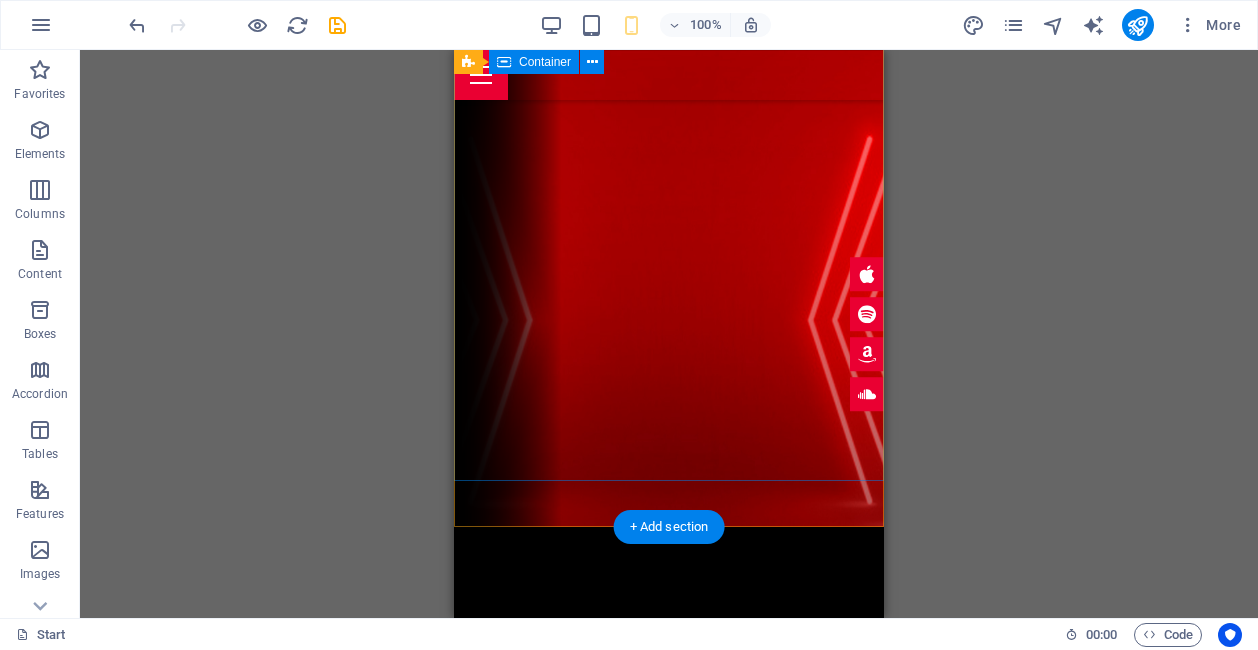 scroll, scrollTop: 0, scrollLeft: 0, axis: both 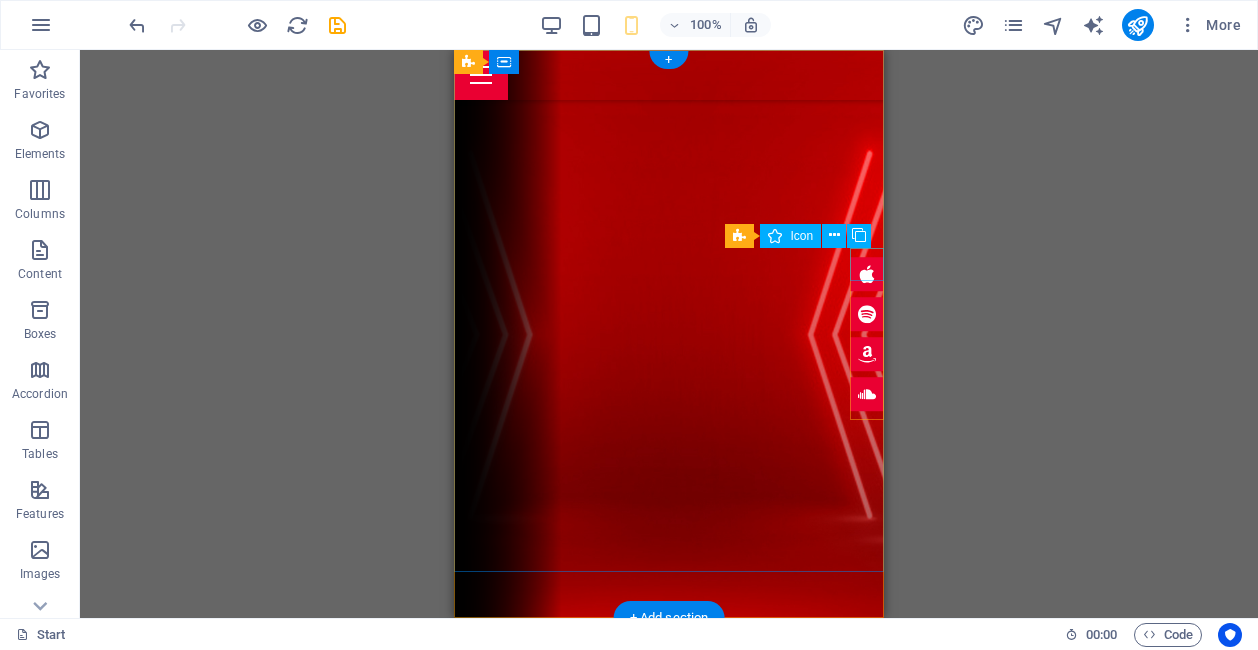 click at bounding box center [867, 274] 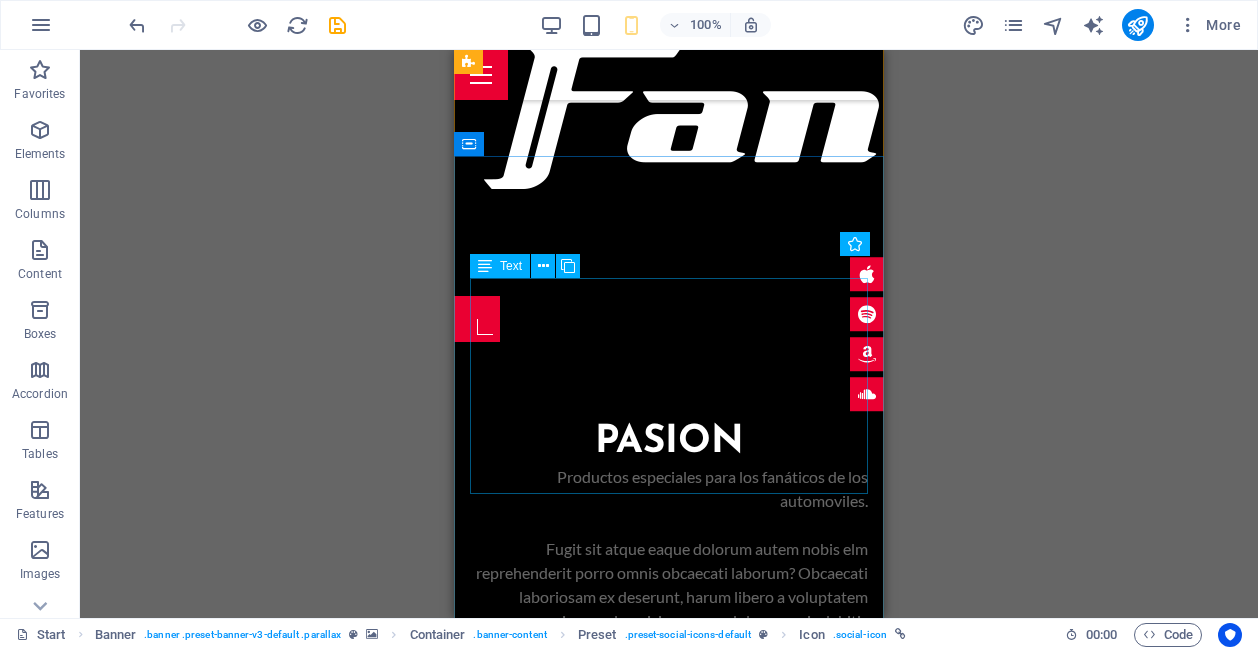 scroll, scrollTop: 729, scrollLeft: 0, axis: vertical 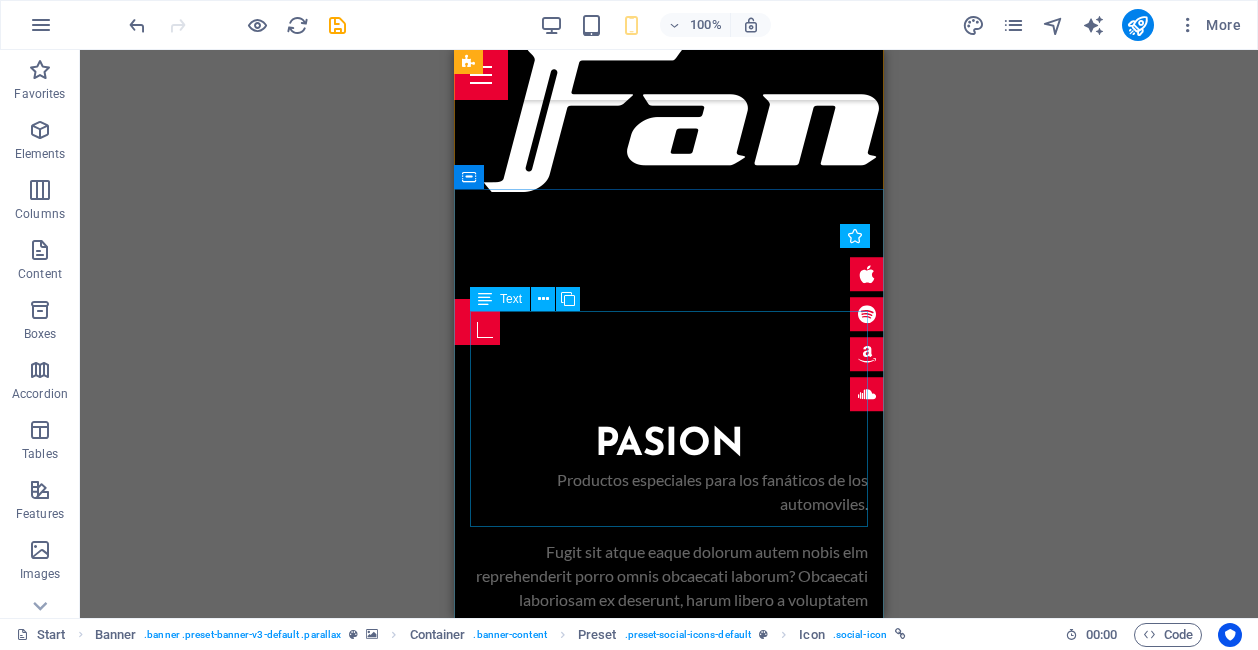 click on "Productos especiales para los fanáticos de los automoviles. Fugit sit atque eaque dolorum autem nobis elm reprehenderit porro omnis obcaecati laborum? Obcaecati laboriosam ex deserunt, harum libero a voluptatem possimus culpa nisi eos quas dolore omnis debitis consequatur fugiat eaque nulla. Qui molestias, nobis dicta voluptas." at bounding box center (669, 576) 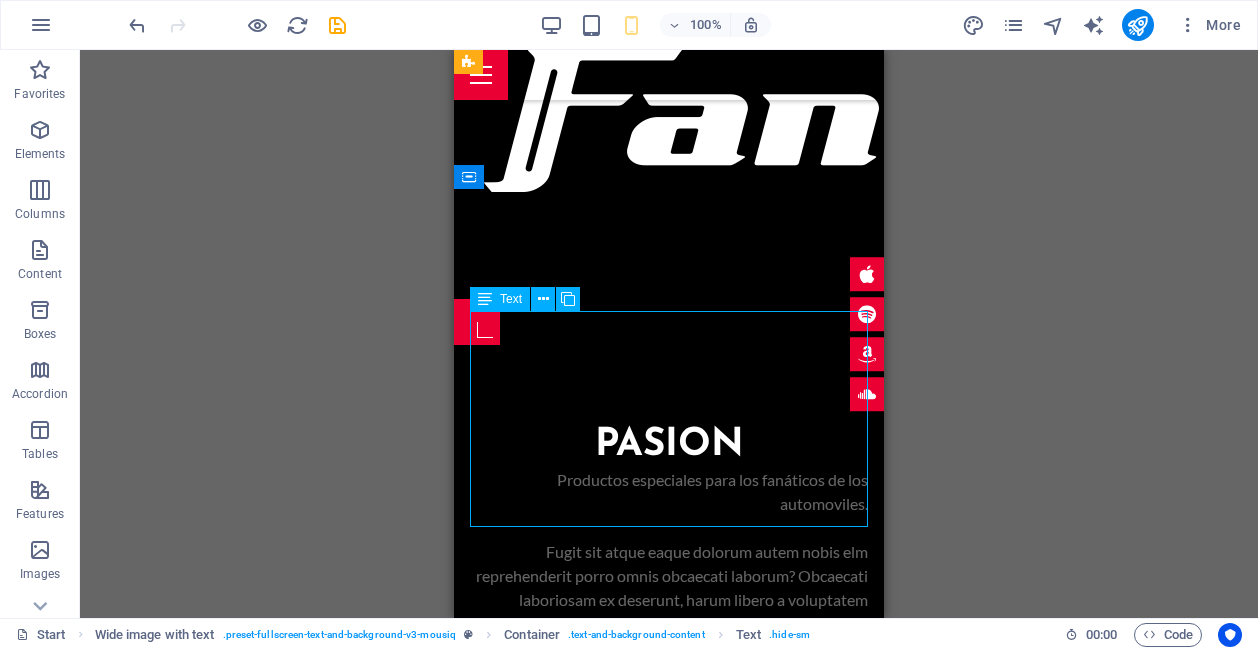 click on "Productos especiales para los fanáticos de los automoviles. Fugit sit atque eaque dolorum autem nobis elm reprehenderit porro omnis obcaecati laborum? Obcaecati laboriosam ex deserunt, harum libero a voluptatem possimus culpa nisi eos quas dolore omnis debitis consequatur fugiat eaque nulla. Qui molestias, nobis dicta voluptas." at bounding box center (669, 576) 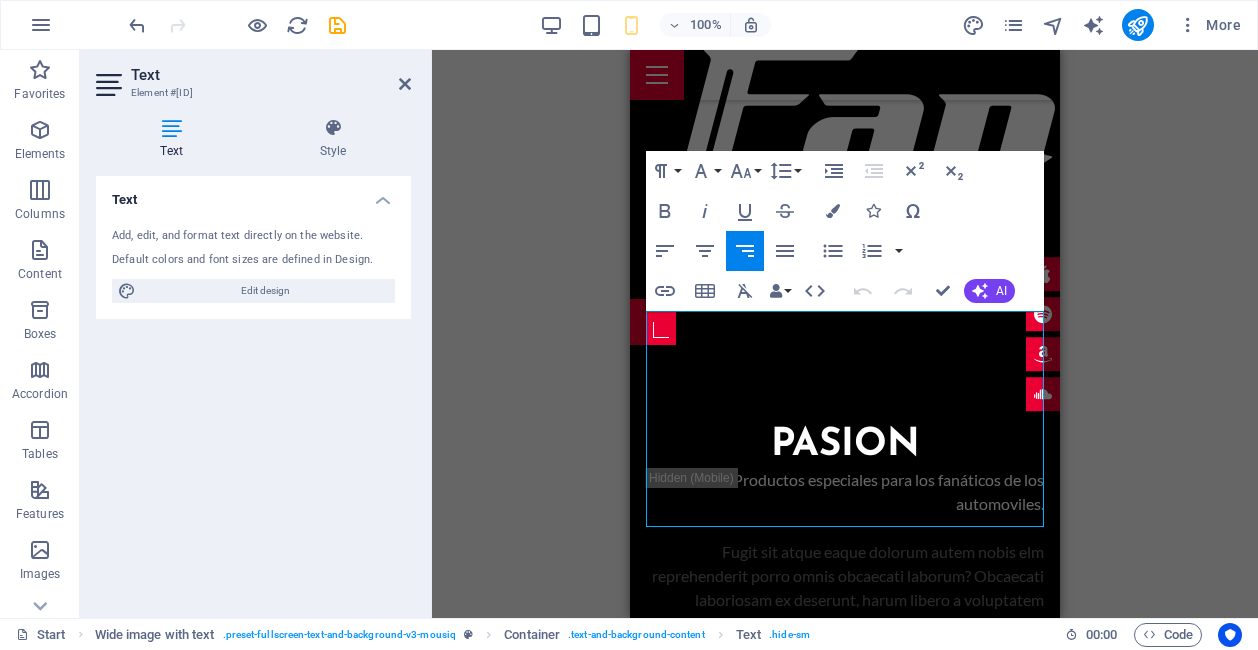 click on "Drag here to replace the existing content. Press “Ctrl” if you want to create a new element. H2 Wide image with text Container Logo Banner Banner Container Placeholder Wide image with text Container Scroll indicator Menu Bar Banner Container Menu Bar Text HTML Banner Menu Bar Menu Container H2 Spacer Preset Text Preset H2 Container Spacer Container Countdown H3 Spacer Wide image with text Container HTML Container H2 Spacer Preset Gallery Preset HTML Text Button H3 Container H3 Text Container Countdown Container Countdown H3 Text Placeholder Container H2 Spacer Spacer H2 Preset Preset Container Text Preset Preset Container Container Text Container Container Text Container Placeholder Wide image with text Container Preset Container Preset Container H3 Container H3 Text Container H3 Text Spacer Preset Icon" at bounding box center (845, 334) 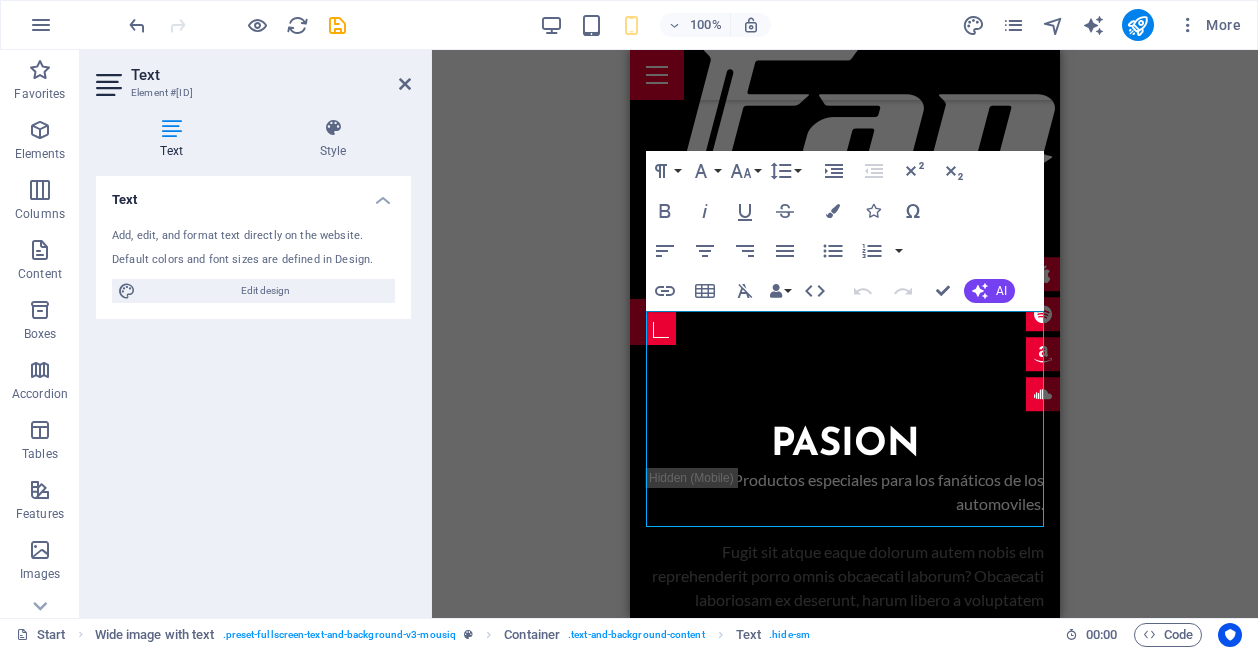 click on "Drag here to replace the existing content. Press “Ctrl” if you want to create a new element. H2 Wide image with text Container Logo Banner Banner Container Placeholder Wide image with text Container Scroll indicator Menu Bar Banner Container Menu Bar Text HTML Banner Menu Bar Menu Container H2 Spacer Preset Text Preset H2 Container Spacer Container Countdown H3 Spacer Wide image with text Container HTML Container H2 Spacer Preset Gallery Preset HTML Text Button H3 Container H3 Text Container Countdown Container Countdown H3 Text Placeholder Container H2 Spacer Spacer H2 Preset Preset Container Text Preset Preset Container Container Text Container Container Text Container Placeholder Wide image with text Container Preset Container Preset Container H3 Container H3 Text Container H3 Text Spacer Preset Icon" at bounding box center [845, 334] 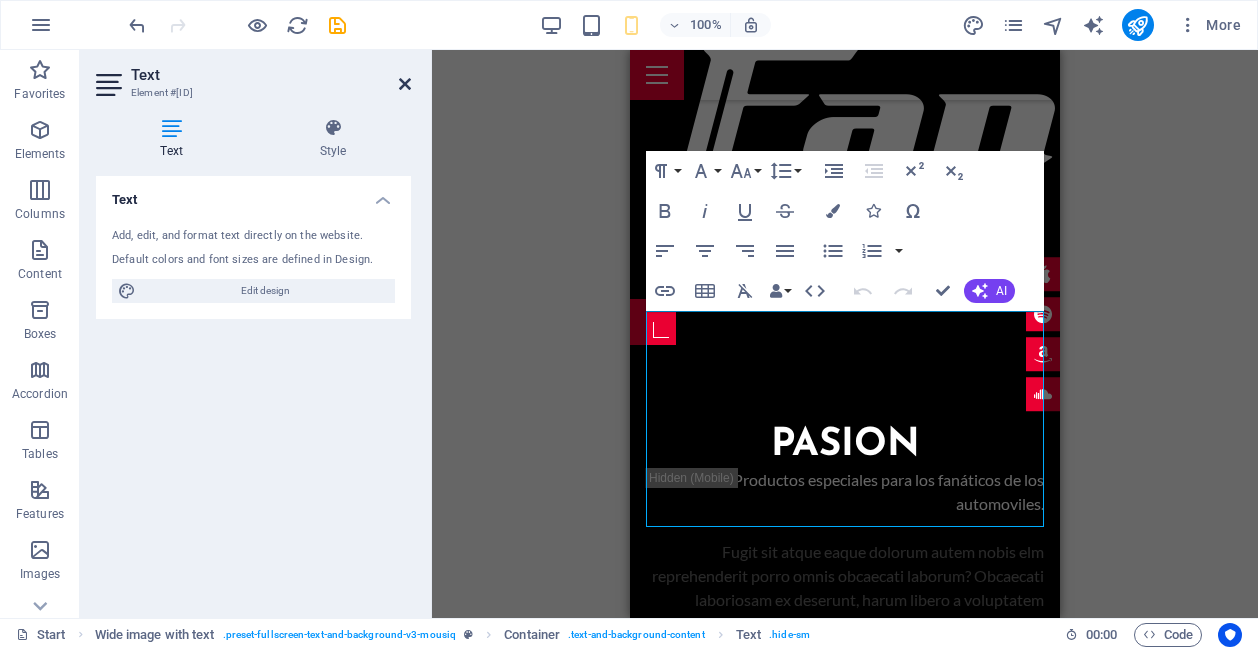 click at bounding box center [405, 84] 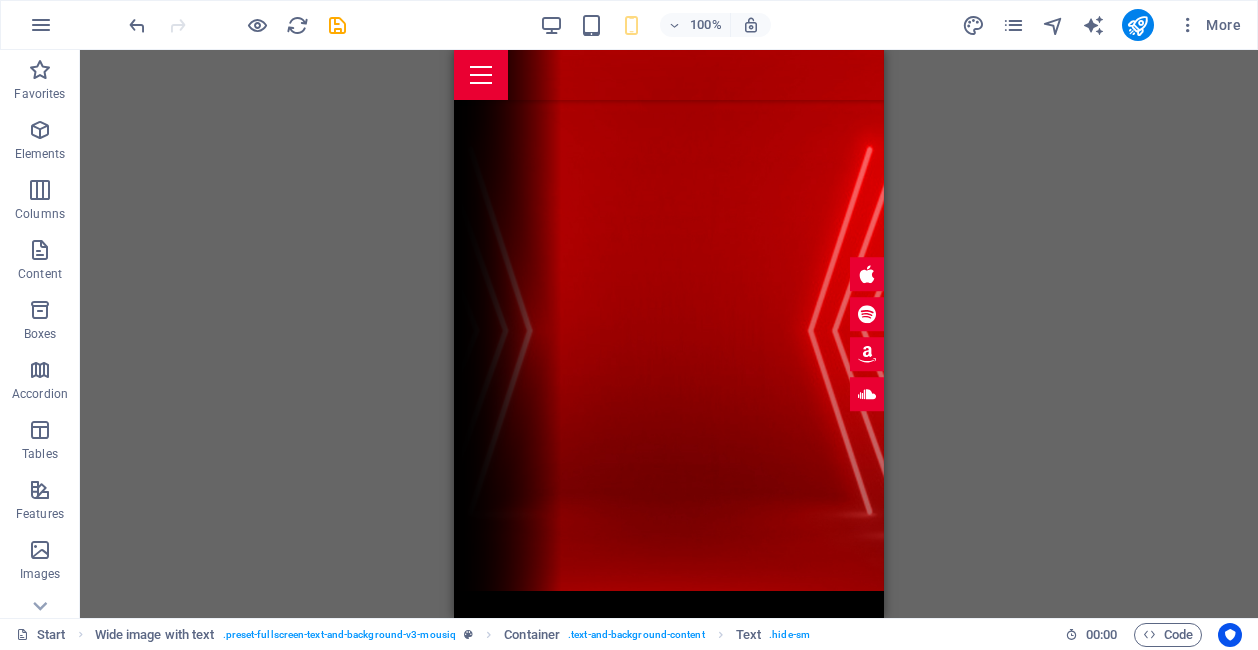 scroll, scrollTop: 17, scrollLeft: 0, axis: vertical 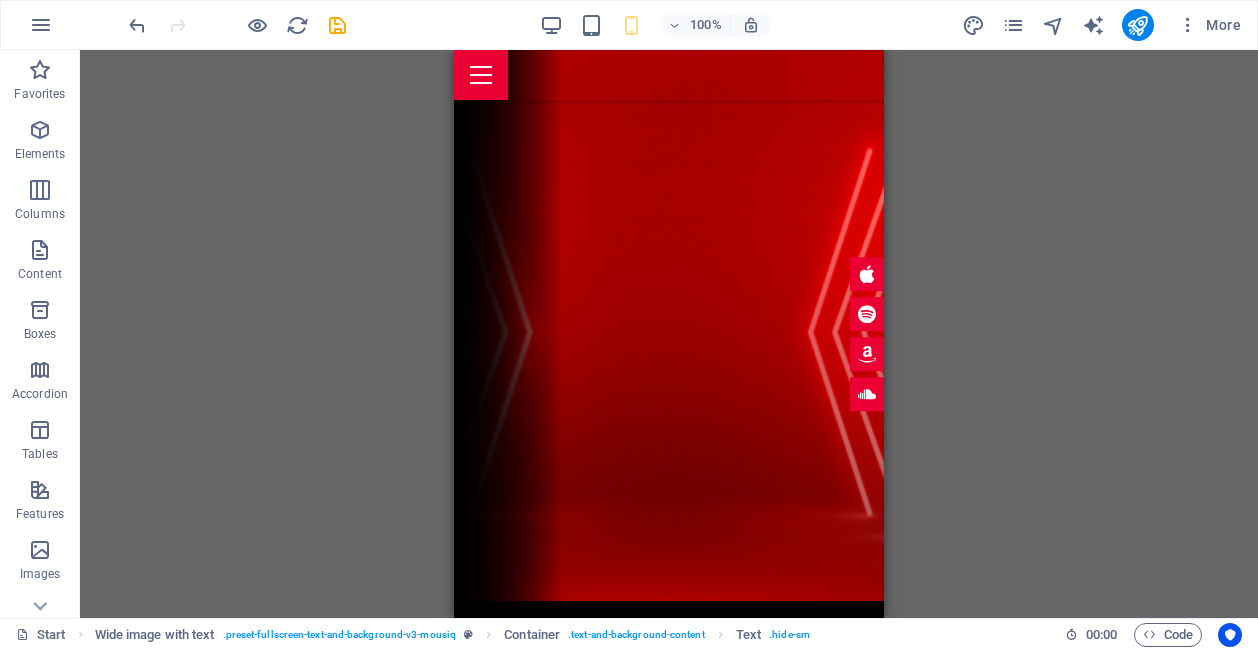 click on "Drag here to replace the existing content. Press “Ctrl” if you want to create a new element. H2 Wide image with text Container Logo Banner Banner Container Placeholder Wide image with text Container Scroll indicator Menu Bar Banner Container Menu Bar Text HTML Banner Menu Bar Menu Container H2 Spacer Preset Text Preset H2 Container Spacer Container Countdown H3 Spacer Wide image with text Container HTML Container H2 Spacer Preset Gallery Preset HTML Text Button H3 Container H3 Text Container Countdown Container Countdown H3 Text Placeholder Container H2 Spacer Spacer H2 Preset Preset Container Text Preset Preset Container Container Text Container Container Text Container Placeholder Wide image with text Container Preset Container Preset Container H3 Container H3 Text Container H3 Text Spacer Preset Icon" at bounding box center (669, 334) 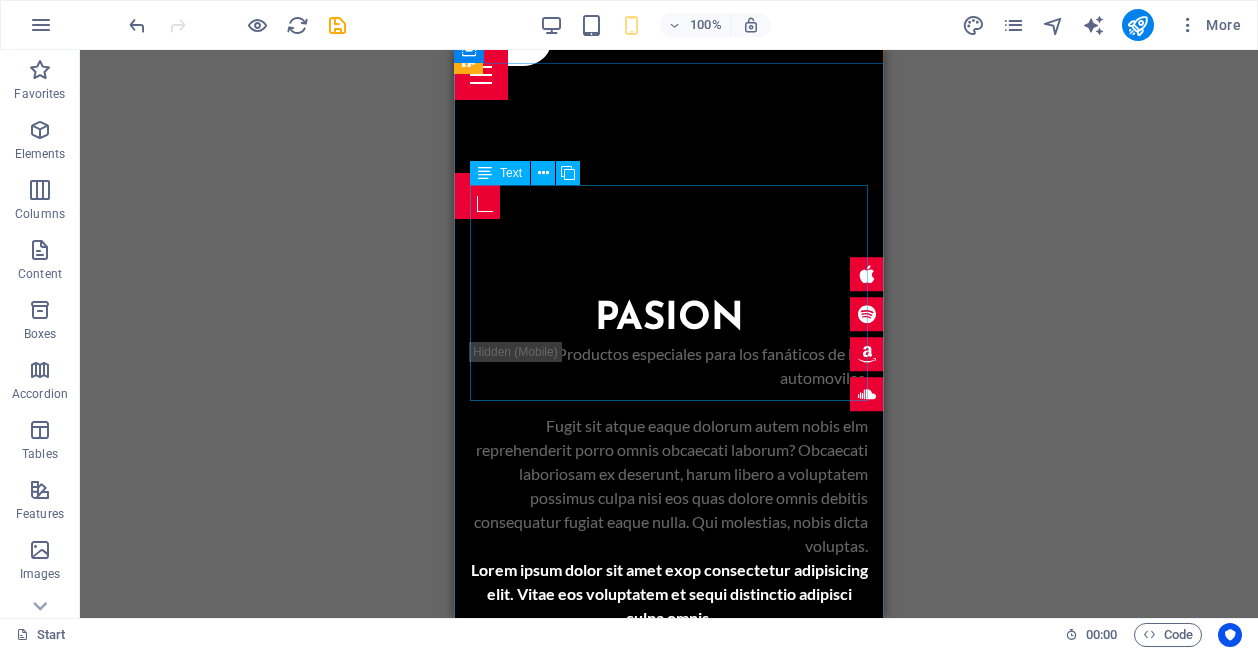 scroll, scrollTop: 861, scrollLeft: 0, axis: vertical 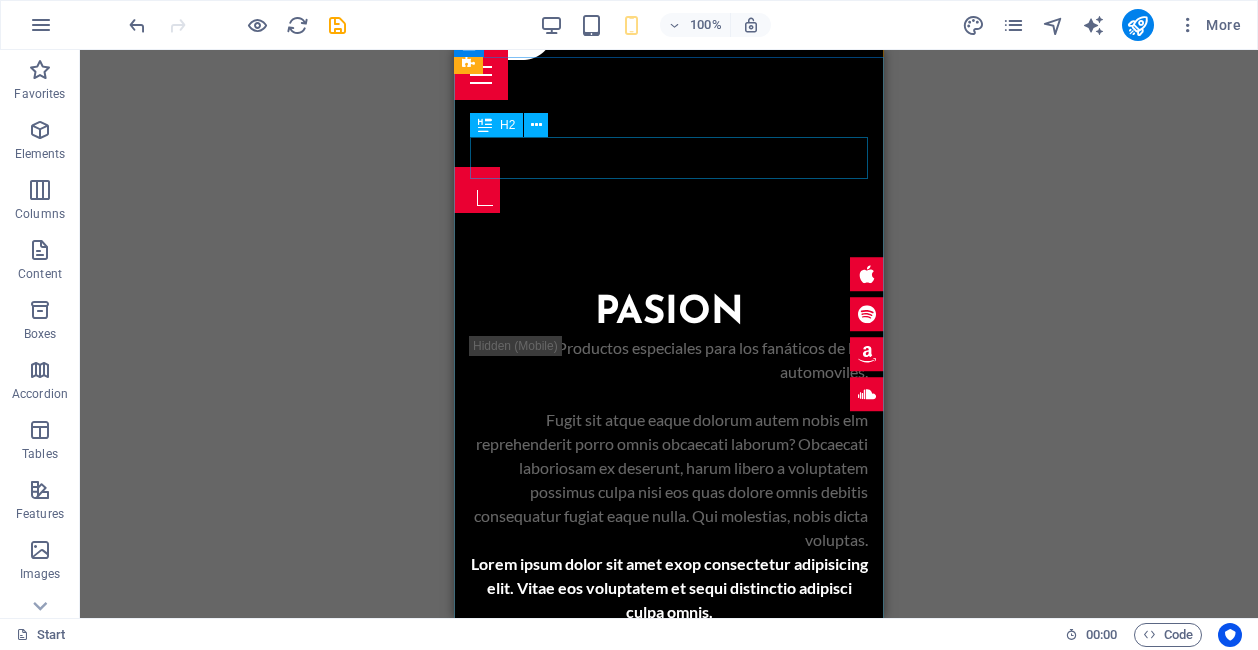 click on "PASION" at bounding box center [669, 314] 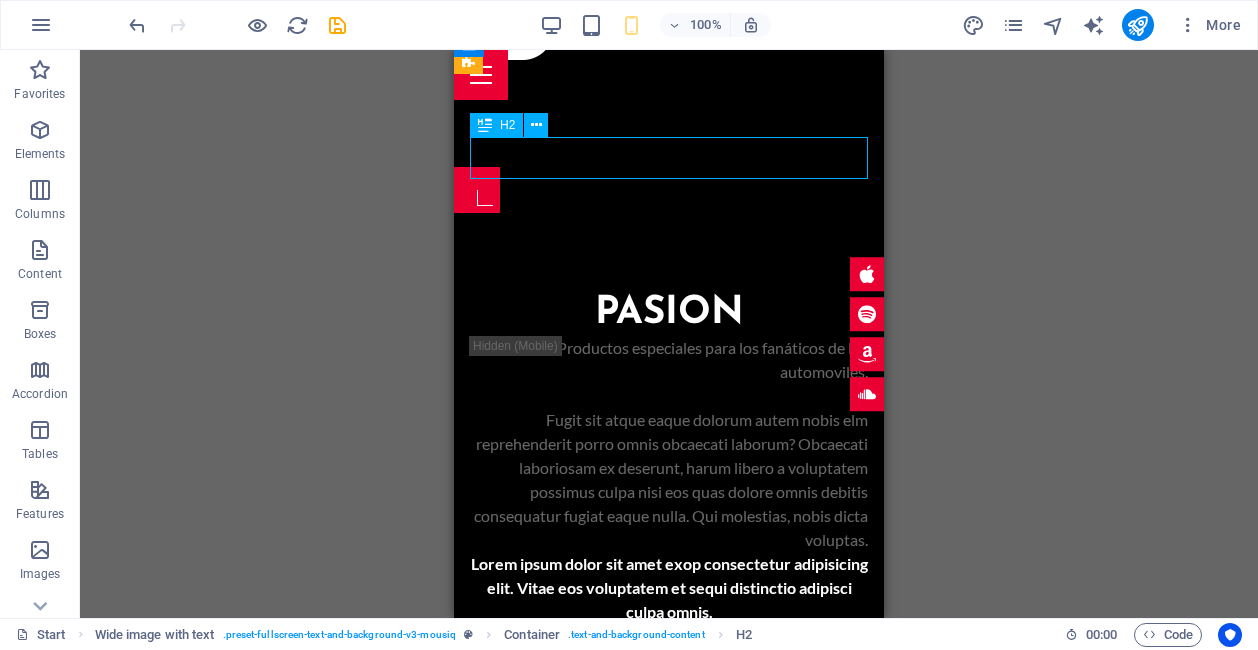 click on "PASION" at bounding box center [669, 314] 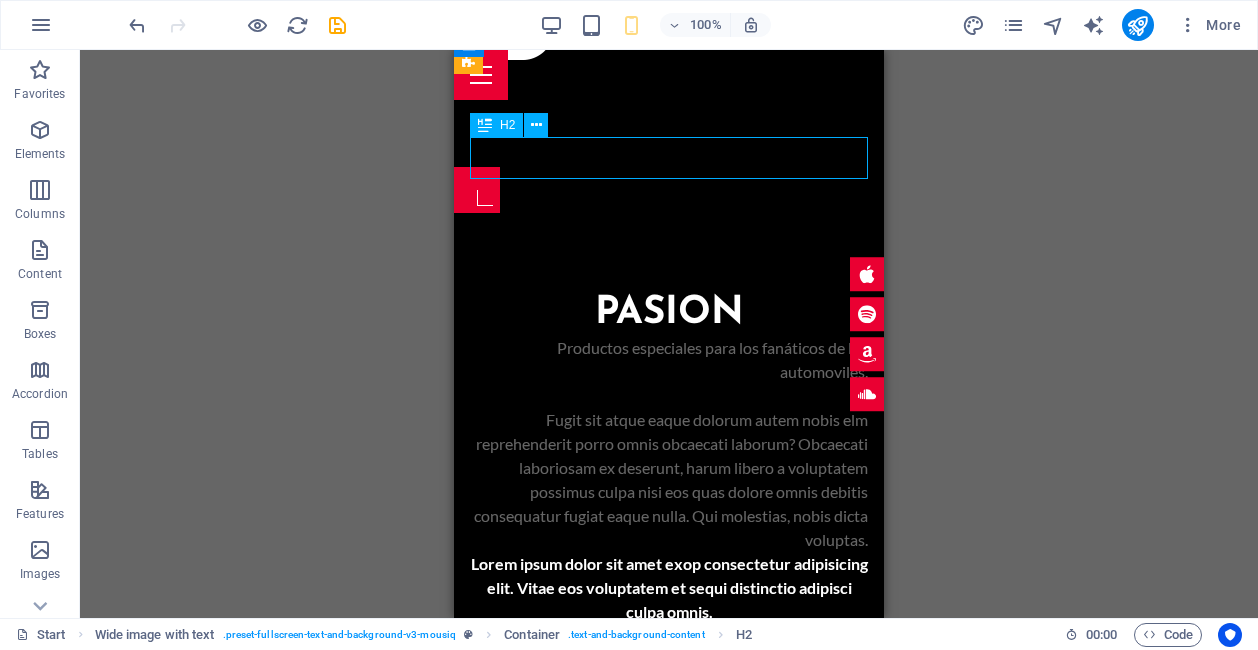 drag, startPoint x: 700, startPoint y: 160, endPoint x: 523, endPoint y: 160, distance: 177 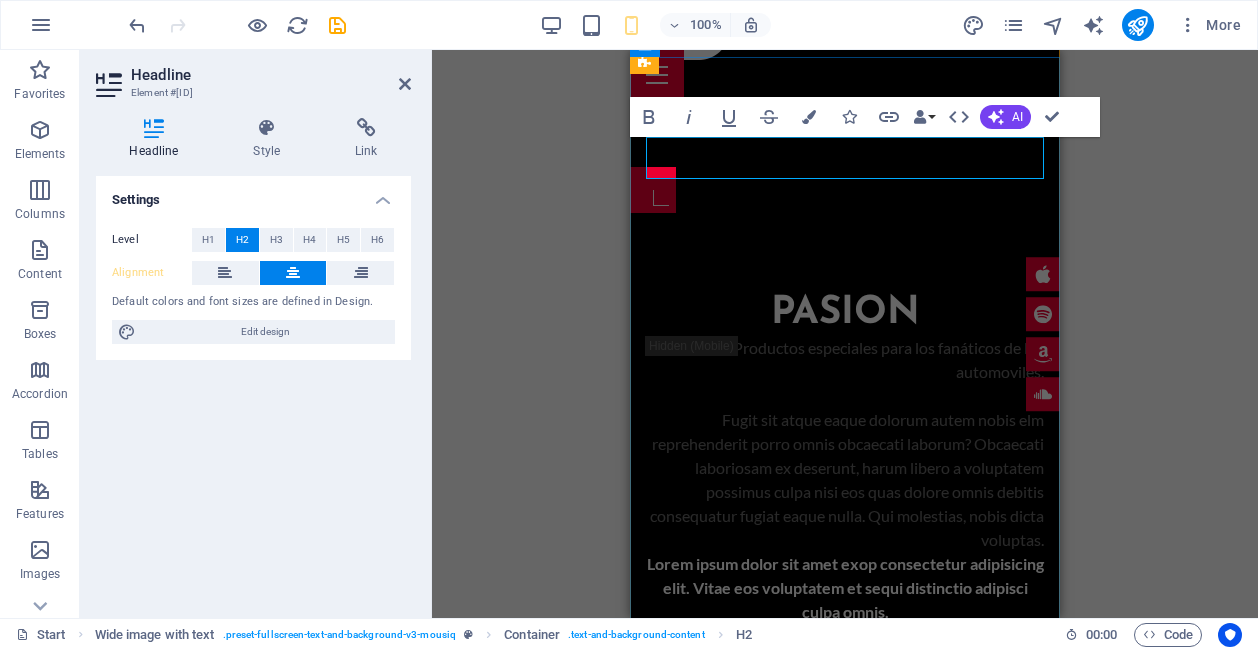 click on "PASION" at bounding box center (845, 314) 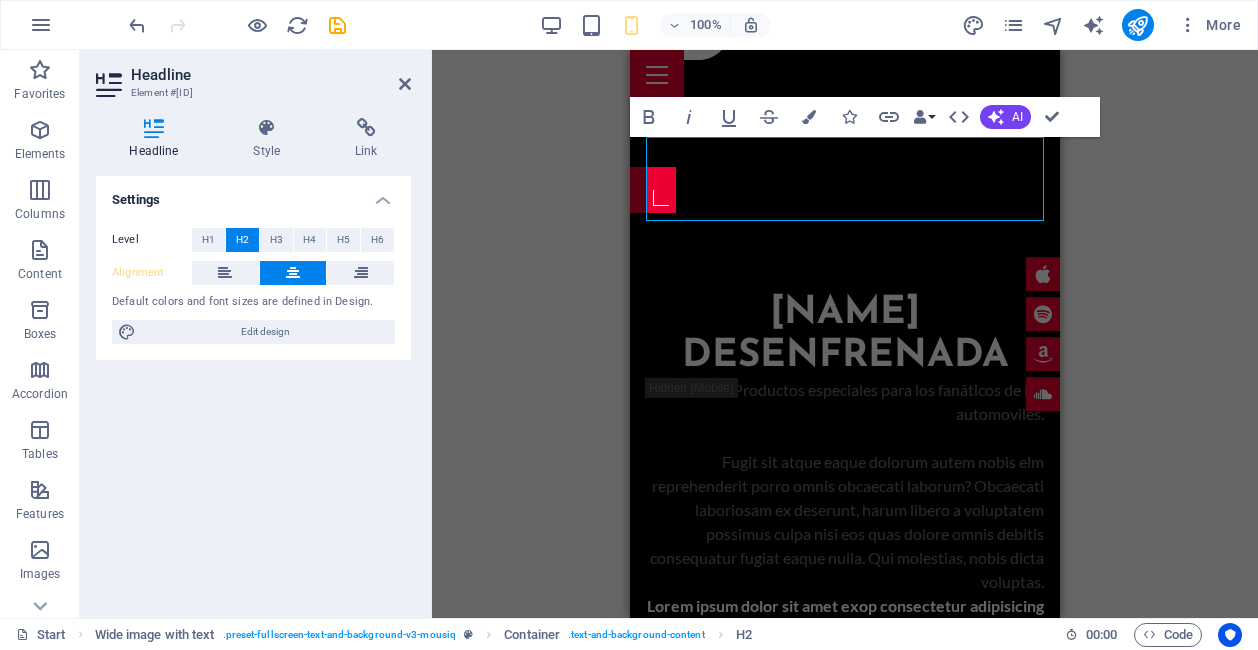click on "H2   Wide image with text   Container   Logo   Banner   Banner   Container   Placeholder   Wide image with text   Container   Scroll indicator   Menu Bar   Banner   Container   Menu Bar   Text   HTML   Banner   Menu Bar   Menu   Container   H2   Spacer   Preset   Text   Preset   H2   Container   Spacer   Container   Countdown   H3   Spacer   Wide image with text   Container   HTML   Container   H2   Spacer   Container   Preset   Gallery   Container   Preset   HTML   Text   Button   H3   Container   H3   Text   Container   Countdown   Container   Countdown   H3   Text   Placeholder   Container   H2   Spacer   Spacer   H2   Preset   Preset   Container   Text   Preset   Preset   Preset   Container   Container   Text   Container   Container   Text   Container   Placeholder   Wide image with text   Wide image with text   Container   Preset   Container   Preset   Container   H3   Container   H3   Text   Container   H3   Text   Spacer   Preset   Icon   Wide image with text   Container   H2" at bounding box center (845, 334) 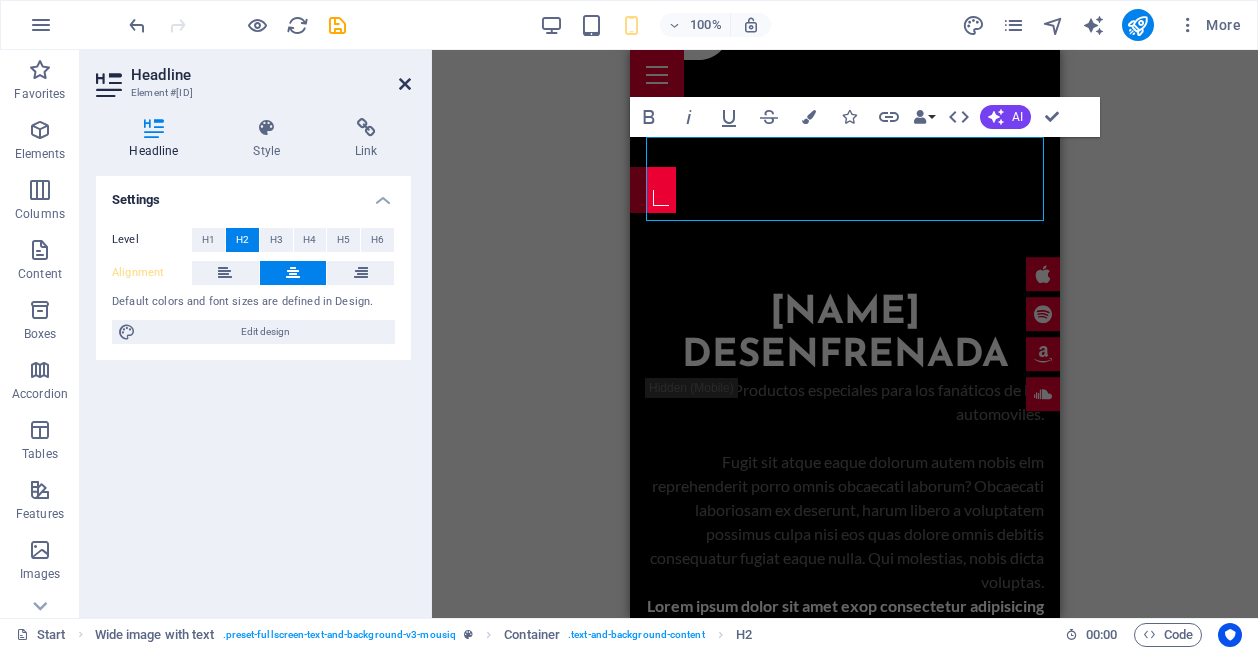 click at bounding box center (405, 84) 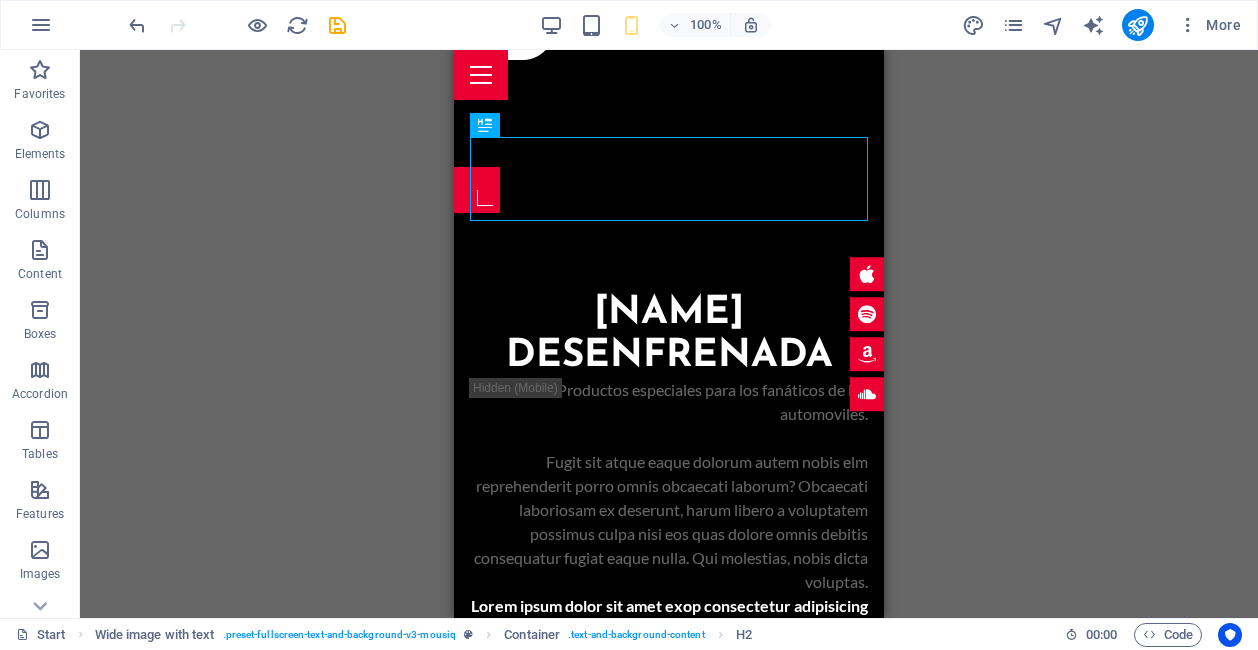 click on "H2   Wide image with text   Container   Logo   Banner   Banner   Container   Placeholder   Wide image with text   Container   Scroll indicator   Menu Bar   Banner   Container   Menu Bar   Text   HTML   Banner   Menu Bar   Menu   Container   H2   Spacer   Preset   Text   Preset   H2   Container   Spacer   Container   Countdown   H3   Spacer   Wide image with text   Container   HTML   Container   H2   Spacer   Container   Preset   Gallery   Container   Preset   HTML   Text   Button   H3   Container   H3   Text   Container   Countdown   Container   Countdown   H3   Text   Placeholder   Container   H2   Spacer   Spacer   H2   Preset   Preset   Container   Text   Preset   Preset   Preset   Container   Container   Text   Container   Container   Text   Container   Placeholder   Wide image with text   Wide image with text   Container   Preset   Container   Preset   Container   H3   Container   H3   Text   Container   H3   Text   Spacer   Preset   Icon   Wide image with text   Container   H2" at bounding box center [669, 334] 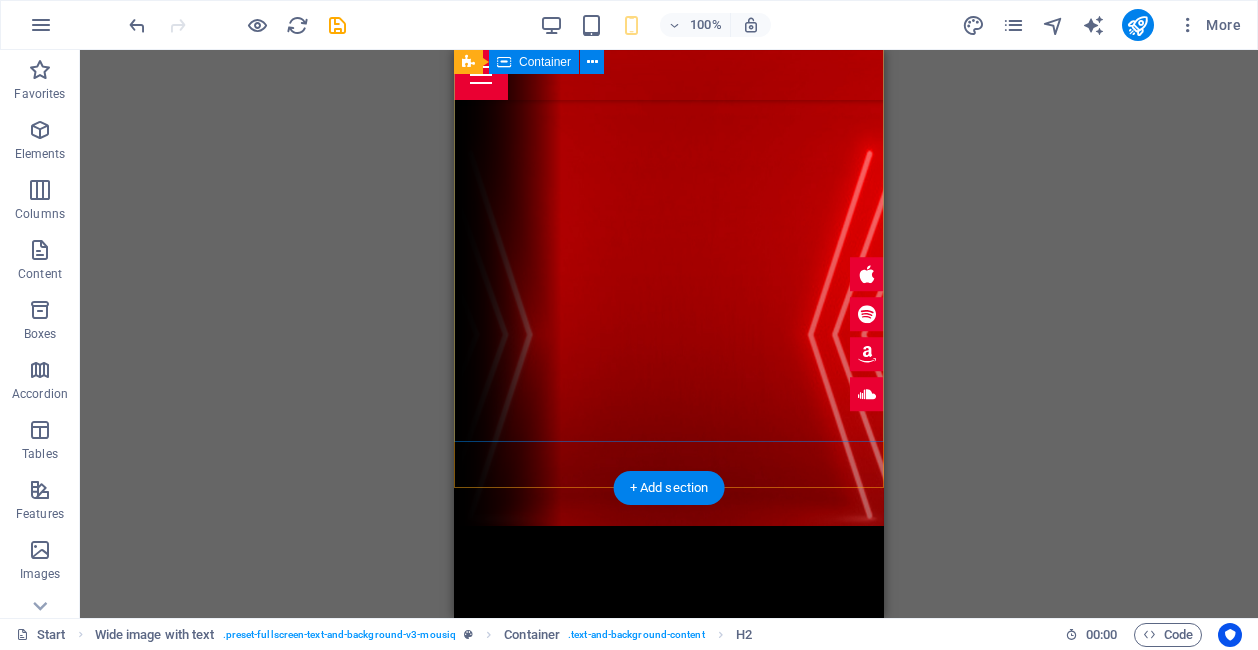 scroll, scrollTop: 0, scrollLeft: 0, axis: both 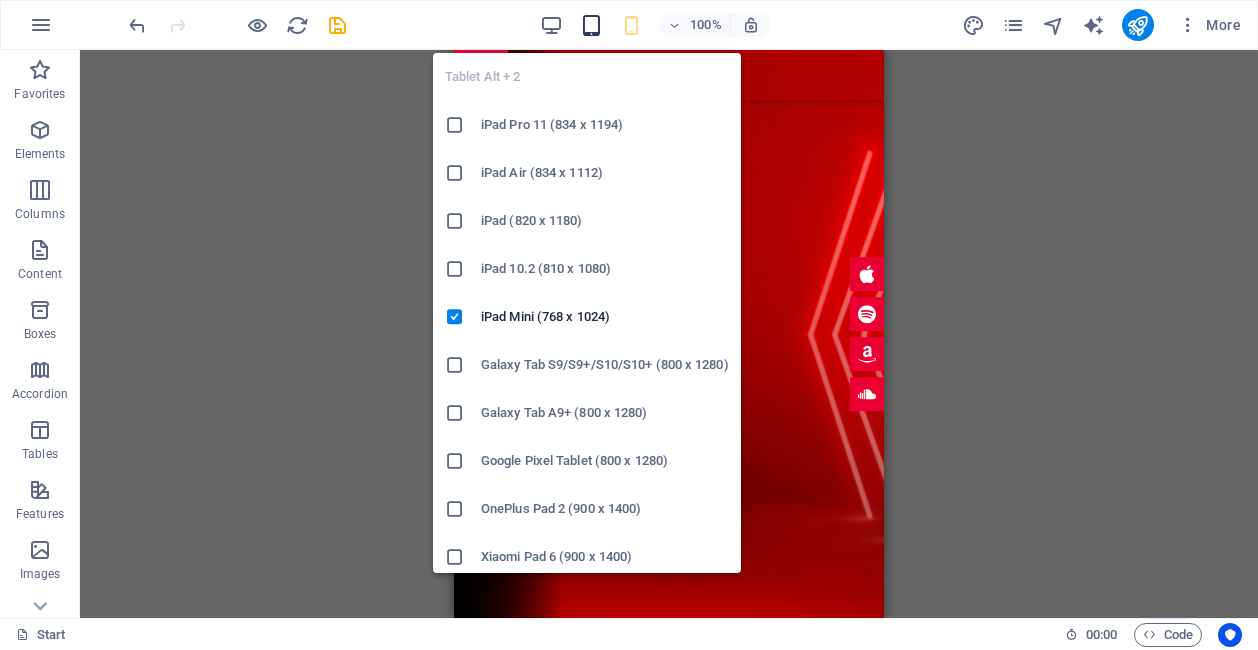 click at bounding box center [591, 25] 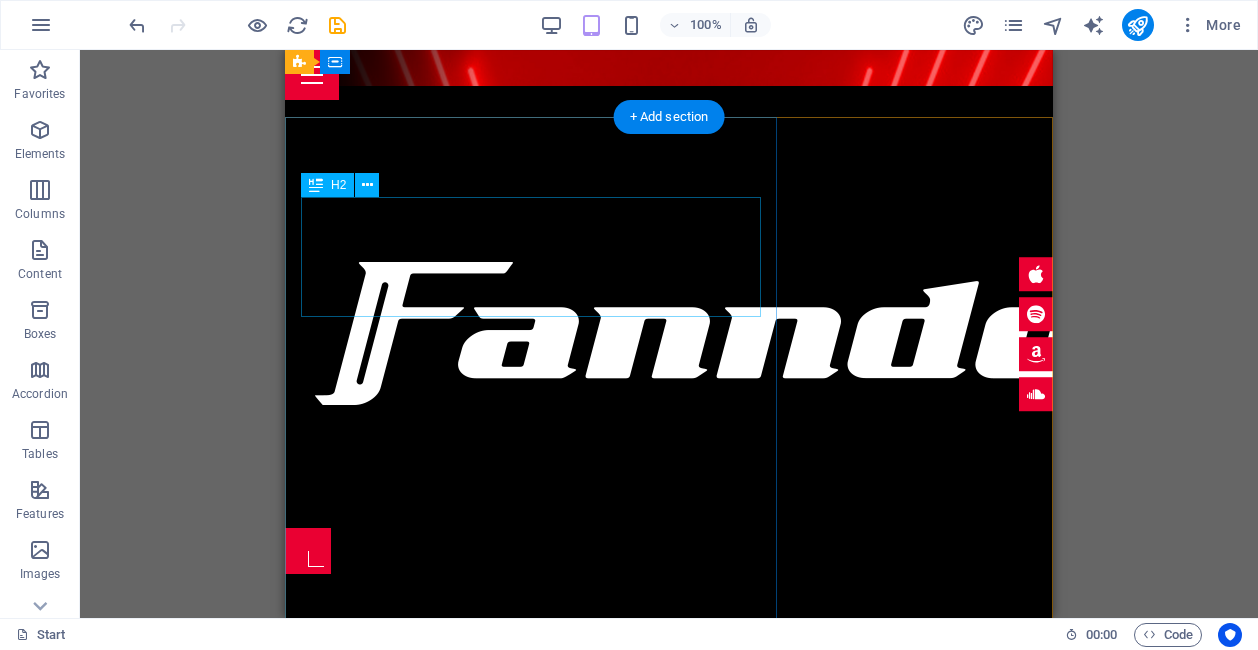 scroll, scrollTop: 492, scrollLeft: 0, axis: vertical 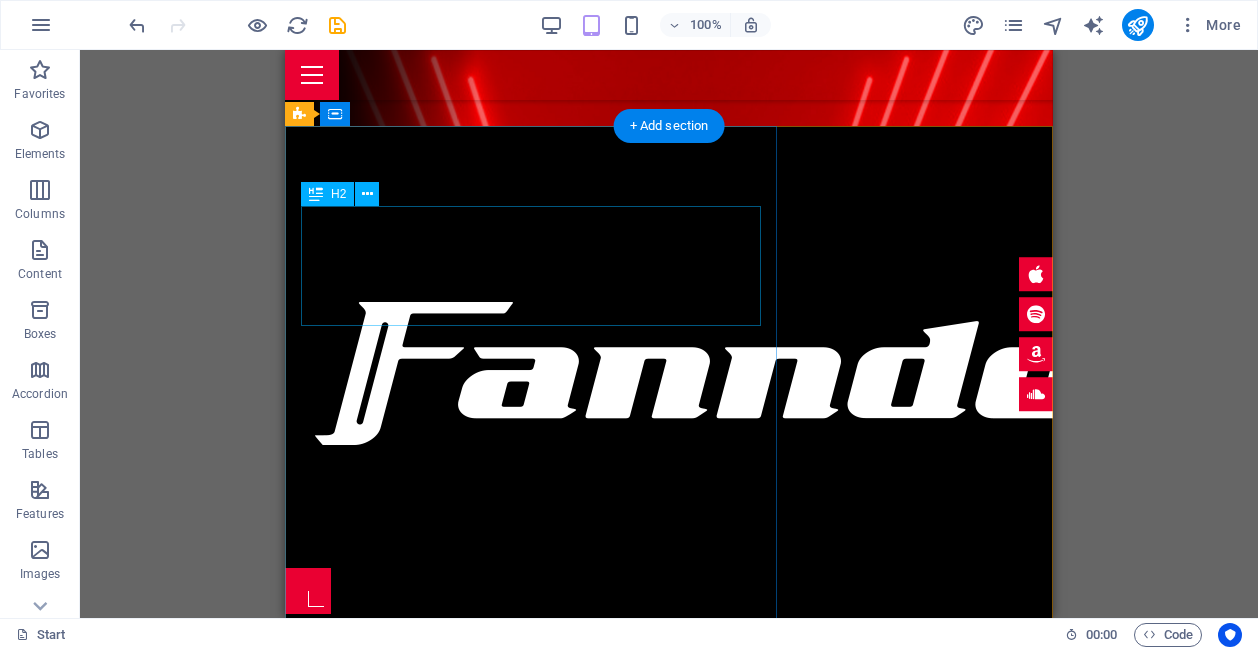 click on "[NAME] Desenfrenada" at bounding box center (669, 724) 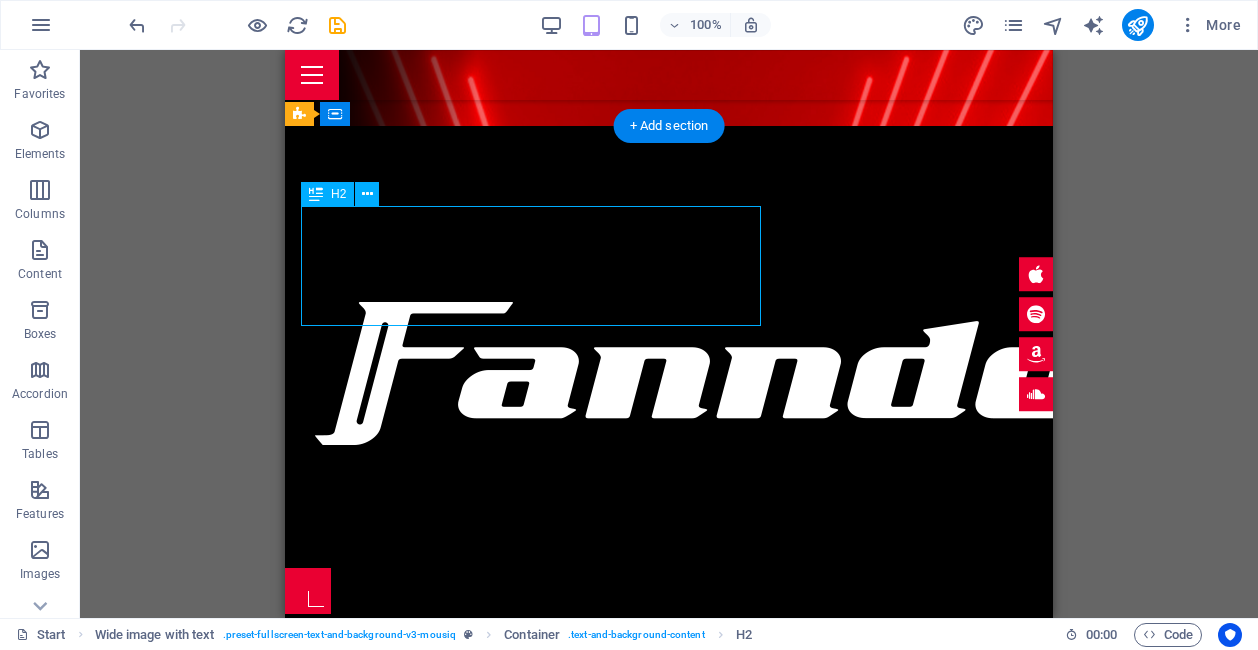 click on "[NAME] Desenfrenada" at bounding box center (669, 724) 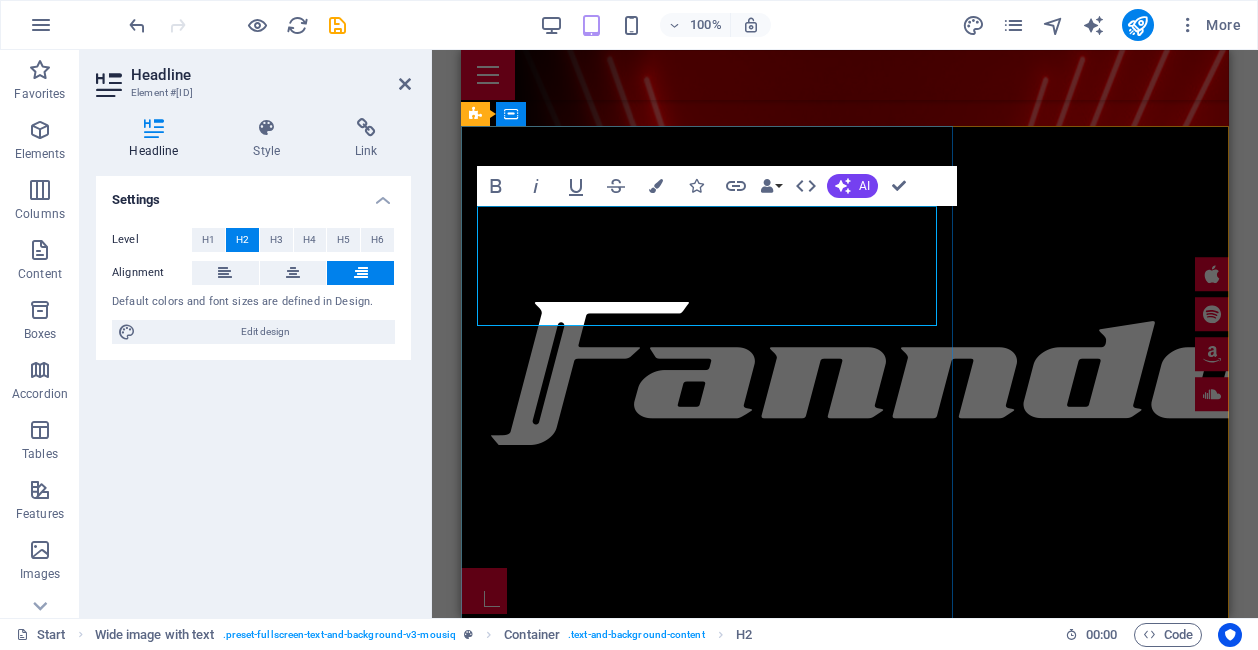 click on "[NAME] Desenfrenada" at bounding box center [845, 724] 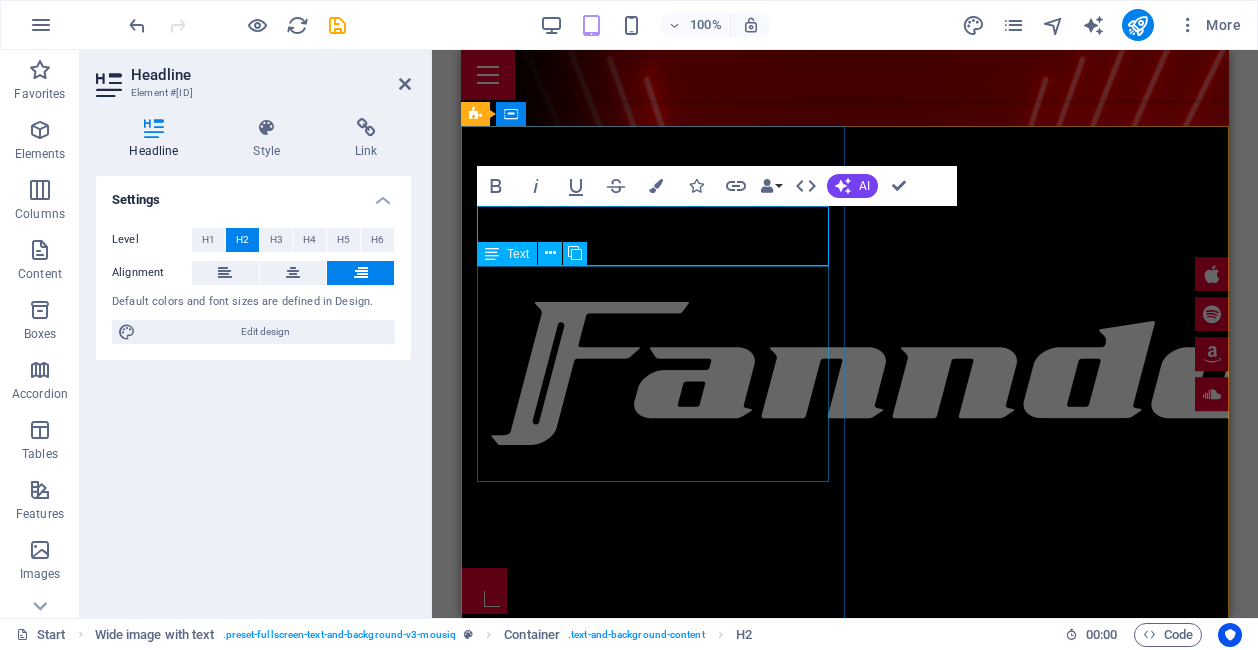 type 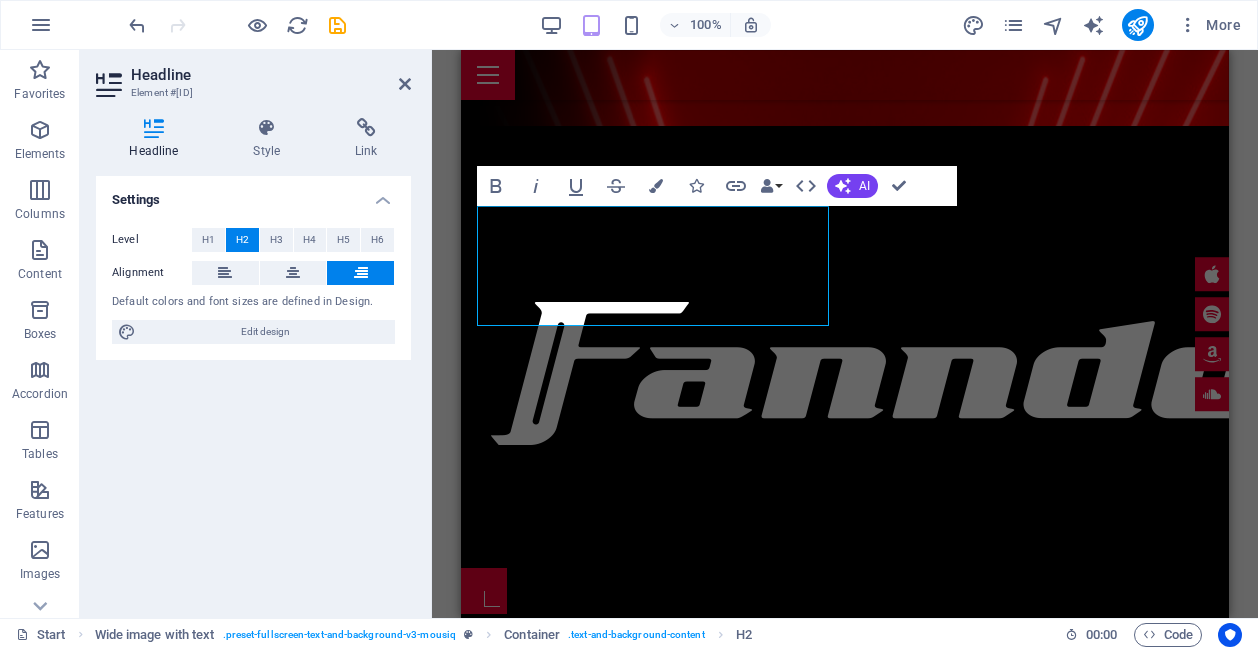 click on "Settings Level H1 H2 H3 H4 H5 H6 Alignment Default colors and font sizes are defined in Design. Edit design" at bounding box center [253, 389] 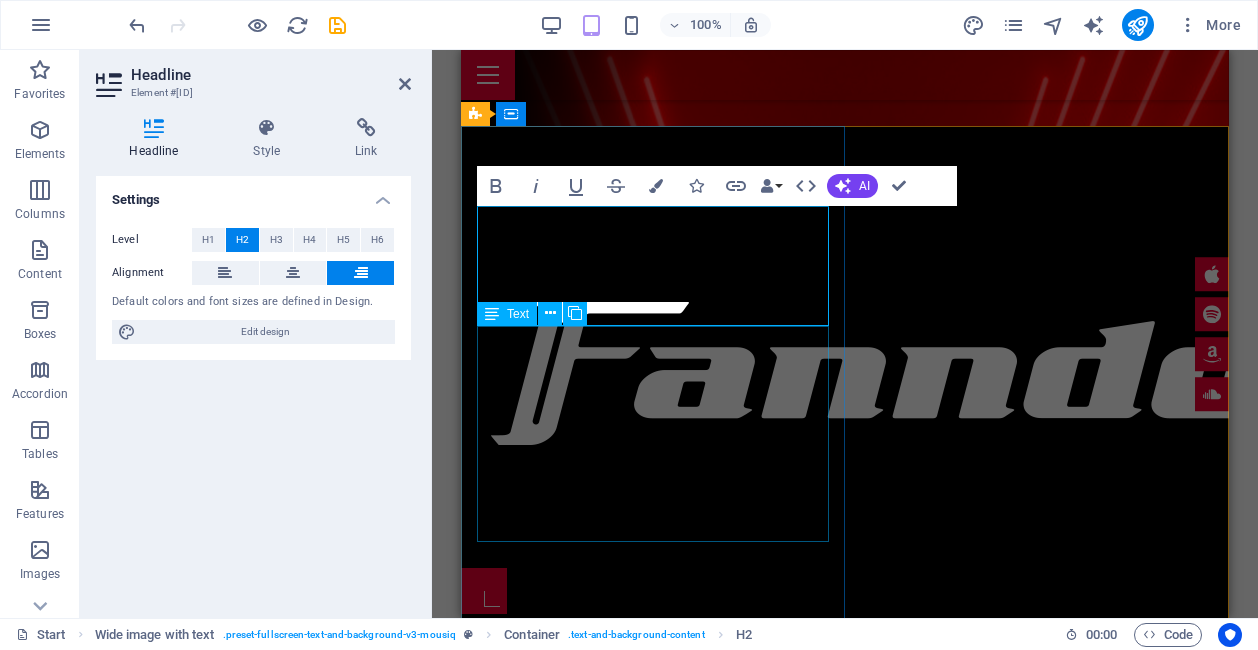 click on "Productos especiales para los fanáticos de los automoviles. Fugit sit atque eaque dolorum autem nobis elm reprehenderit porro omnis obcaecati laborum? Obcaecati laboriosam ex deserunt, harum libero a voluptatem possimus culpa nisi eos quas dolore omnis debitis consequatur fugiat eaque nulla. Qui molestias, nobis dicta voluptas." at bounding box center (845, 814) 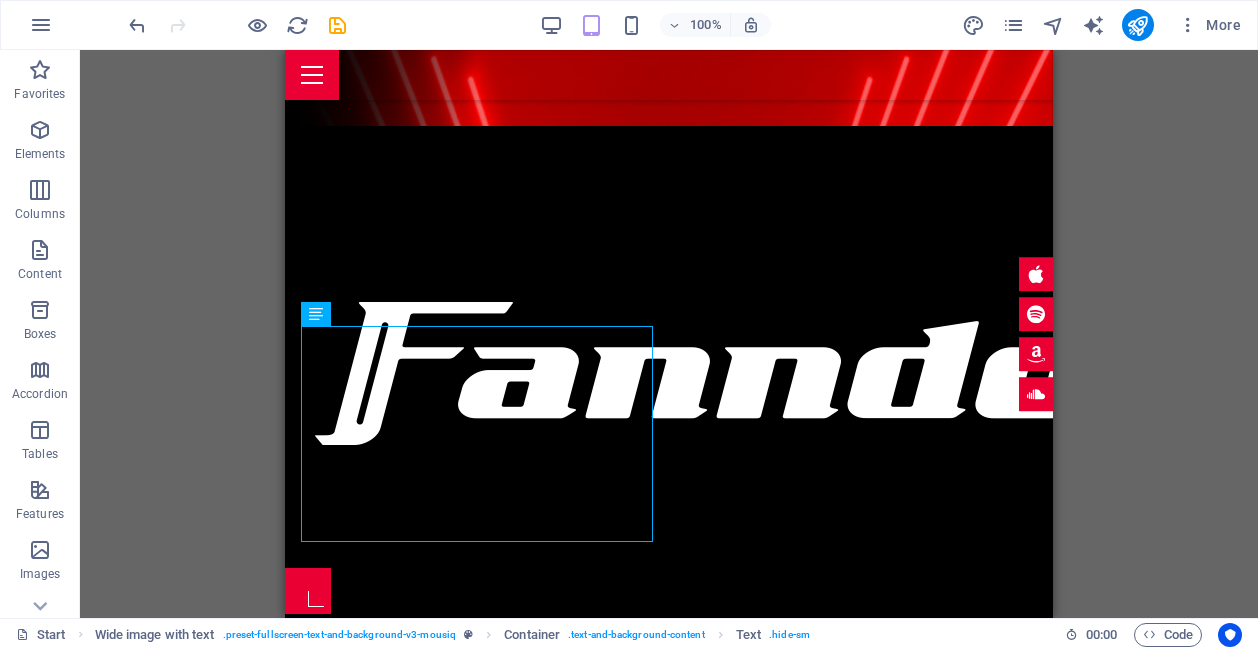 click on "Drag here to replace the existing content. Press “Ctrl” if you want to create a new element.
H2   Wide image with text   Wide image with text   Container   Logo   Banner   Banner   Container   Placeholder   Container   Scroll indicator   Menu Bar   Banner   Container   Menu Bar   Text   HTML   Banner   Menu Bar   Menu   Container   H2   Spacer   Preset   Text   Preset   H2   Container   Spacer   Container   Countdown   H3   Spacer   Wide image with text   Container   HTML   Container   H2   Spacer   Container   Preset   Gallery   Container   Preset   HTML   Text   Button   H3   Container   H3   Text   Container   Countdown   Container   Countdown   H3   Text   Placeholder   Container   H2   Spacer   Spacer   H2   Preset   Preset   Container   Text   Preset   Preset   Preset   Container   Container   Text   Container   Container   Text   Container   Placeholder   Wide image with text   Wide image with text   Container   Preset   Container   Preset   Container   H3   Container   H3" at bounding box center (669, 334) 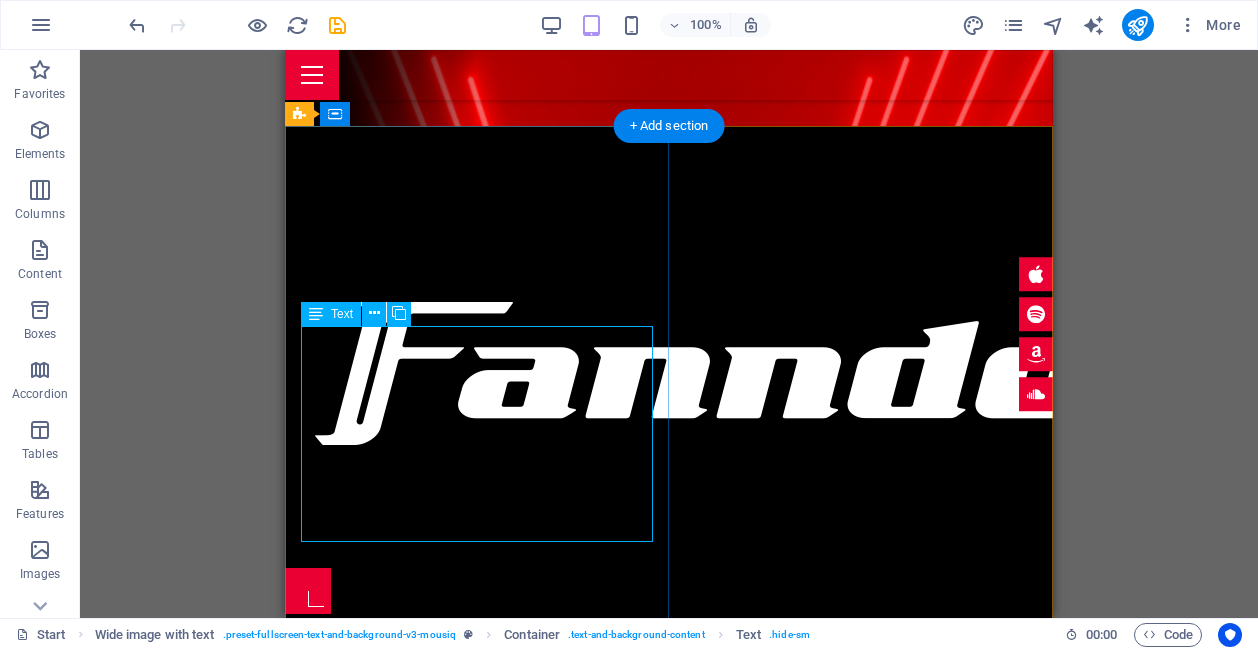 click on "Productos especiales para los fanáticos de los automoviles. Fugit sit atque eaque dolorum autem nobis elm reprehenderit porro omnis obcaecati laborum? Obcaecati laboriosam ex deserunt, harum libero a voluptatem possimus culpa nisi eos quas dolore omnis debitis consequatur fugiat eaque nulla. Qui molestias, nobis dicta voluptas." at bounding box center (669, 814) 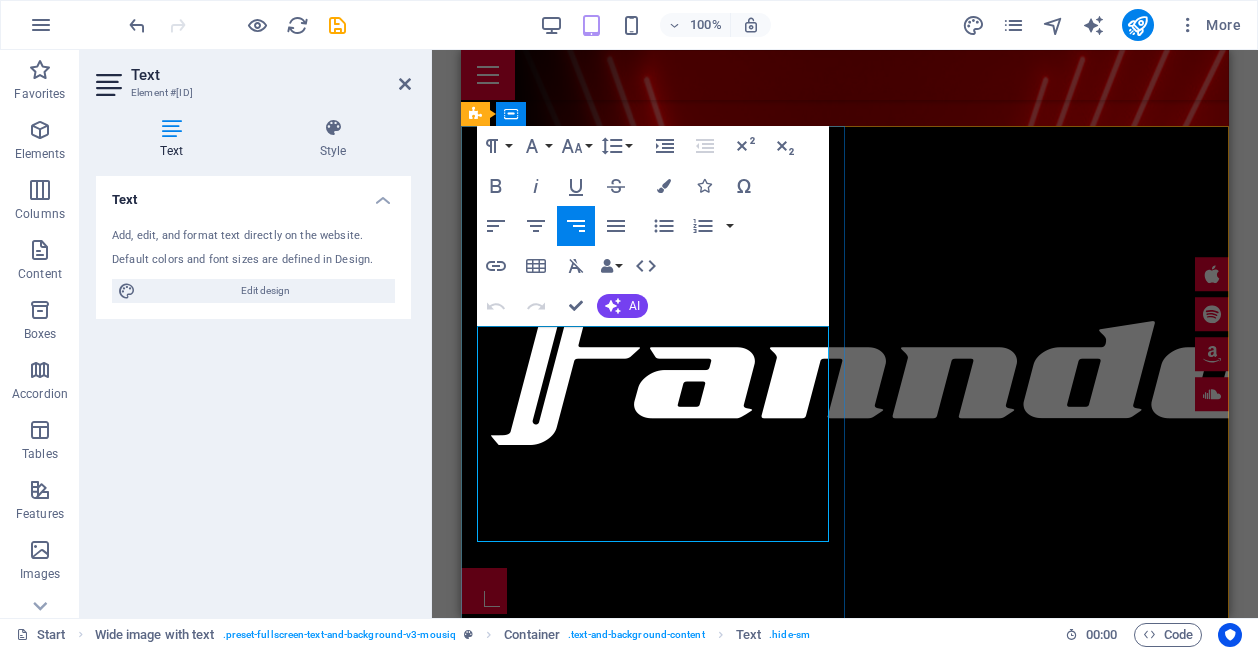 drag, startPoint x: 524, startPoint y: 338, endPoint x: 579, endPoint y: 362, distance: 60.00833 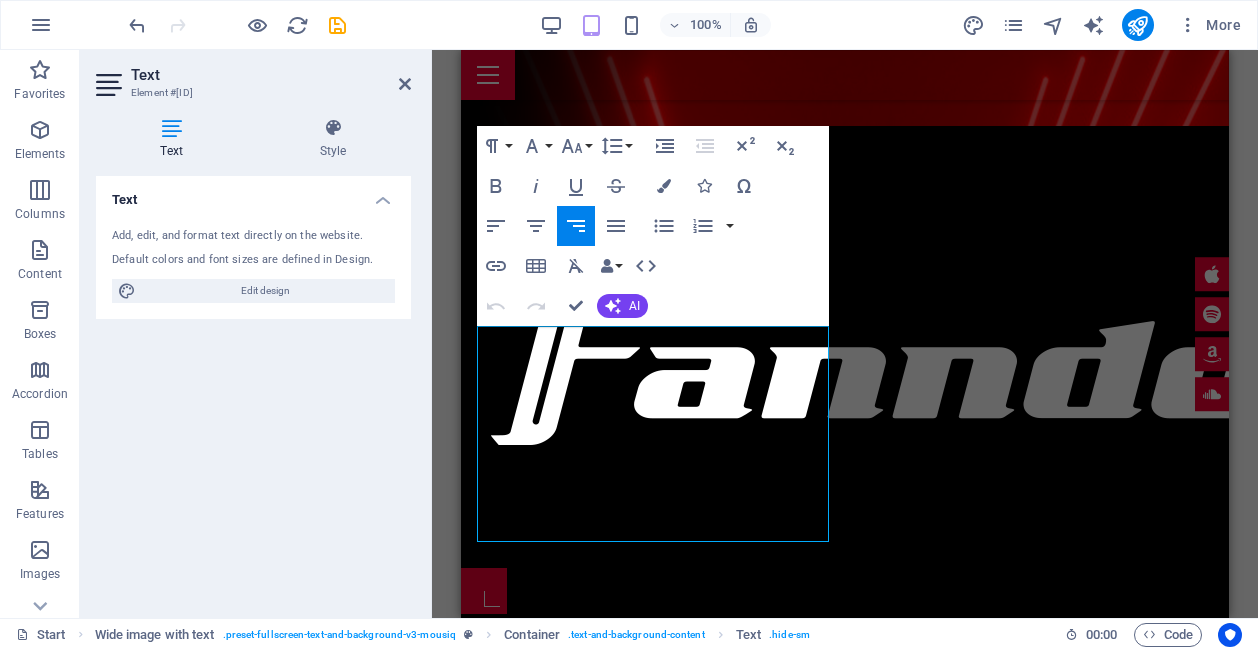 click on "Drag here to replace the existing content. Press “Ctrl” if you want to create a new element.
H2   Wide image with text   Wide image with text   Container   Logo   Banner   Banner   Container   Placeholder   Container   Scroll indicator   Menu Bar   Banner   Container   Menu Bar   Text   HTML   Banner   Menu Bar   Menu   Container   H2   Spacer   Preset   Text   Preset   H2   Container   Spacer   Container   Countdown   H3   Spacer   Wide image with text   Container   HTML   Container   H2   Spacer   Container   Preset   Gallery   Container   Preset   HTML   Text   Button   H3   Container   H3   Text   Container   Countdown   Container   Countdown   H3   Text   Placeholder   Container   H2   Spacer   Spacer   H2   Preset   Preset   Container   Text   Preset   Preset   Preset   Container   Container   Text   Container   Container   Text   Container   Placeholder   Wide image with text   Wide image with text   Container   Preset   Container   Preset   Container   H3   Container   H3" at bounding box center [845, 334] 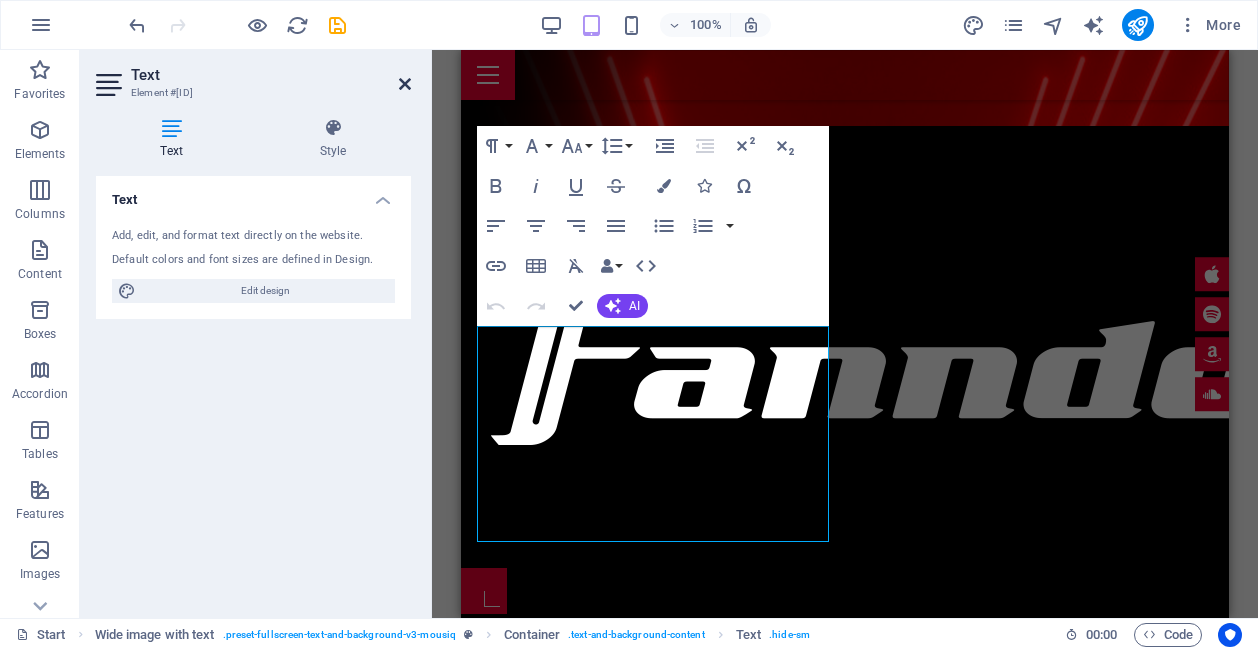 click at bounding box center [405, 84] 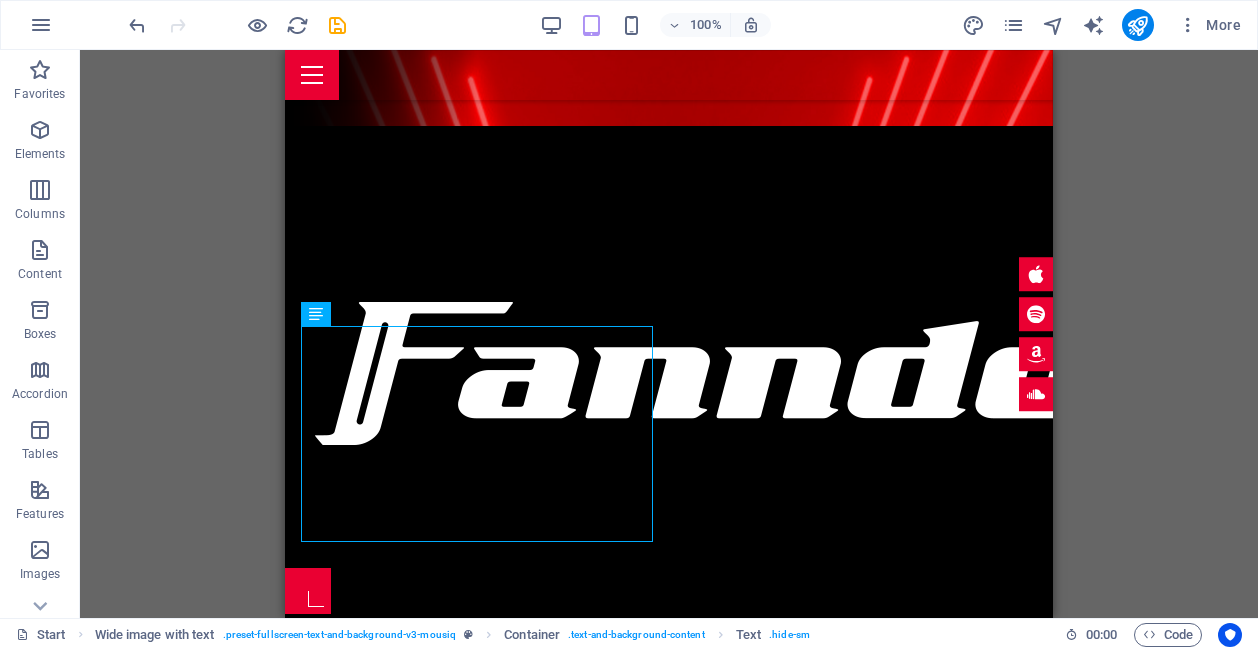 click on "Drag here to replace the existing content. Press “Ctrl” if you want to create a new element. H2 Wide image with text Wide image with text Container Logo Banner Banner Container Placeholder Container Scroll indicator Menu Bar Container Menu Bar Text HTML Banner Menu Bar Menu Container H2 Spacer Preset Text Preset H2 Container Spacer Container Countdown H3 Spacer Wide image with text Container HTML Container H2 Spacer Container Preset Gallery Container Preset HTML Text Button H3 Container H3 Text Container Countdown Container Countdown H3 Text Placeholder Container H2 Spacer Spacer H2 Preset Preset Container Text Preset Preset Preset Container Container Text Container Container Text Container Placeholder Wide image with text Wide image with text Container Preset Container Preset Container H3 Container H3 Text H3" at bounding box center [669, 334] 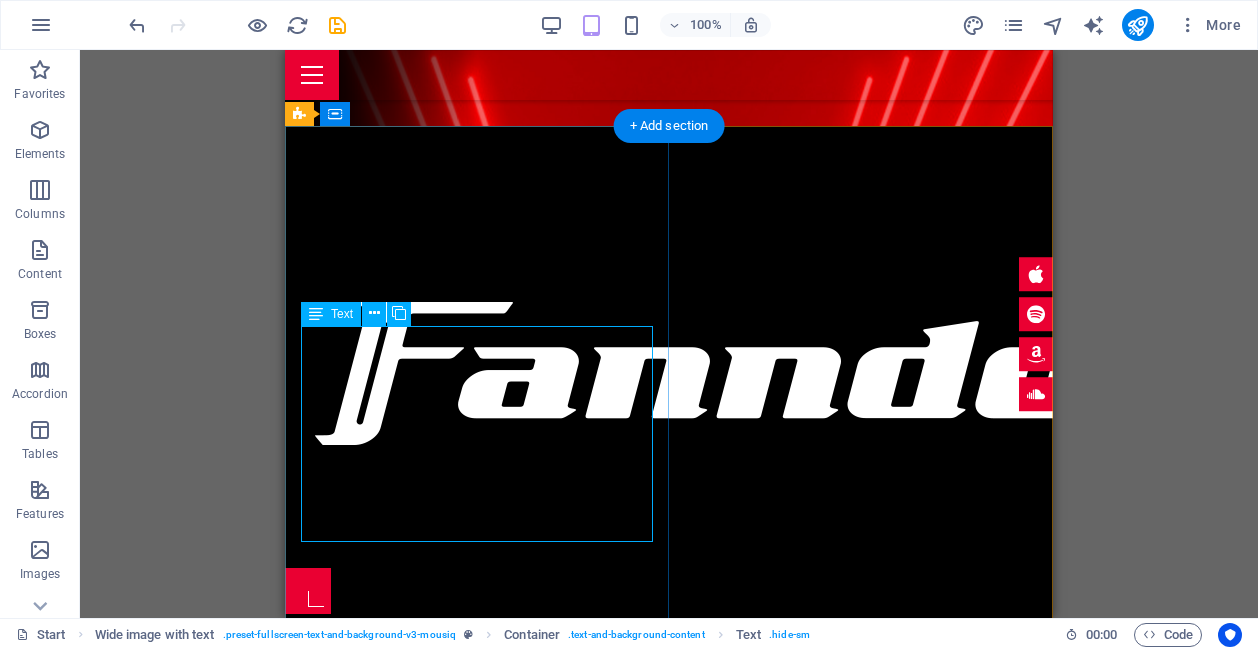 click on "Productos especiales para los fanáticos de los automoviles. Fugit sit atque eaque dolorum autem nobis elm reprehenderit porro omnis obcaecati laborum? Obcaecati laboriosam ex deserunt, harum libero a voluptatem possimus culpa nisi eos quas dolore omnis debitis consequatur fugiat eaque nulla. Qui molestias, nobis dicta voluptas." at bounding box center [669, 814] 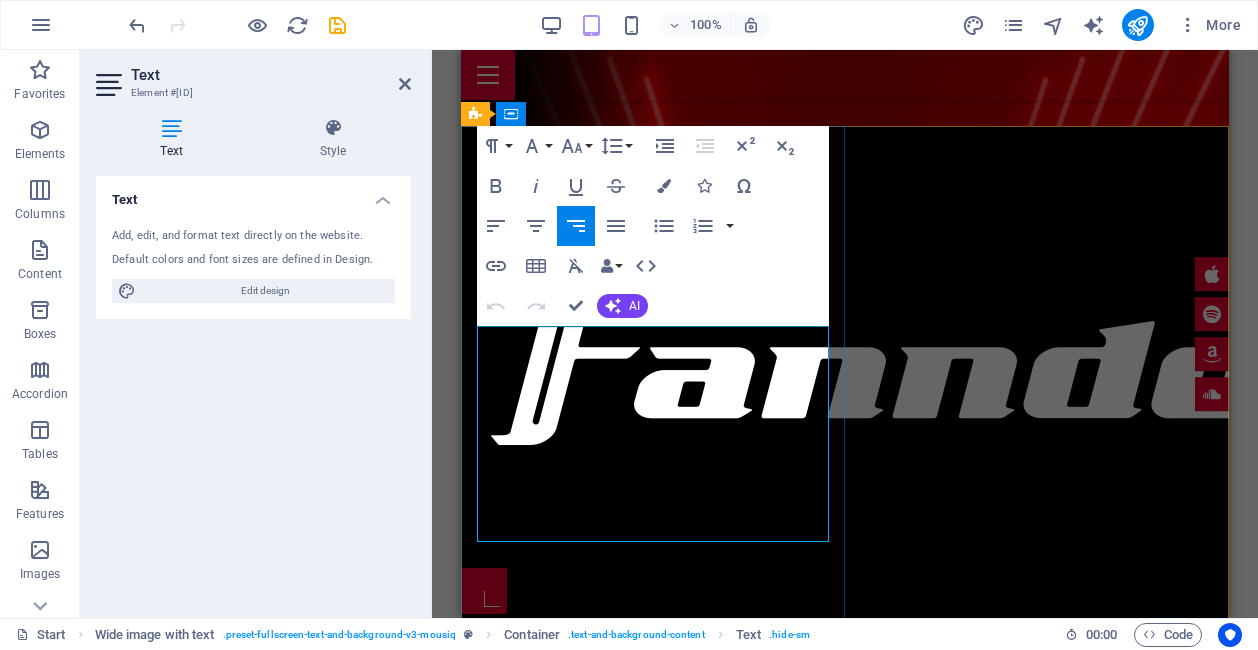 drag, startPoint x: 506, startPoint y: 408, endPoint x: 823, endPoint y: 531, distance: 340.02646 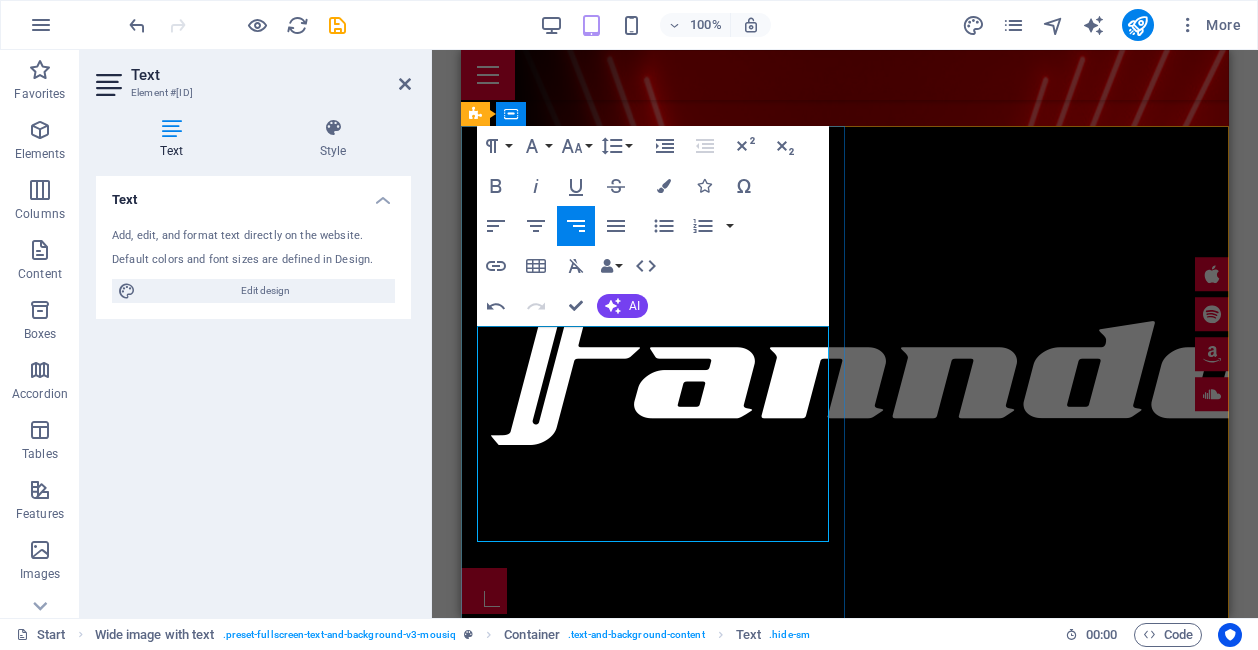click on "Creamos p roductos especiales para los fanáticos de los automoviles." at bounding box center (845, 766) 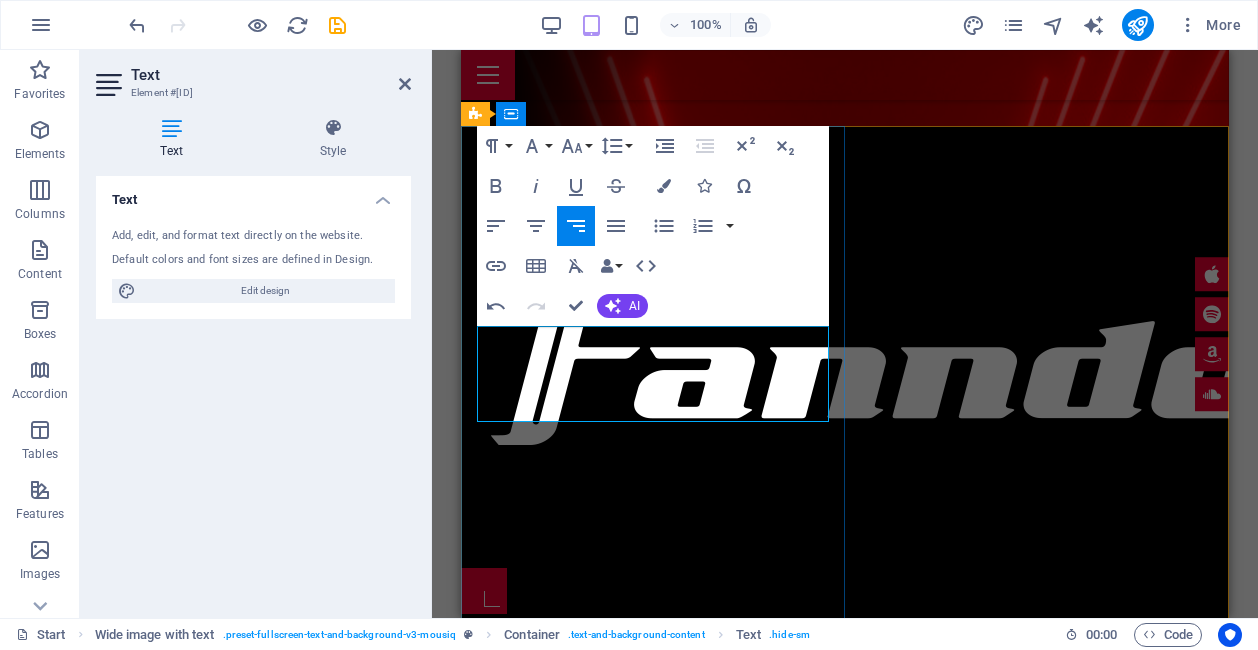 drag, startPoint x: 565, startPoint y: 340, endPoint x: 493, endPoint y: 342, distance: 72.02777 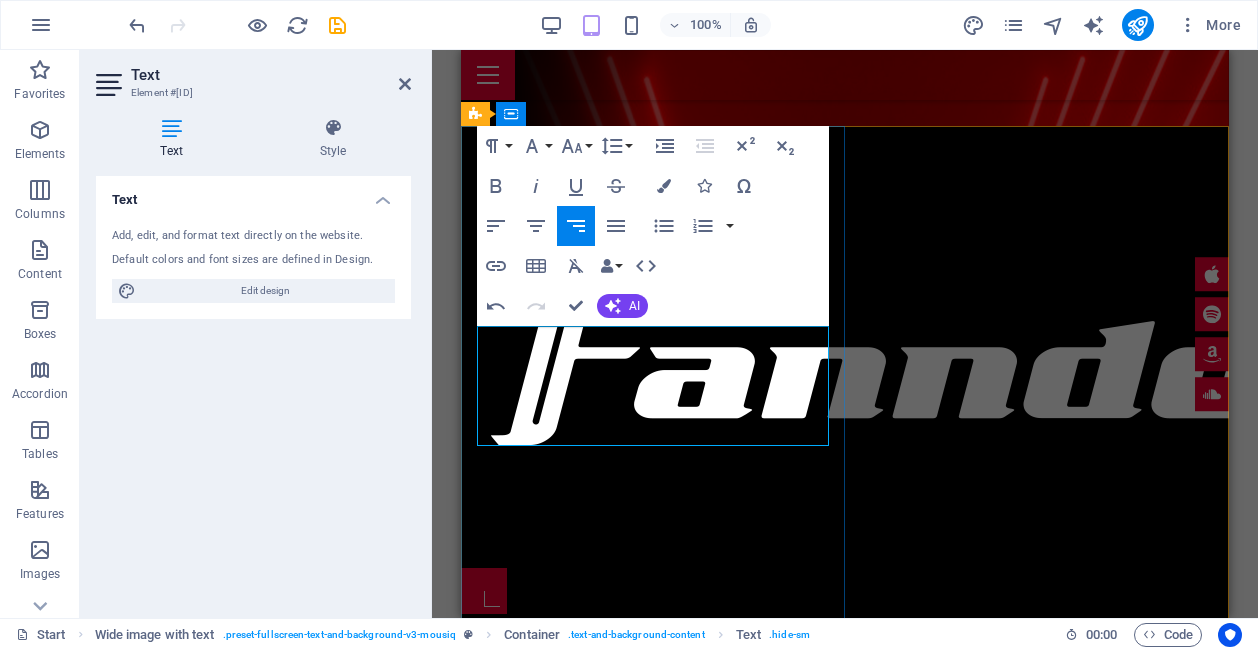 drag, startPoint x: 628, startPoint y: 408, endPoint x: 489, endPoint y: 406, distance: 139.01439 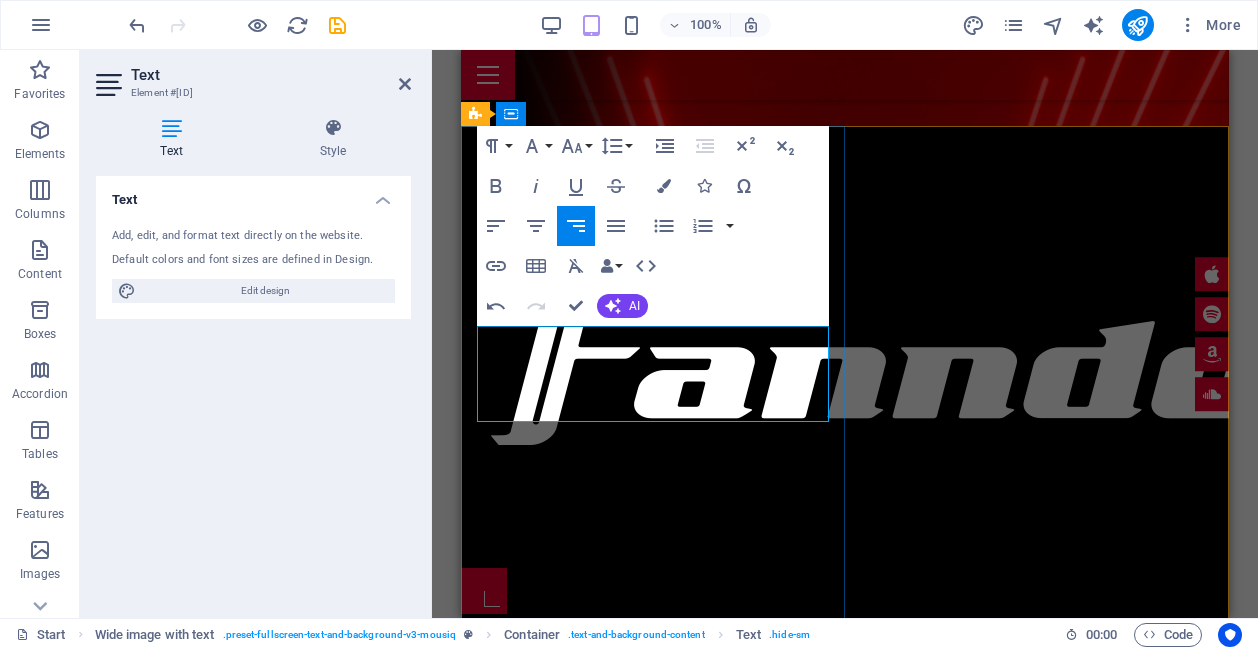 click on "reamos productos de calidad con calidez." at bounding box center (845, 814) 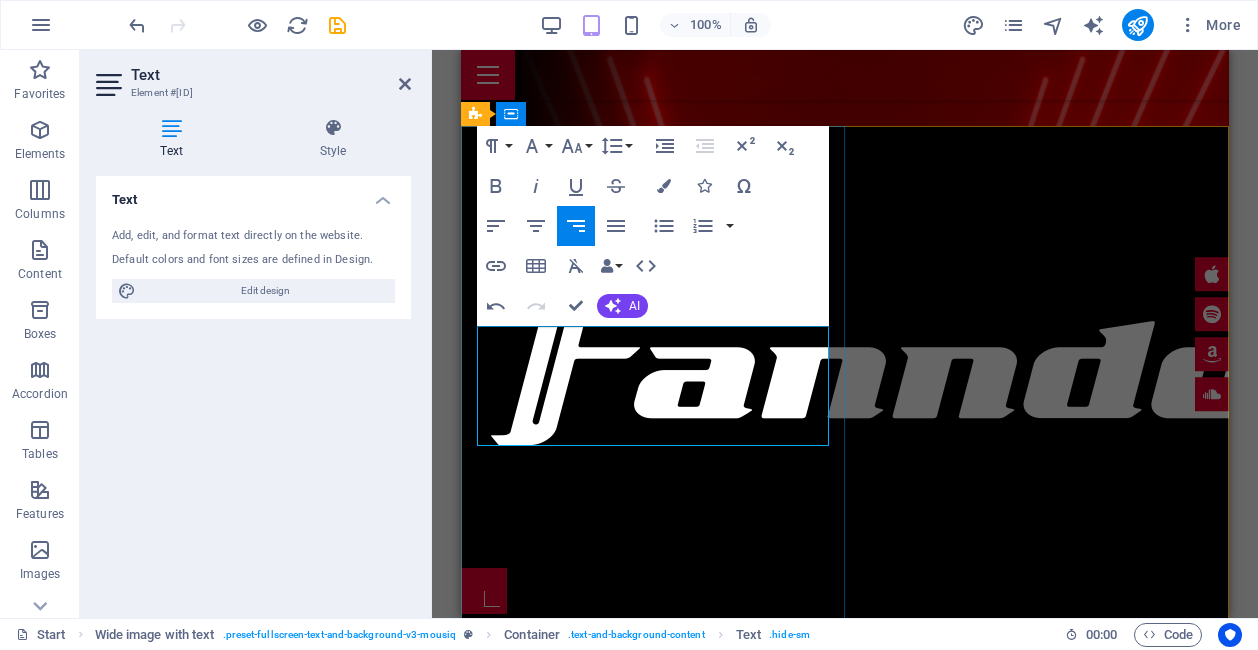 drag, startPoint x: 678, startPoint y: 363, endPoint x: 730, endPoint y: 402, distance: 65 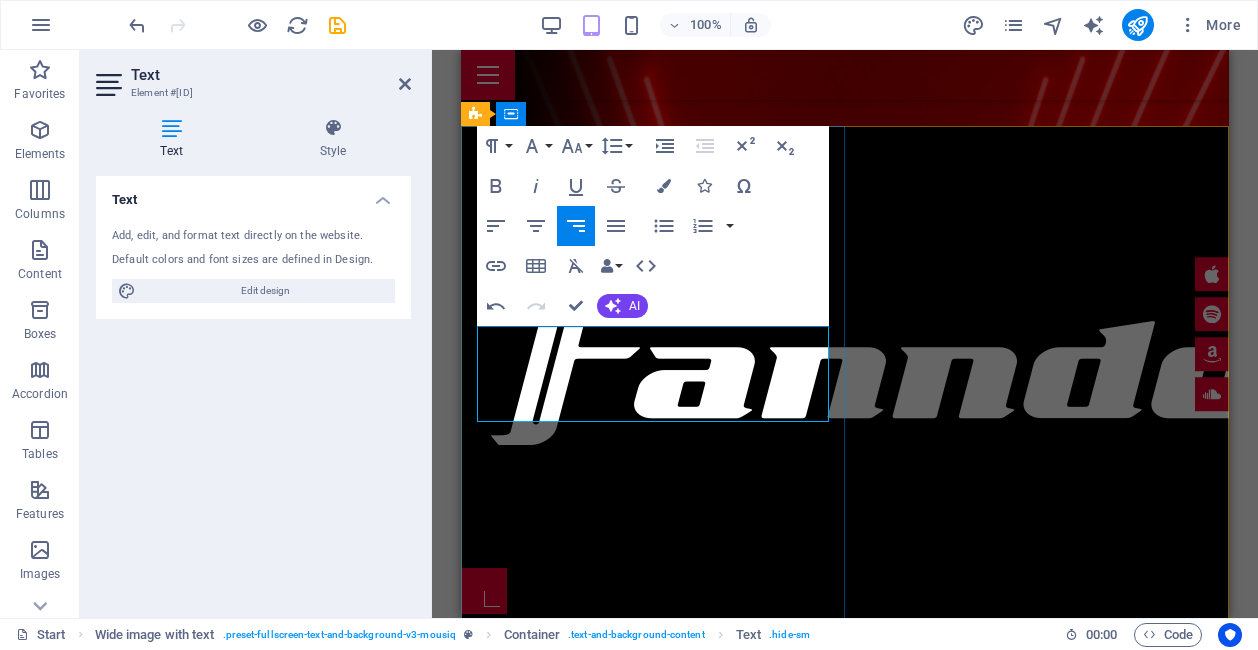 click on "Creamos productos de calidad con calidez." at bounding box center [845, 766] 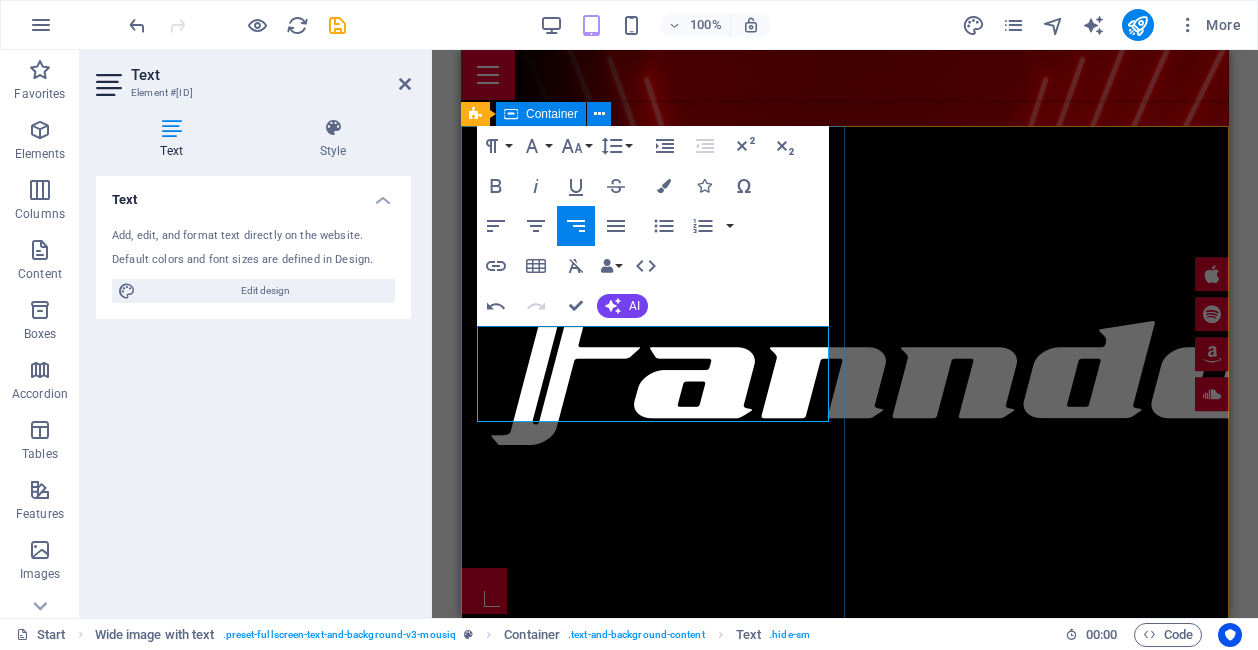 drag, startPoint x: 702, startPoint y: 411, endPoint x: 836, endPoint y: 412, distance: 134.00374 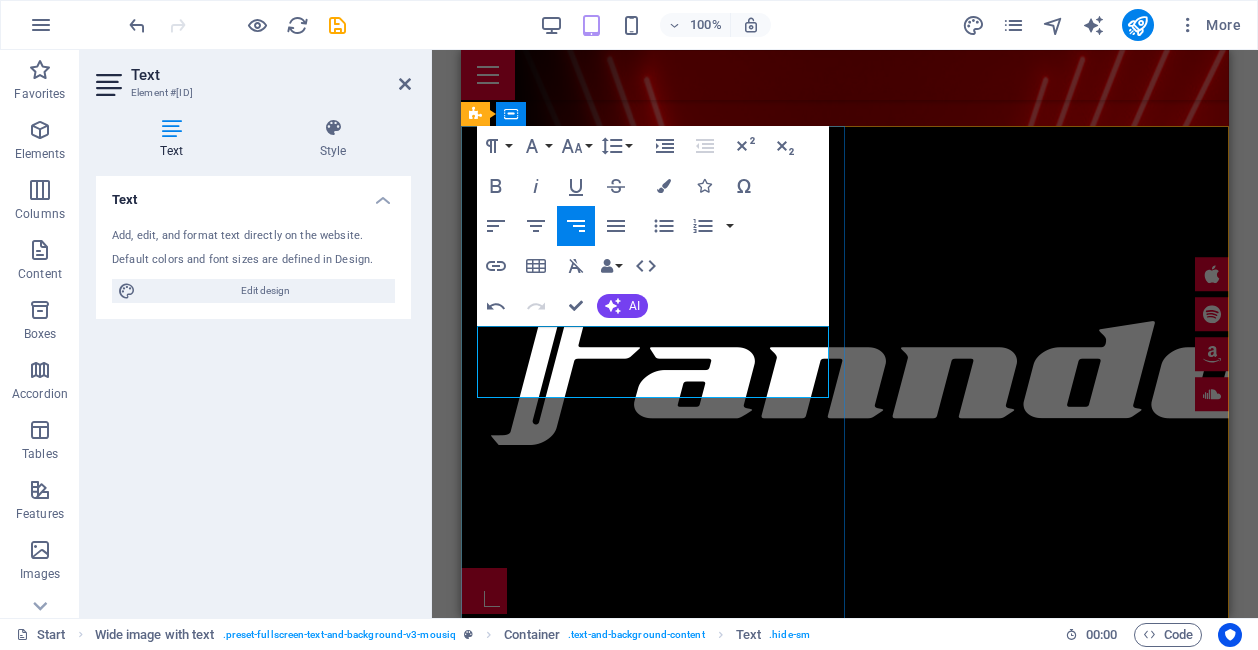 drag, startPoint x: 707, startPoint y: 385, endPoint x: 765, endPoint y: 384, distance: 58.00862 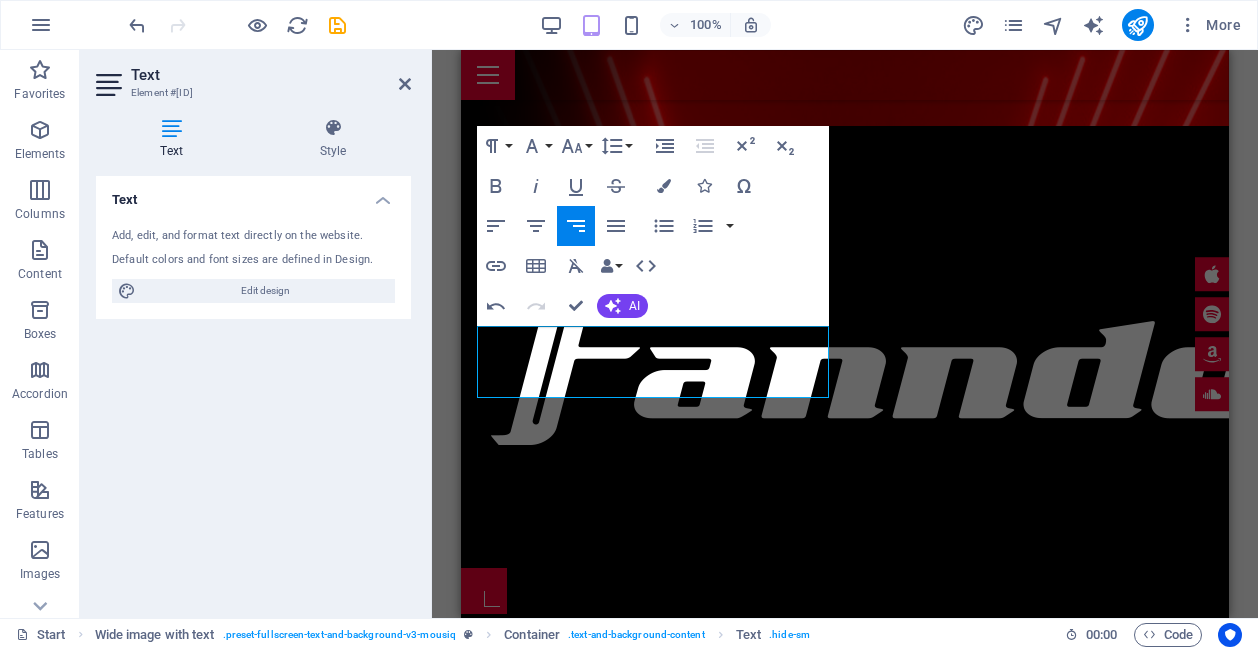 drag, startPoint x: 715, startPoint y: 388, endPoint x: 844, endPoint y: 390, distance: 129.0155 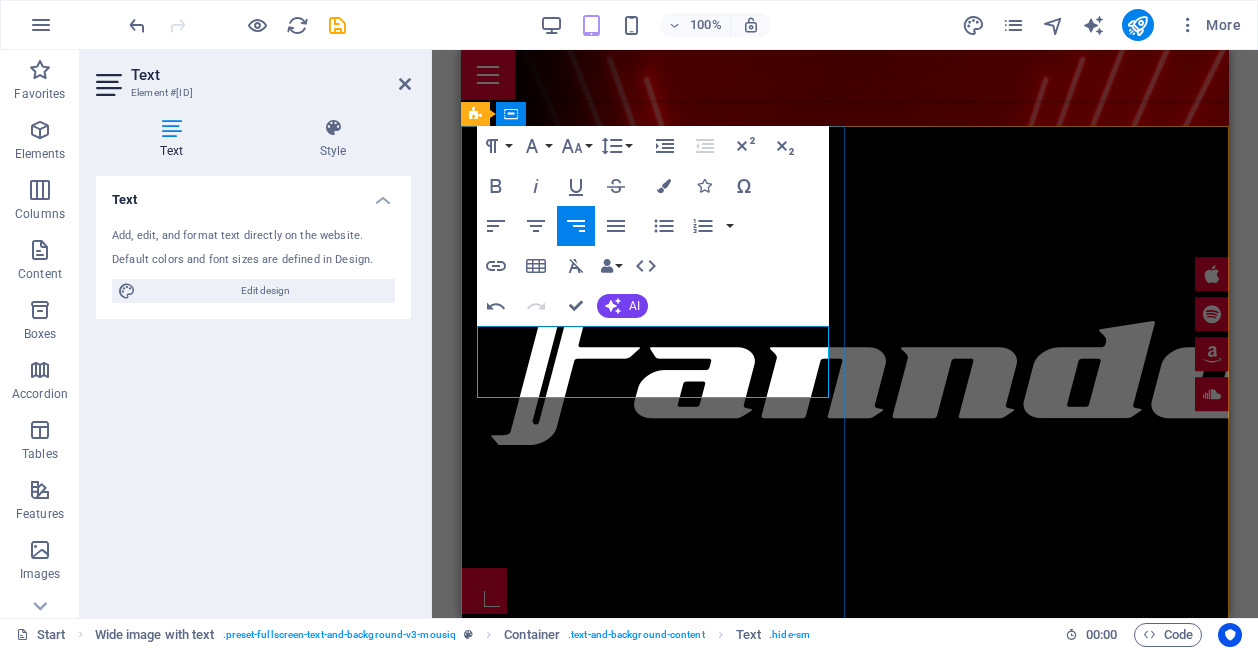 click on "especiales para los fanáticos de los automoviles, porque sentimos" at bounding box center (845, 790) 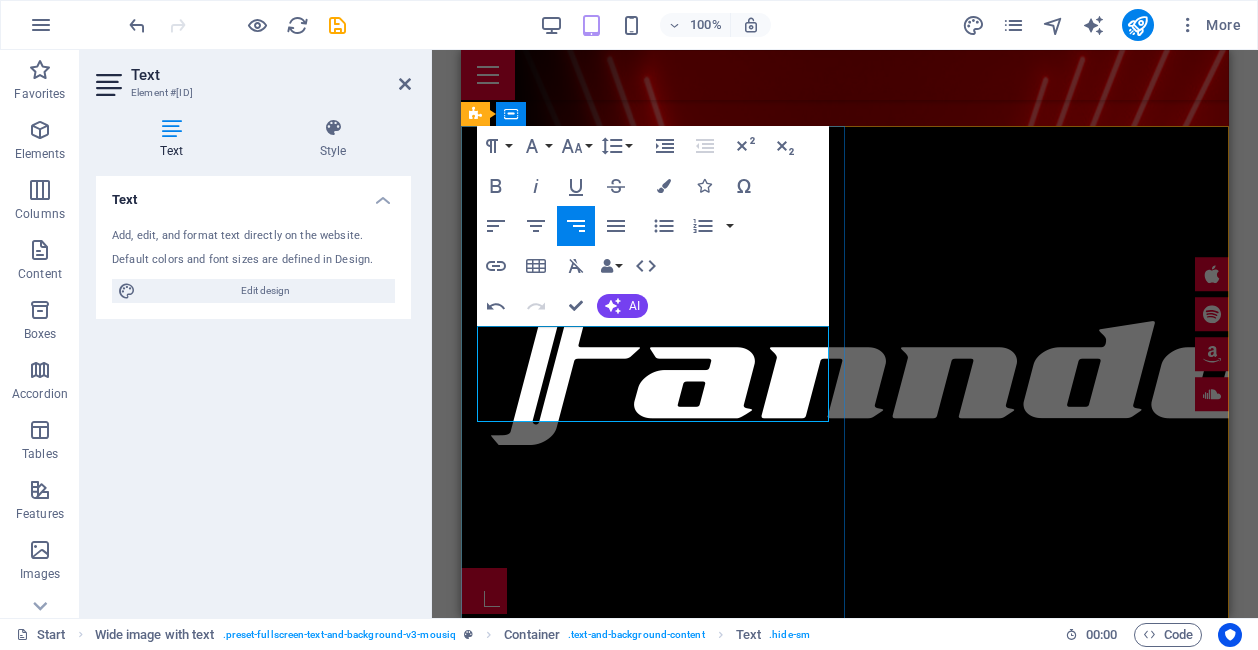 click on "especiales para los fanáticos de los automoviles, porque nuestra visión va más alla de un simple producto,  sentimos" at bounding box center [845, 802] 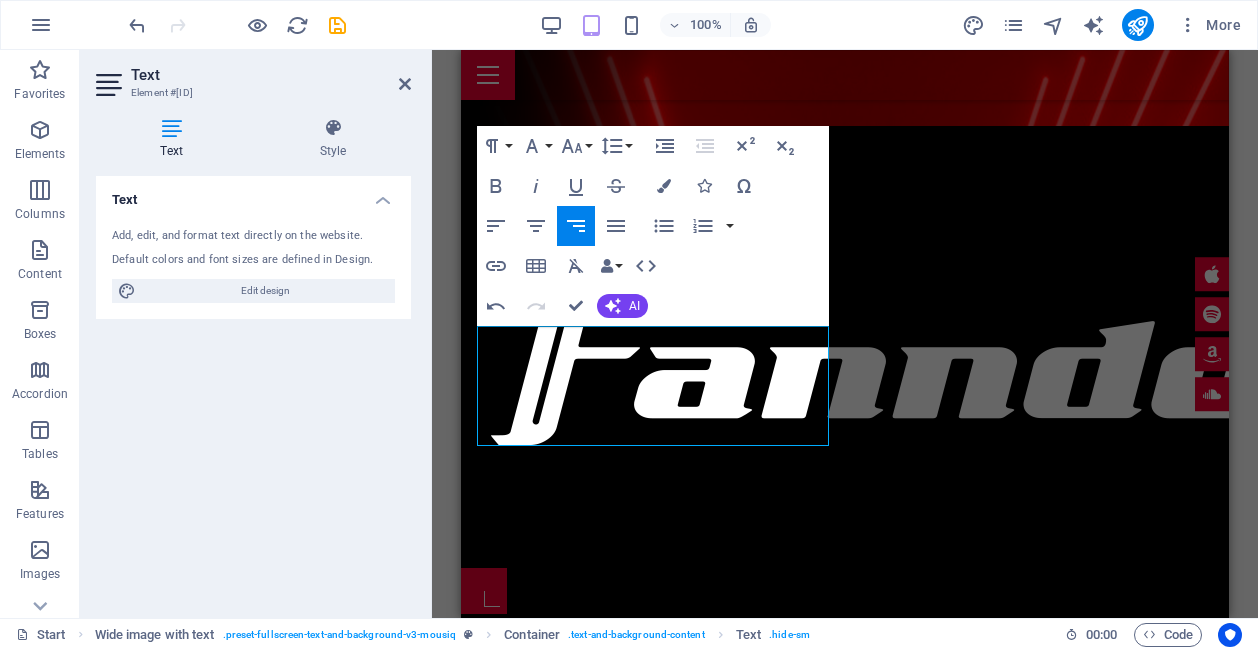 drag, startPoint x: 766, startPoint y: 436, endPoint x: 861, endPoint y: 439, distance: 95.047356 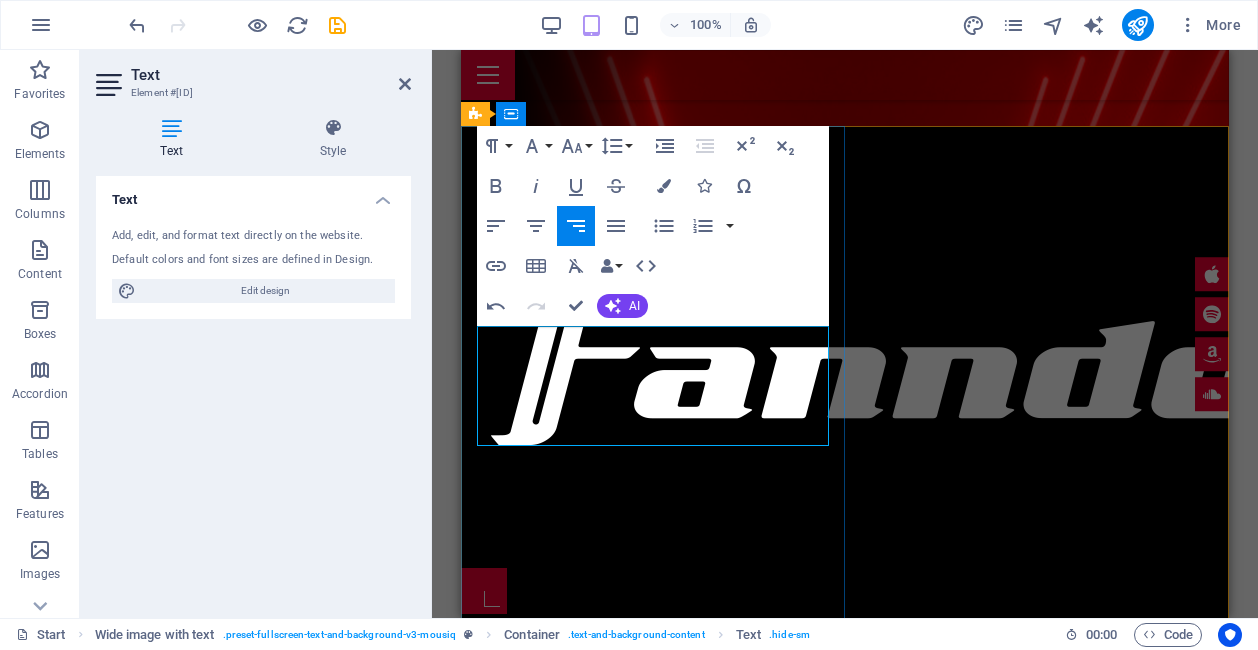 click on "especiales para los fanáticos de los automoviles, porque nuestra visión va más alla de un simple producto que se usa y se desecha, en Fanndeldeja una huella positiva" at bounding box center (845, 802) 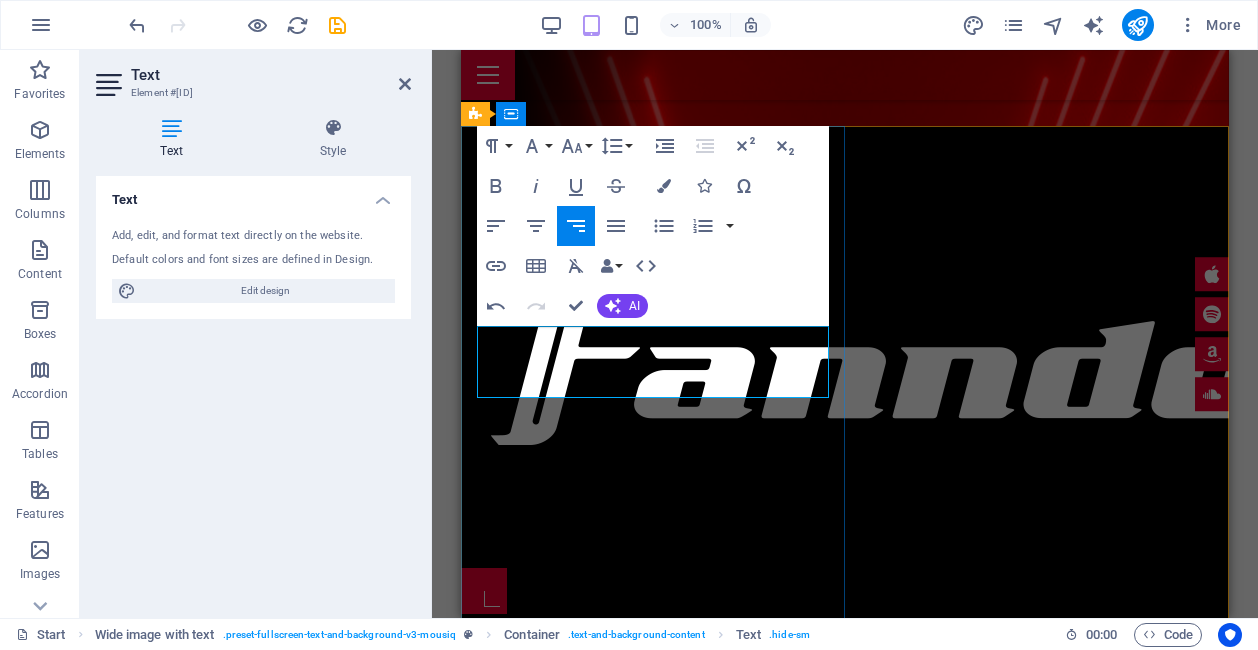 click on "especiales para los fanáticos de los automoviles, ser  Fanndel es dejar una huella positiva" at bounding box center [845, 790] 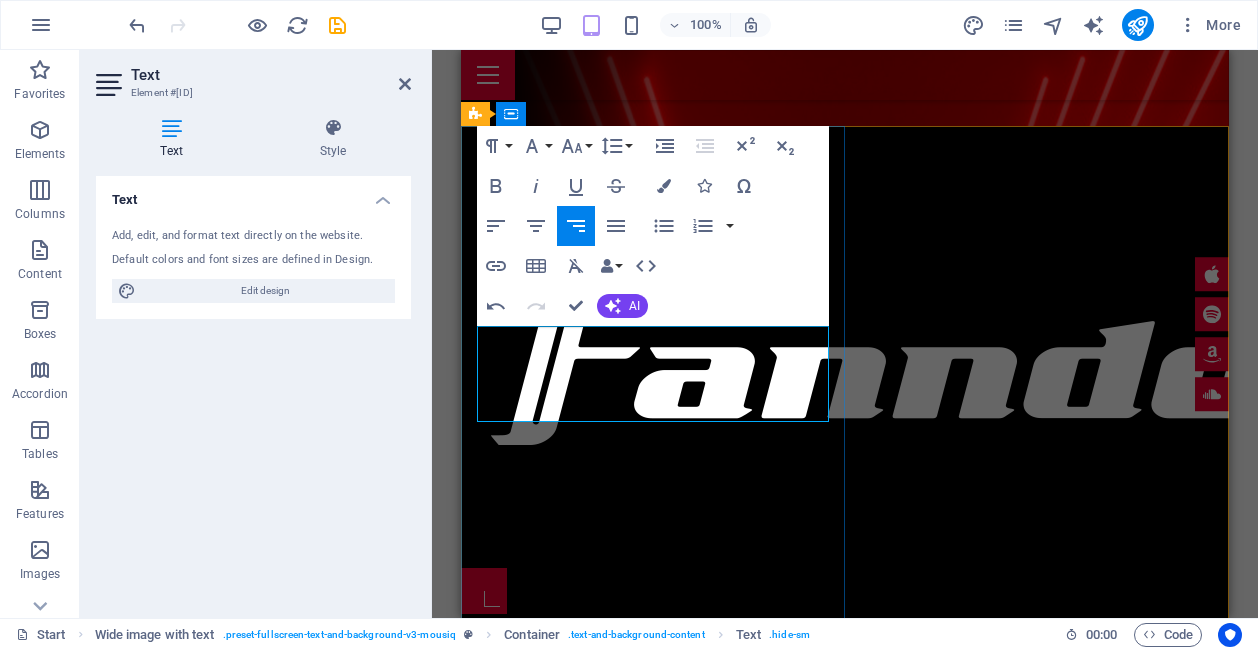 click on "especiales para los fanáticos de los automoviles, ser Fanndel es ir más alla y dejar una huella positiva" at bounding box center (845, 790) 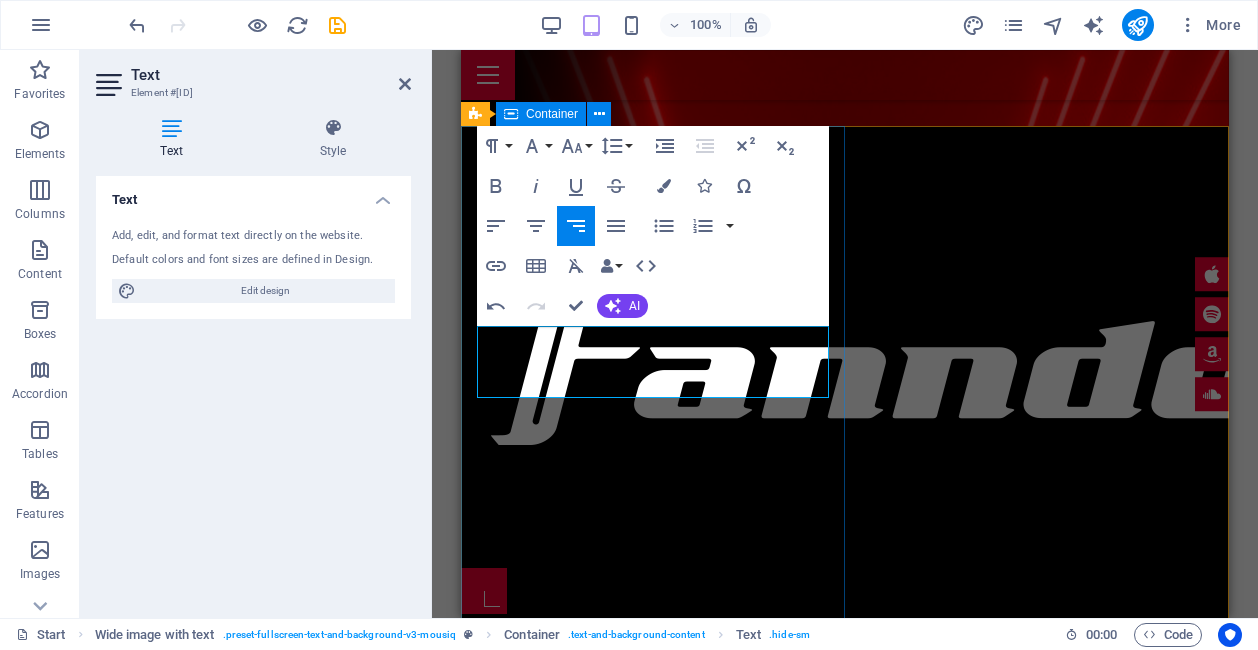 drag, startPoint x: 820, startPoint y: 363, endPoint x: 830, endPoint y: 362, distance: 10.049875 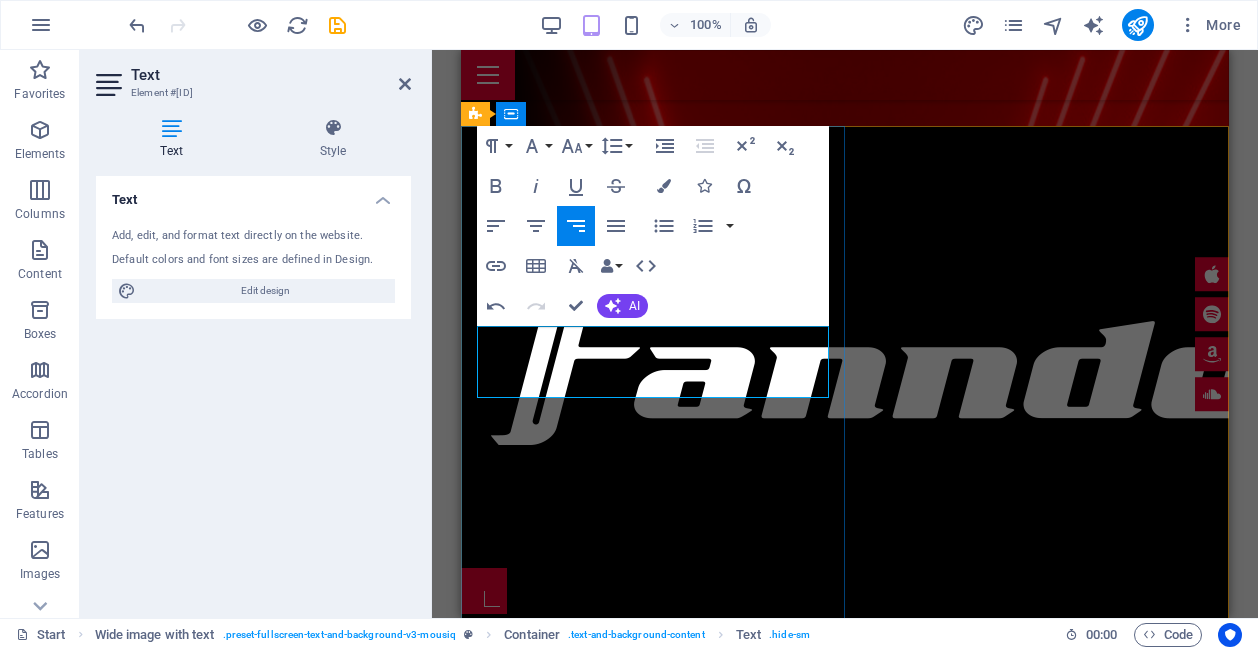 click on "especiales para los fanáticos de los automoviles,  ir más alla y dejar una huella positiva en el camino" at bounding box center [845, 790] 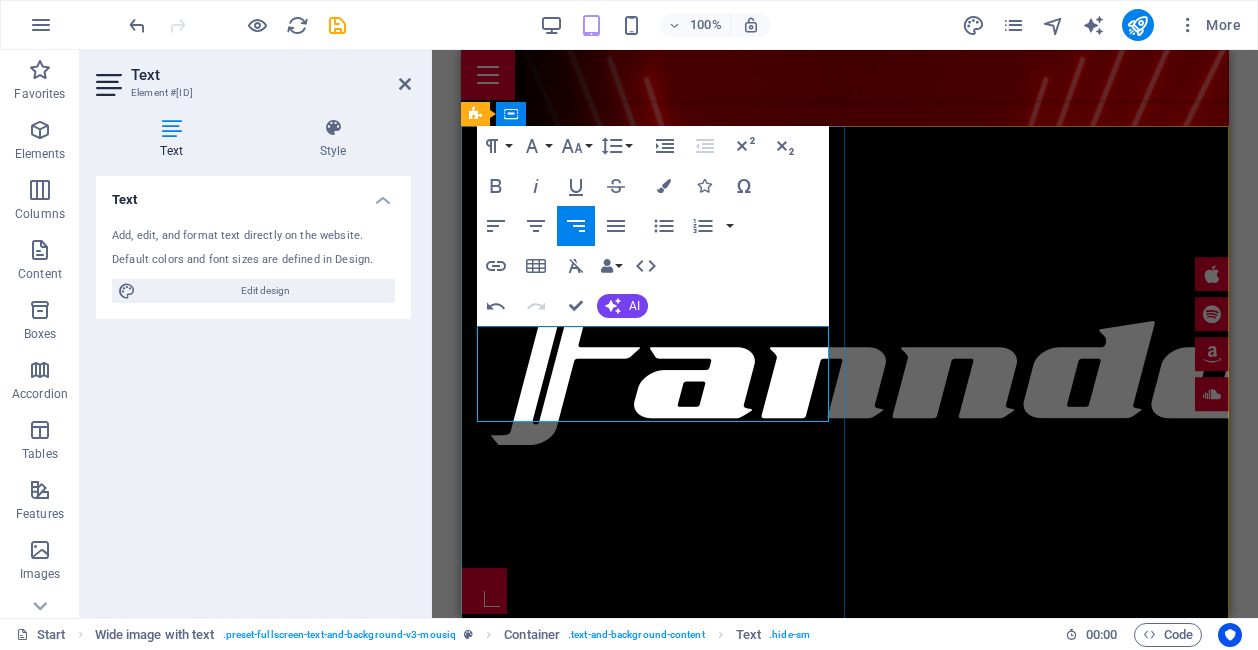 click on "especiales para los fanáticos de los automoviles,  vamos más alla y dejar una huella positiva en el camino" at bounding box center [845, 790] 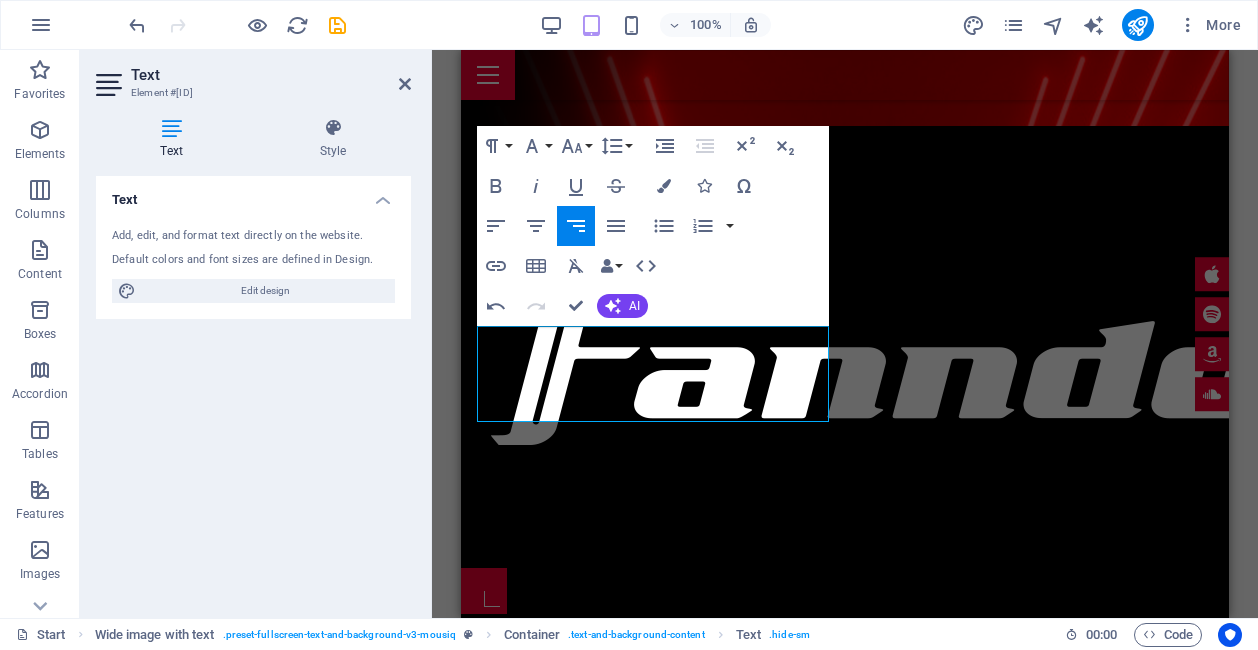 click on "H2 Wide image with text Wide image with text Container Logo Banner Banner Container Placeholder Container Scroll indicator Menu Bar Container Menu Bar Text HTML Banner Menu Bar Menu Container H2 Spacer Preset Text Preset H2 Container Spacer Container Countdown H3 Spacer Wide image with text Container HTML Container H2 Spacer Container Preset Gallery Container Preset HTML Text Button H3 Container H3 Text Container Countdown Container Countdown H3 Text Placeholder Container H2 Spacer Spacer H2 Preset Preset Container Text Preset Preset Container Container Text Container Container Text Container Placeholder Wide image with text Wide image with text Container Preset Container Preset Container H3 Container H3 Text Container H3 Text Spacer Preset Icon Wide image with text Container H2 Preset" at bounding box center (845, 334) 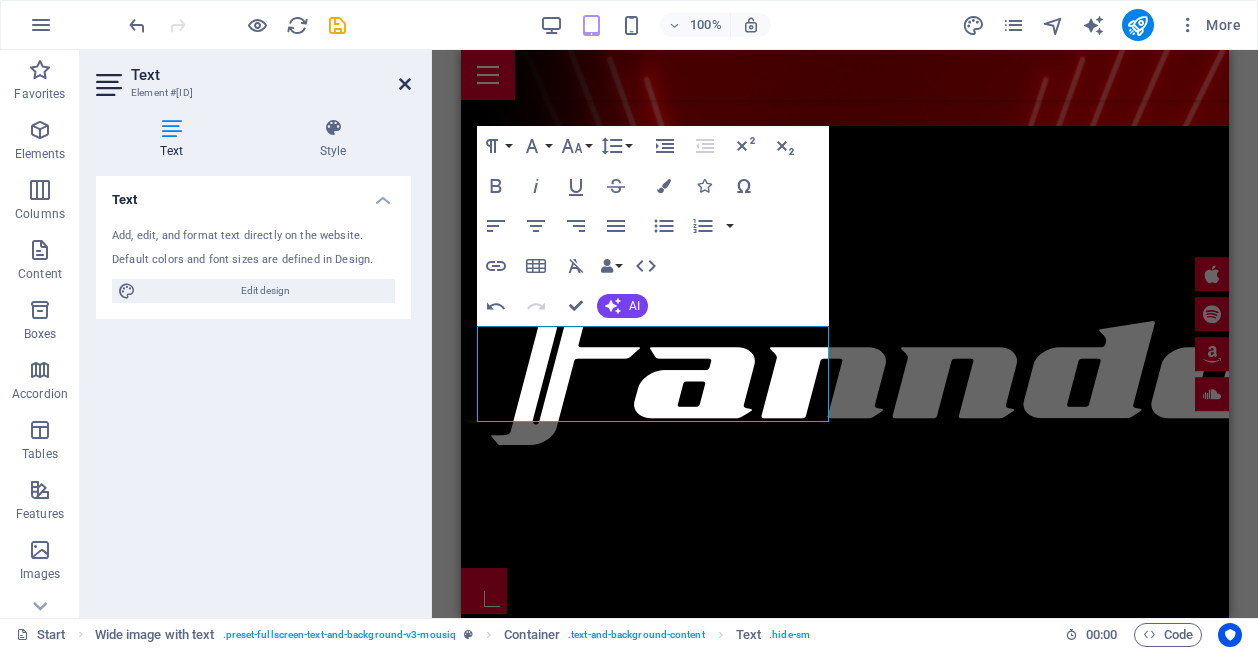 drag, startPoint x: 398, startPoint y: 82, endPoint x: 113, endPoint y: 32, distance: 289.35272 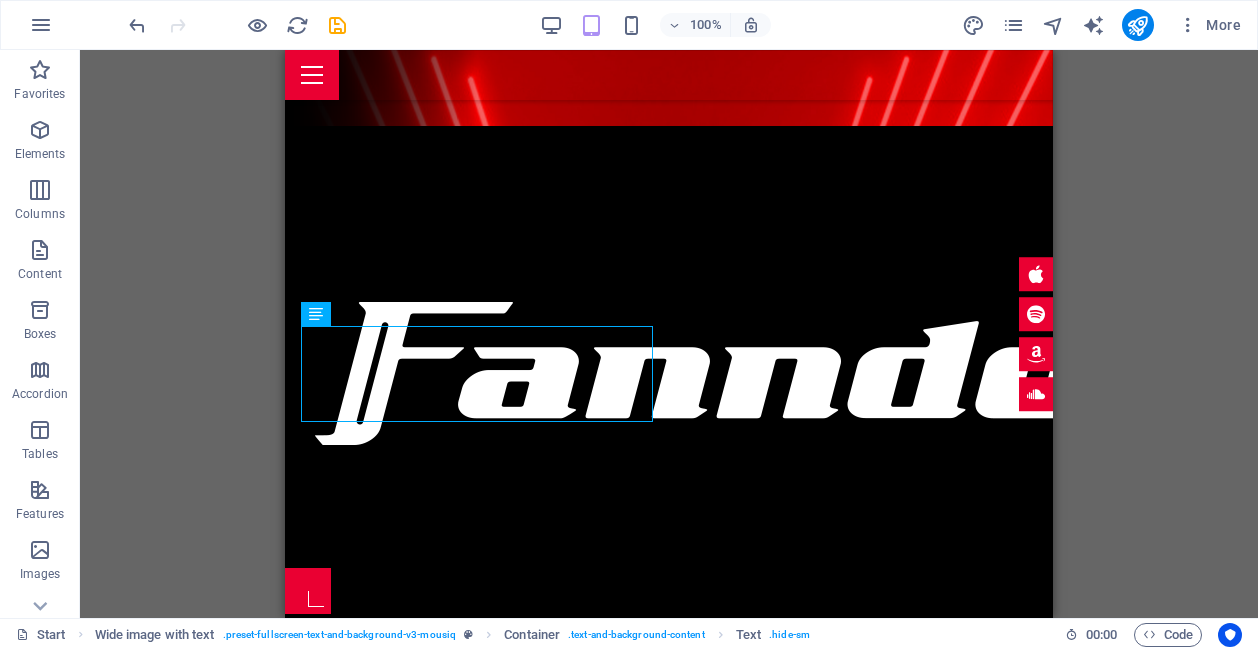 click on "H2 Wide image with text Wide image with text Container Logo Banner Banner Container Placeholder Container Scroll indicator Menu Bar Container Menu Bar Text HTML Banner Menu Bar Menu Container H2 Spacer Preset Text Preset H2 Container Spacer Container Countdown H3 Spacer Wide image with text Container HTML Container H2 Spacer Container Preset Gallery Container Preset HTML Text Button H3 Container H3 Text Container Countdown Container Countdown H3 Text Placeholder Container H2 Spacer Spacer H2 Preset Preset Container Text Preset Preset Container Container Text Container Container Text Container Placeholder Wide image with text Wide image with text Container Preset Container Preset Container H3 Container H3 Text Container H3 Text Spacer Preset Icon Wide image with text Container H2 Preset" at bounding box center [669, 334] 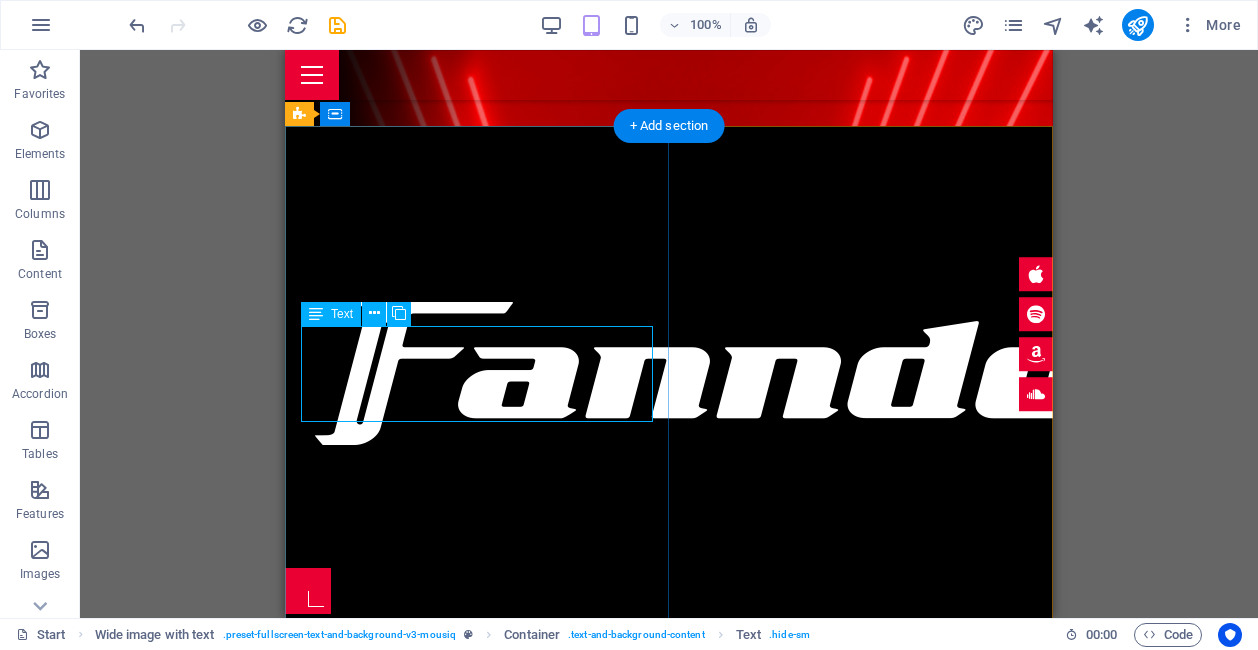 click on "Creamos productos de calidad con calidez, especiales para los fanáticos de los automoviles,  productos que van más alla y que dejan una huella positiva en el camino." at bounding box center [669, 790] 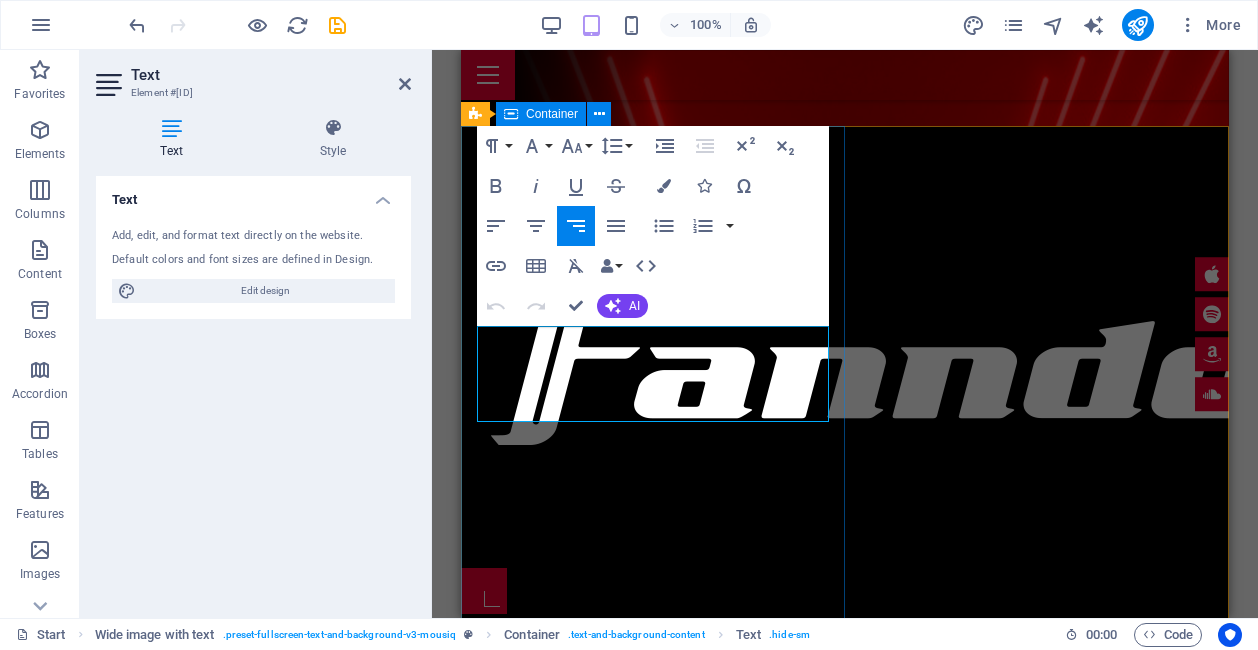 drag, startPoint x: 556, startPoint y: 387, endPoint x: 641, endPoint y: 451, distance: 106.400185 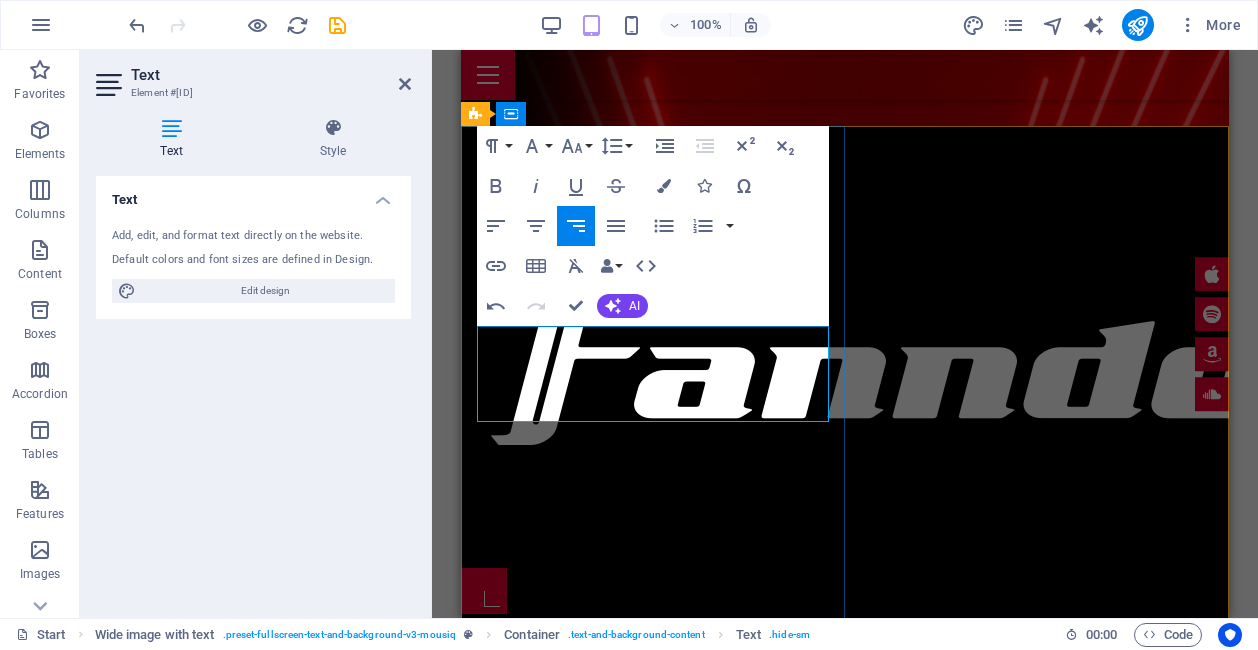 drag, startPoint x: 599, startPoint y: 386, endPoint x: 628, endPoint y: 404, distance: 34.132095 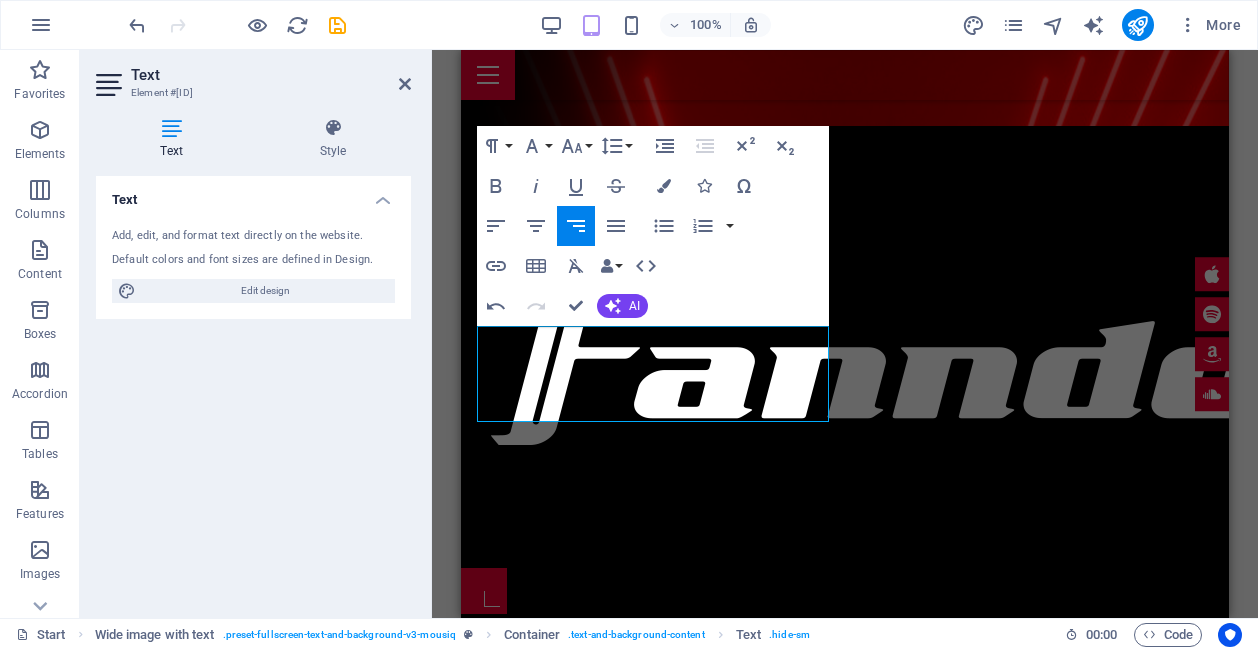 click on "H2 Wide image with text Wide image with text Container Logo Banner Banner Container Placeholder Container Scroll indicator Menu Bar Container Menu Bar Text HTML Banner Menu Bar Menu Container H2 Spacer Preset Text Preset H2 Container Spacer Container Countdown H3 Spacer Wide image with text Container HTML Container H2 Spacer Container Preset Gallery Container Preset HTML Text Button H3 Container H3 Text Container Countdown Container Countdown H3 Text Placeholder Container H2 Spacer Spacer H2 Preset Preset Container Text Preset Preset Container Container Text Container Container Text Container Placeholder Wide image with text Wide image with text Container Preset Container Preset Container H3 Container H3 Text Container H3 Text Spacer Preset Icon Wide image with text Container H2 Preset" at bounding box center (845, 334) 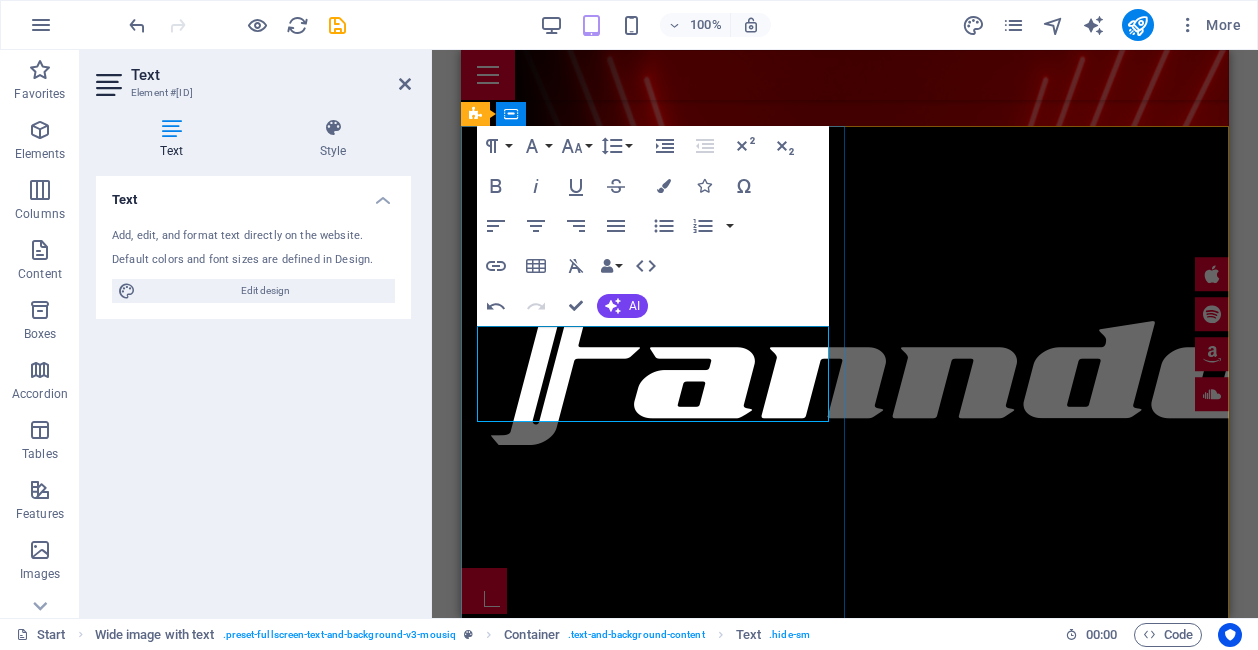 click on "especiales para los fanáticos de los automoviles, que van más alla de lo convencional  y que dejan una huella positiva en el camino." at bounding box center [845, 802] 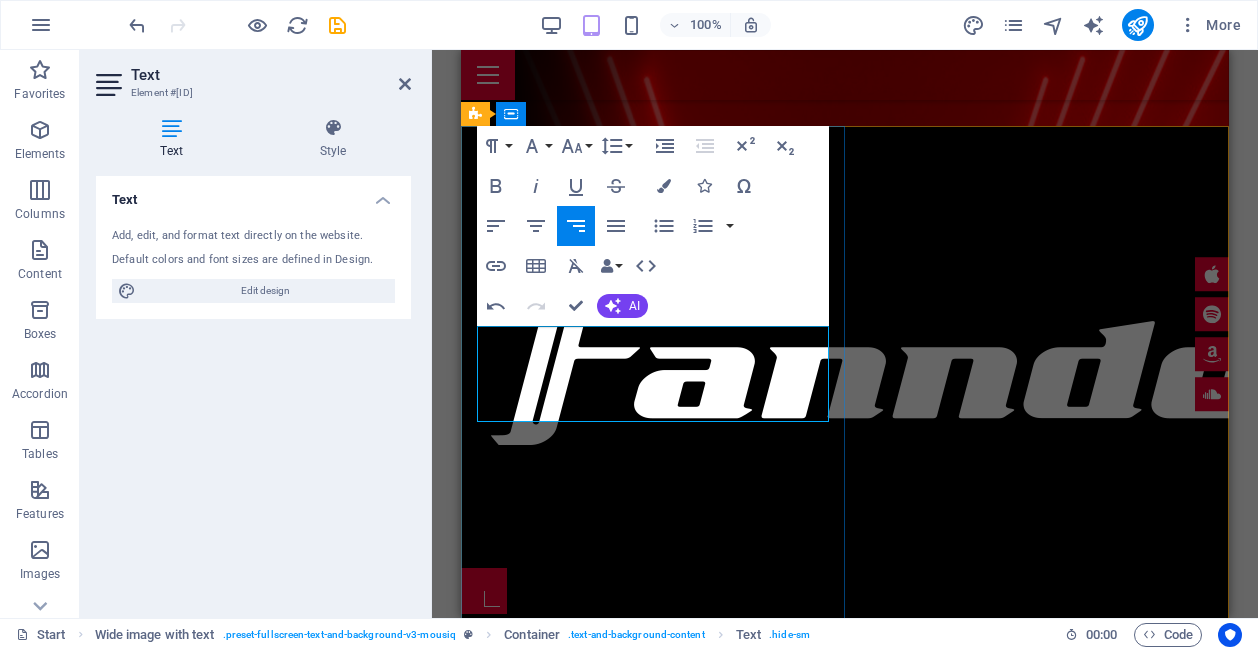 click on "especiales para los fanáticos de los automoviles, que van más alla de lo convencional  y que dejan una huella positiva en el camino." at bounding box center [845, 802] 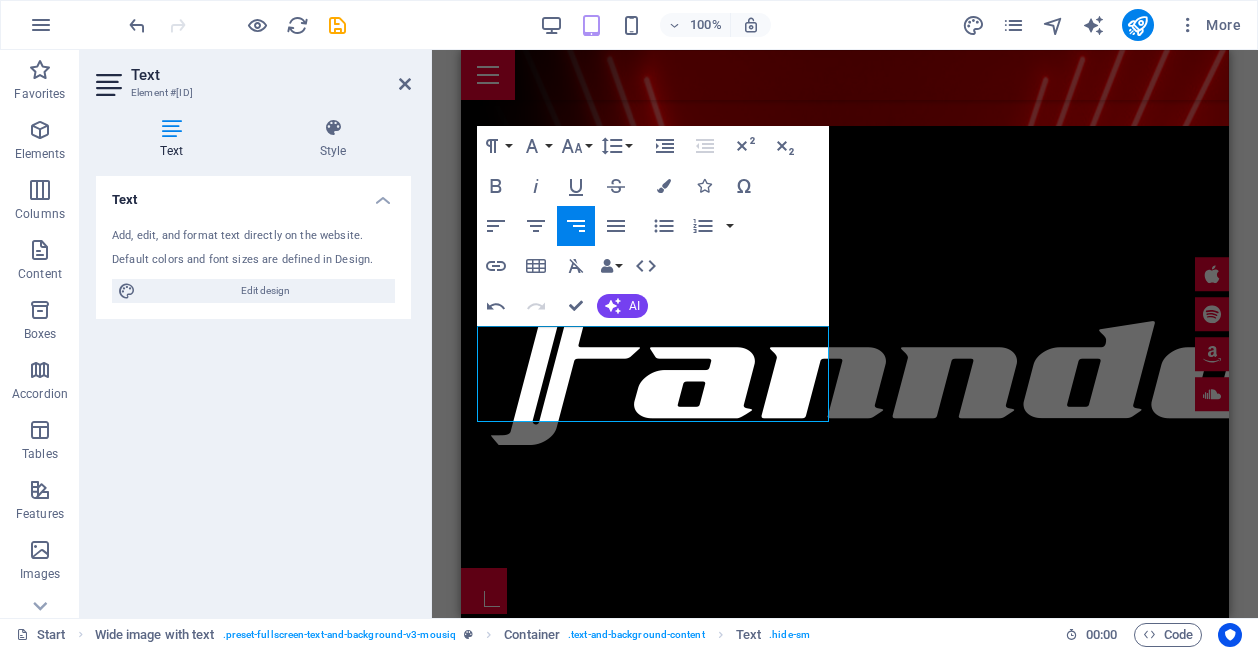 click on "H2 Wide image with text Wide image with text Container Logo Banner Banner Container Placeholder Container Scroll indicator Menu Bar Container Menu Bar Text HTML Banner Menu Bar Menu Container H2 Spacer Preset Text Preset H2 Container Spacer Container Countdown H3 Spacer Wide image with text Container HTML Container H2 Spacer Container Preset Gallery Container Preset HTML Text Button H3 Container H3 Text Container Countdown Container Countdown H3 Text Placeholder Container H2 Spacer Spacer H2 Preset Preset Container Text Preset Preset Container Container Text Container Container Text Container Placeholder Wide image with text Wide image with text Container Preset Container Preset Container H3 Container H3 Text Container H3 Text Spacer Preset Icon Wide image with text Container H2 Preset" at bounding box center [845, 334] 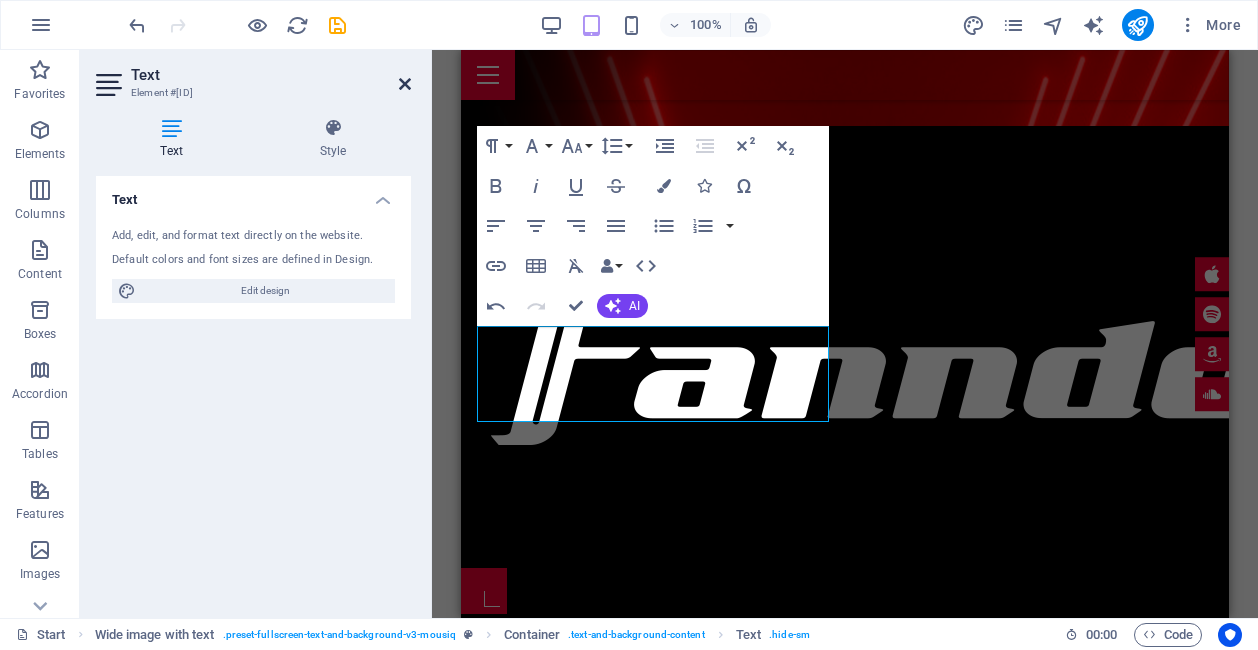 click at bounding box center [405, 84] 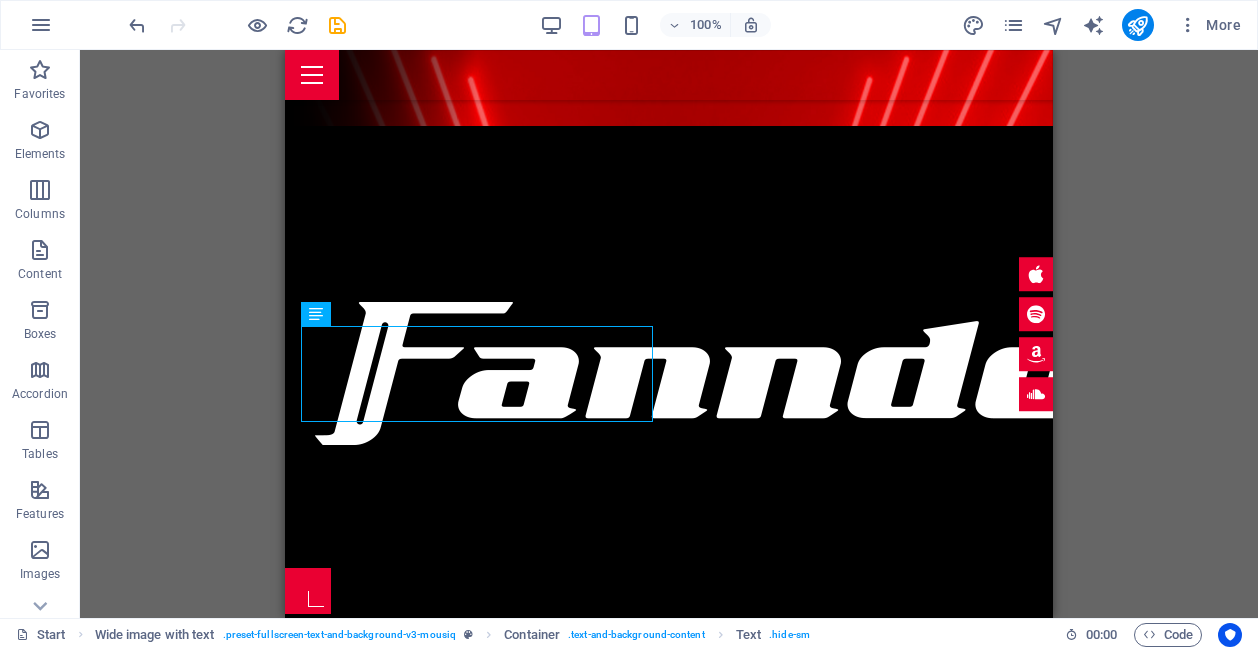 click on "H2 Wide image with text Wide image with text Container Logo Banner Banner Container Placeholder Container Scroll indicator Menu Bar Container Menu Bar Text HTML Banner Menu Bar Menu Container H2 Spacer Preset Text Preset H2 Container Spacer Container Countdown H3 Spacer Wide image with text Container HTML Container H2 Spacer Container Preset Gallery Container Preset HTML Text Button H3 Container H3 Text Container Countdown Container Countdown H3 Text Placeholder Container H2 Spacer Spacer H2 Preset Preset Container Text Preset Preset Container Container Text Container Container Text Container Placeholder Wide image with text Wide image with text Container Preset Container Preset Container H3 Container H3 Text Container H3 Text Spacer Preset Icon Wide image with text Container H2 Preset" at bounding box center [669, 334] 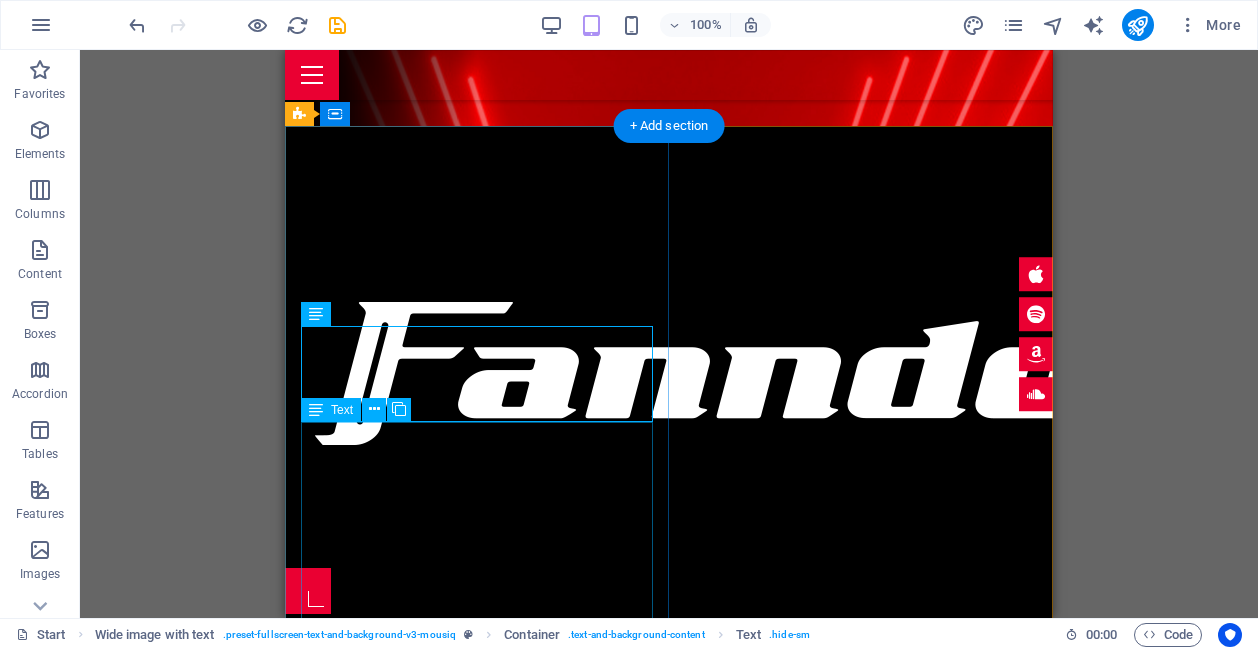 click on "Lorem ipsum dolor sit amet exop consectetur adipisicing elit. Vitae eos voluptatem et sequi distinctio adipisci culpa omnis. Fugit sit atque eaque dolorum autem nobis elm reprehenderit porro omnis obcaecati laborum? Obcaecati laboriosam ex deserunt, harum libero a voluptatem possimus culpa nisi eos quas dolore omnis debitis consequatur fugiat eaque nulla. Qui molestias, nobis dicta voluptas." at bounding box center (669, 898) 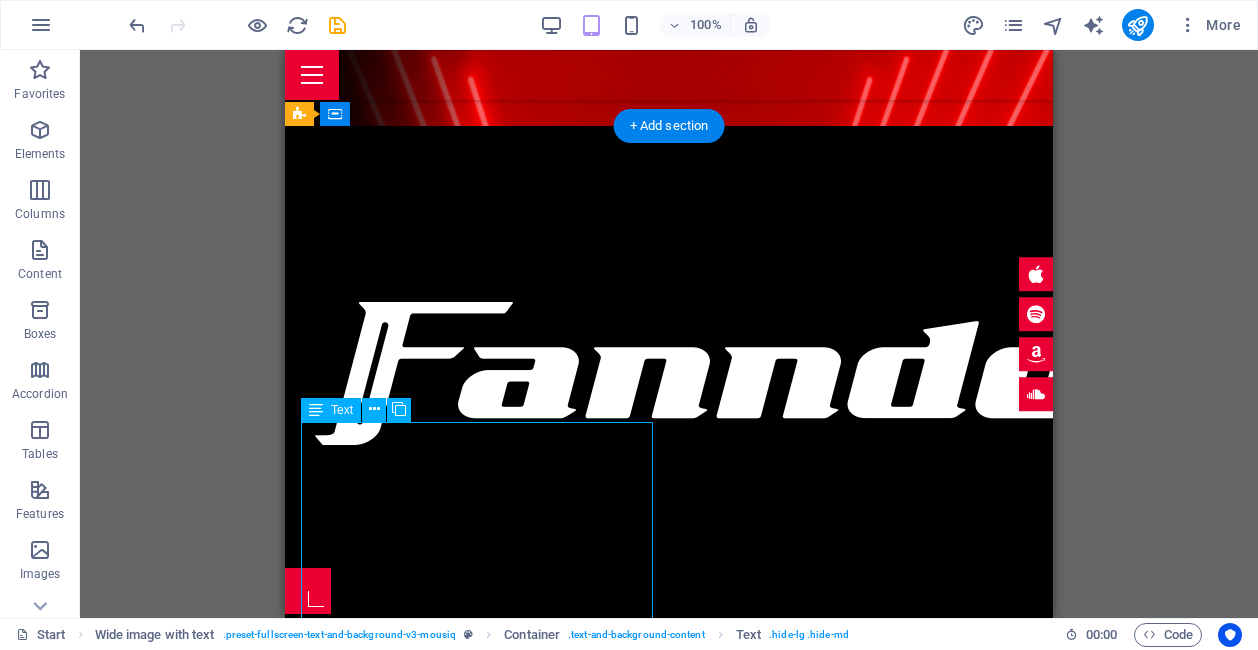click on "Lorem ipsum dolor sit amet exop consectetur adipisicing elit. Vitae eos voluptatem et sequi distinctio adipisci culpa omnis. Fugit sit atque eaque dolorum autem nobis elm reprehenderit porro omnis obcaecati laborum? Obcaecati laboriosam ex deserunt, harum libero a voluptatem possimus culpa nisi eos quas dolore omnis debitis consequatur fugiat eaque nulla. Qui molestias, nobis dicta voluptas." at bounding box center [669, 898] 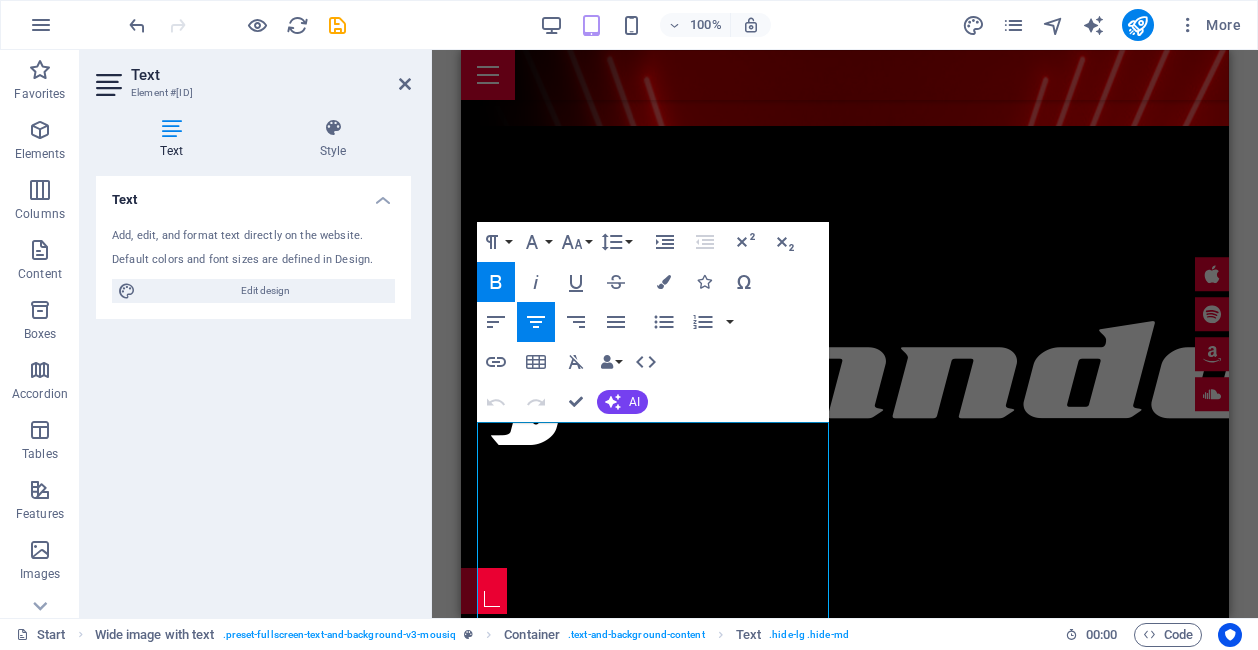 click on "Drag here to replace the existing content. Press “Ctrl” if you want to create a new element. H2 Wide image with text Wide image with text Container Logo Banner Banner Container Placeholder Container Scroll indicator Menu Bar Container Menu Bar Text HTML Banner Menu Bar Menu Container H2 Spacer Preset Text Preset H2 Container Spacer Container Countdown H3 Spacer Wide image with text Container HTML Container H2 Spacer Container Preset Gallery Container Preset HTML Text Button H3 Container H3 Text Container Countdown Container Countdown H3 Text Placeholder Container H2 Spacer Spacer H2 Preset Preset Container Text Preset Preset Preset Container Container Text Container Container Text Container Placeholder Wide image with text Wide image with text Container Preset Container Preset Container H3 Container H3 Text H3" at bounding box center (845, 334) 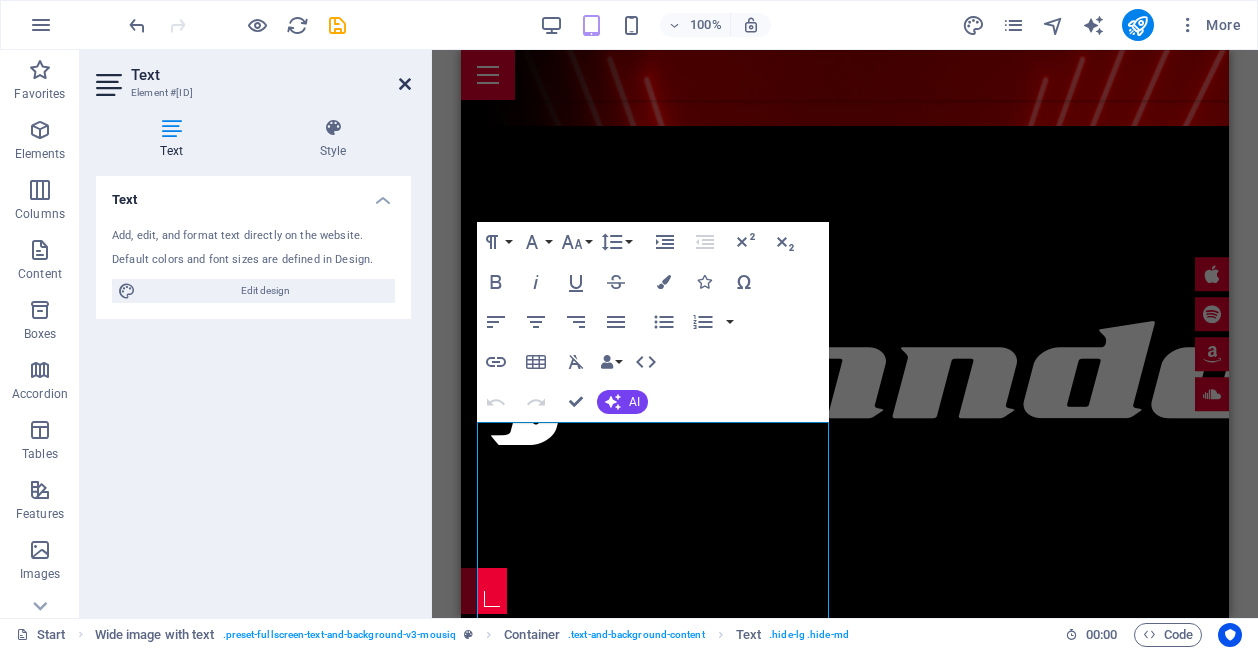 click at bounding box center [405, 84] 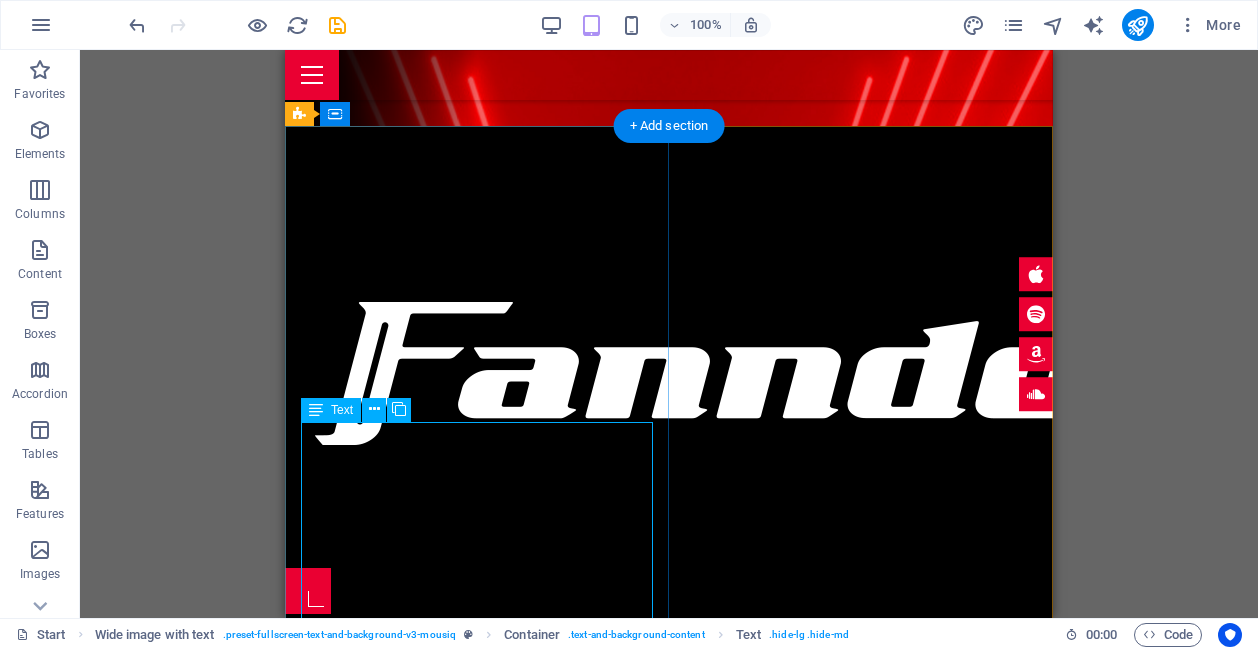 click on "Lorem ipsum dolor sit amet exop consectetur adipisicing elit. Vitae eos voluptatem et sequi distinctio adipisci culpa omnis. Fugit sit atque eaque dolorum autem nobis elm reprehenderit porro omnis obcaecati laborum? Obcaecati laboriosam ex deserunt, harum libero a voluptatem possimus culpa nisi eos quas dolore omnis debitis consequatur fugiat eaque nulla. Qui molestias, nobis dicta voluptas." at bounding box center [669, 898] 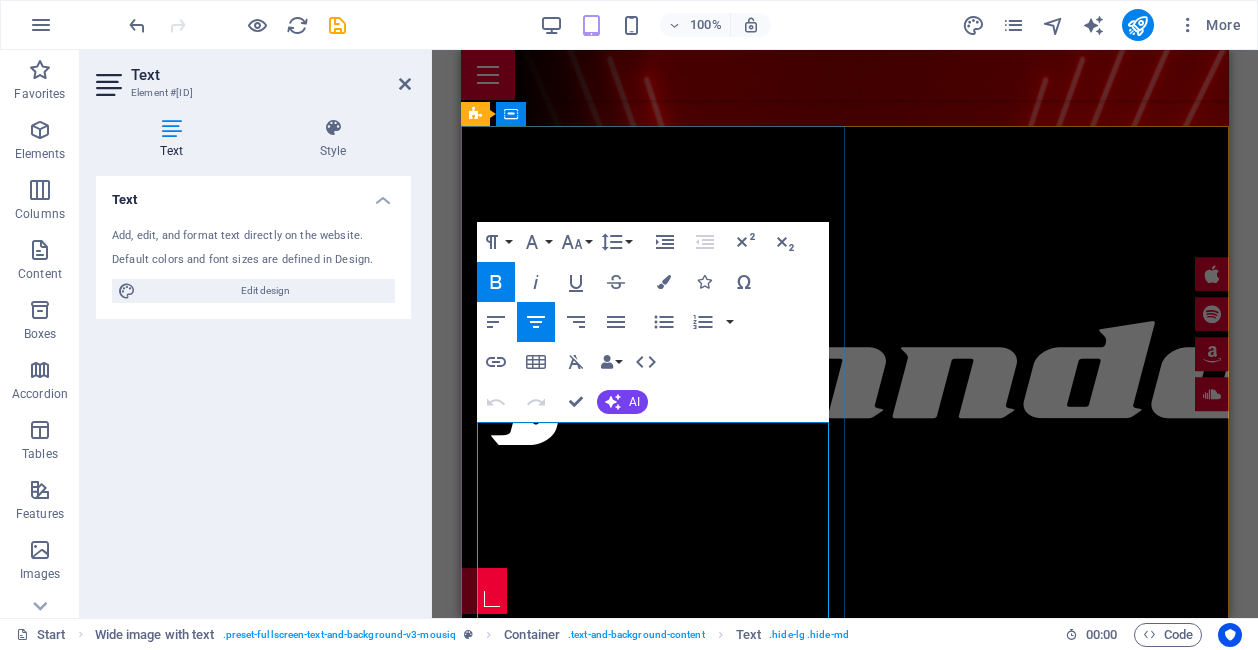drag, startPoint x: 756, startPoint y: 481, endPoint x: 493, endPoint y: 440, distance: 266.17664 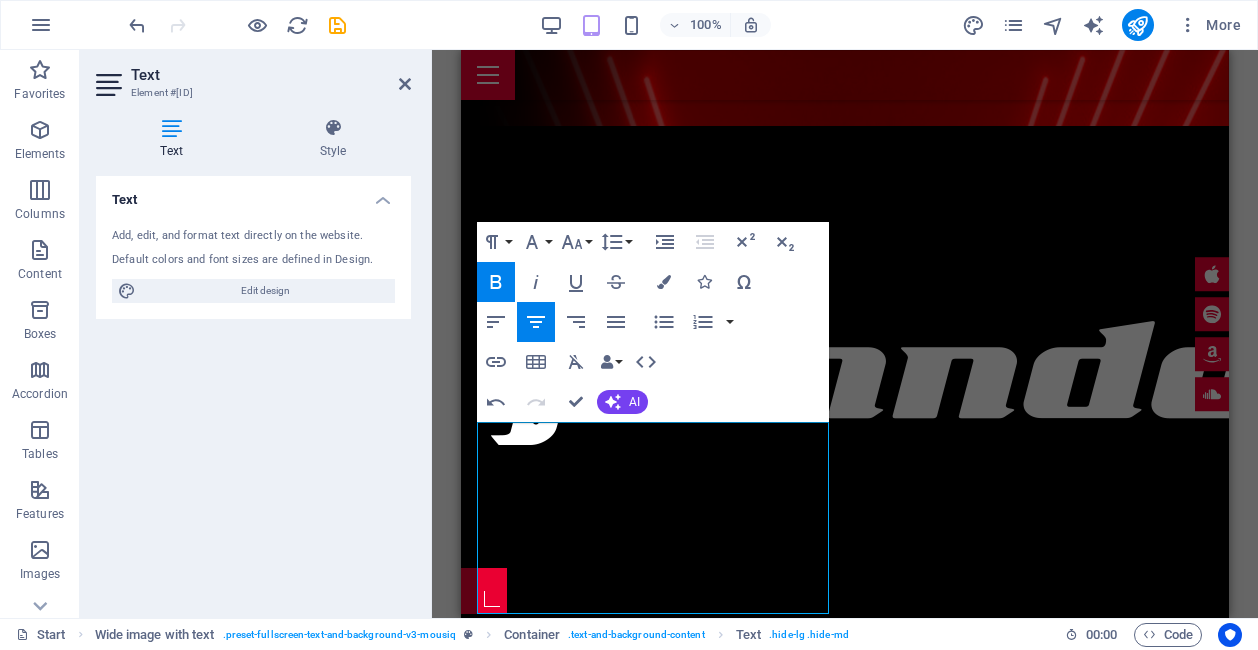 click on "Drag here to replace the existing content. Press “Ctrl” if you want to create a new element. H2 Wide image with text Wide image with text Container Logo Banner Banner Container Placeholder Container Scroll indicator Menu Bar Container Menu Bar Text HTML Banner Menu Bar Menu Container H2 Spacer Preset Text Preset H2 Container Spacer Container Countdown H3 Spacer Wide image with text Container HTML Container H2 Spacer Container Preset Gallery Container Preset HTML Text Button H3 Container H3 Text Container Countdown Container Countdown H3 Text Placeholder Container H2 Spacer Spacer H2 Preset Preset Container Text Preset Preset Preset Container Container Text Container Container Text Container Placeholder Wide image with text Wide image with text Container Preset Container Preset Container H3 Container H3 Text H3" at bounding box center (845, 334) 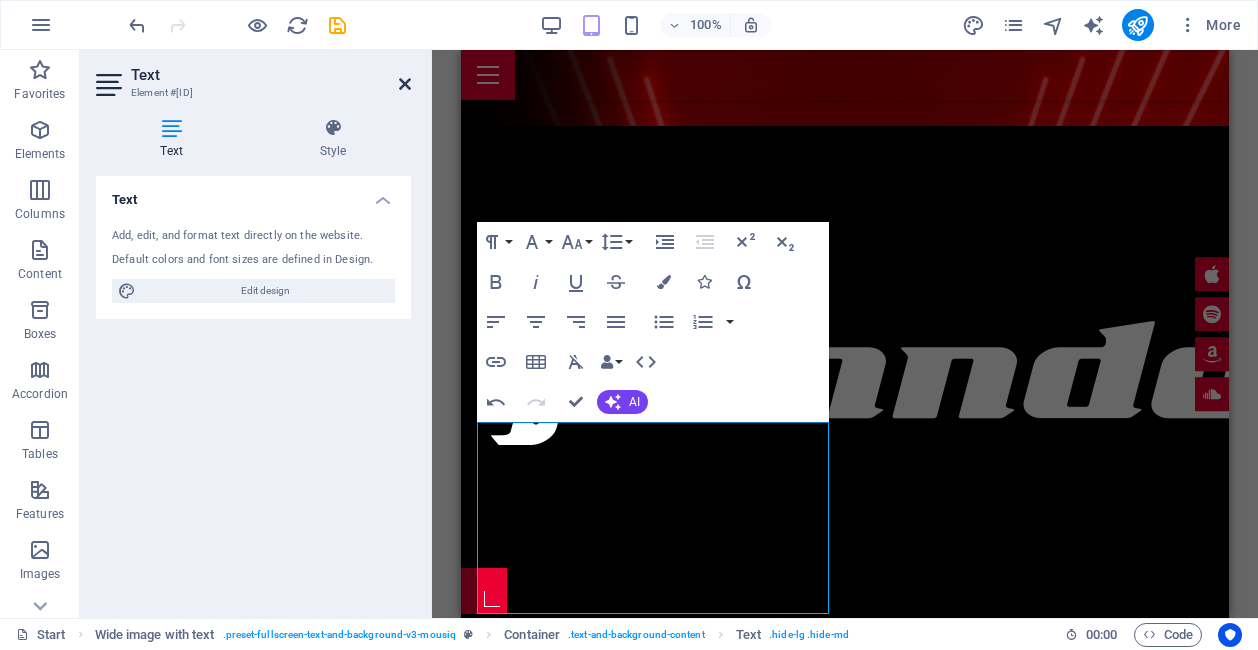 drag, startPoint x: 410, startPoint y: 89, endPoint x: 124, endPoint y: 39, distance: 290.33774 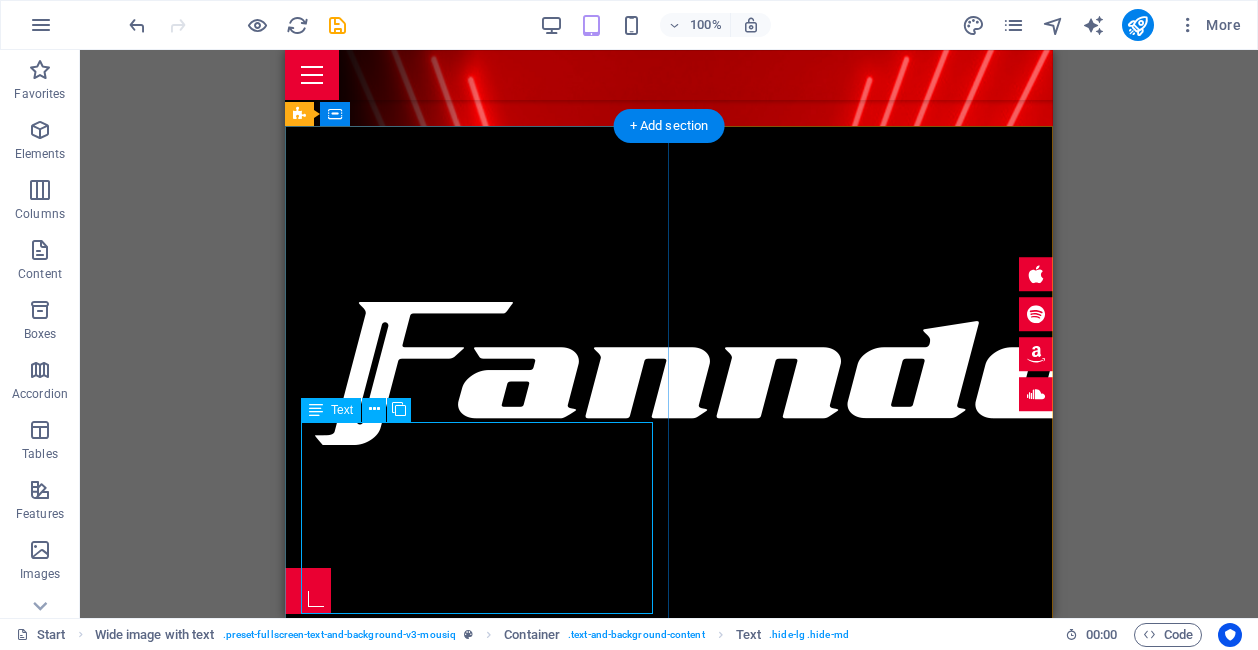 click on "Creamos productos de calidad con calidez. Fugit sit atque eaque dolorum autem nobis elm reprehenderit porro omnis obcaecati laborum? Obcaecati laboriosam ex deserunt, harum libero a voluptatem possimus culpa nisi eos quas dolore omnis debitis consequatur fugiat eaque nulla. Qui molestias, nobis dicta voluptas." at bounding box center [669, 886] 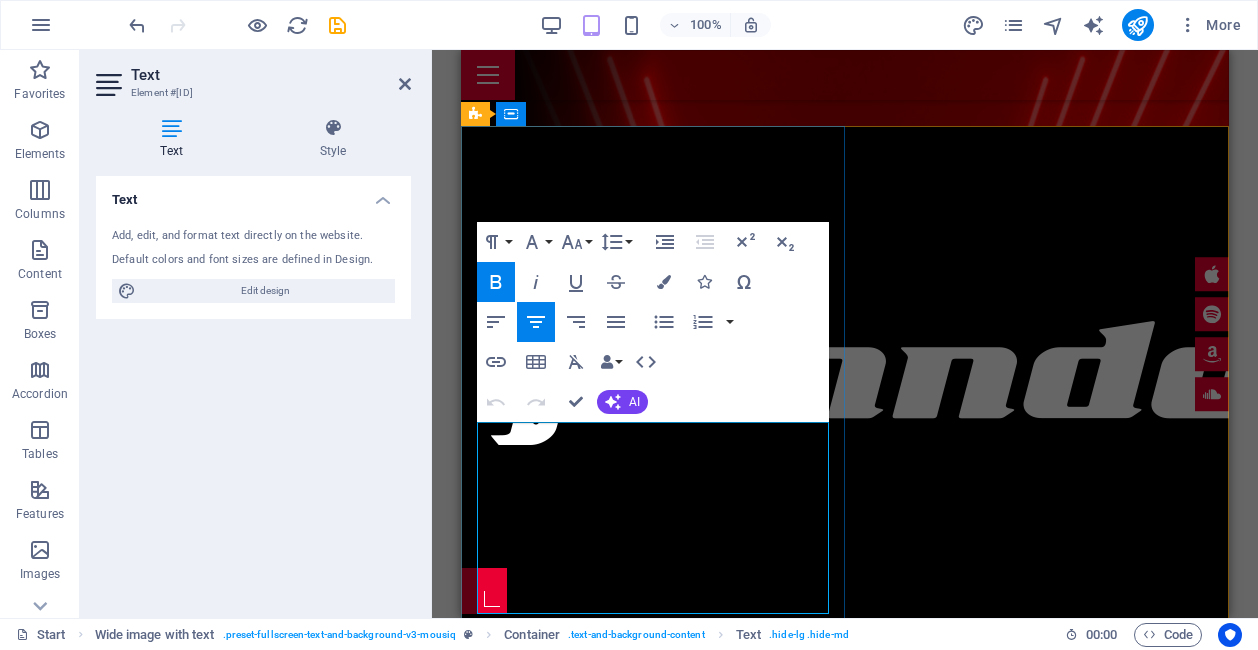 click on "Creamos productos de calidad con calidez." at bounding box center [845, 837] 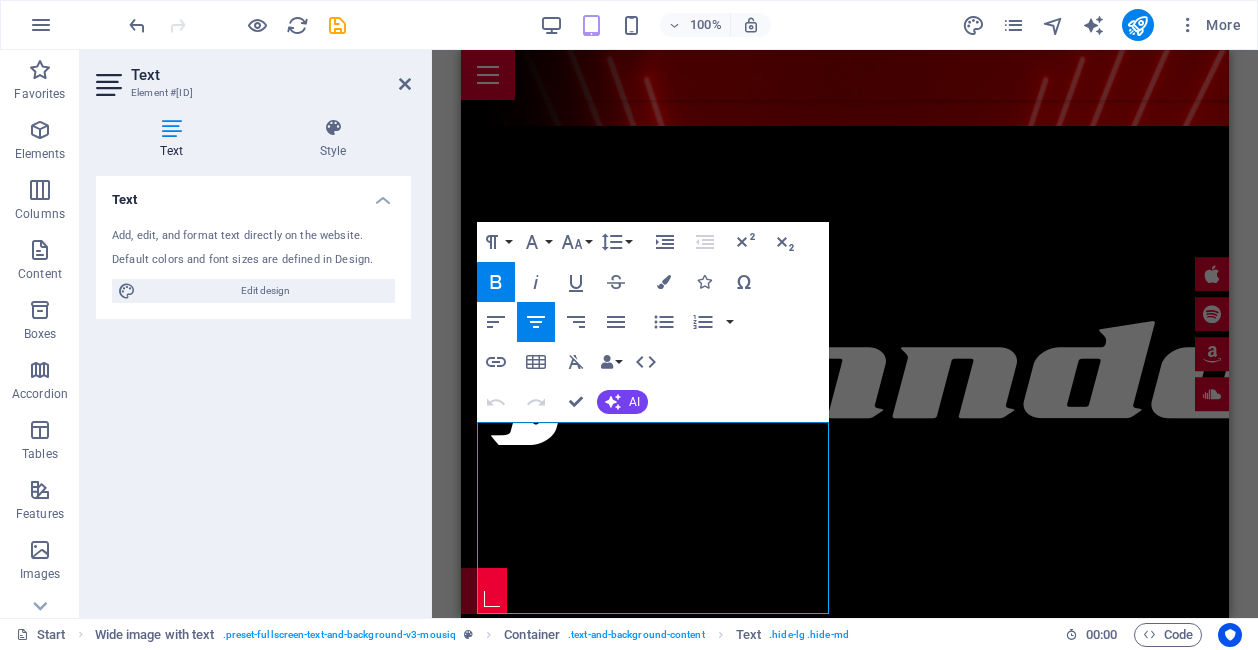 type 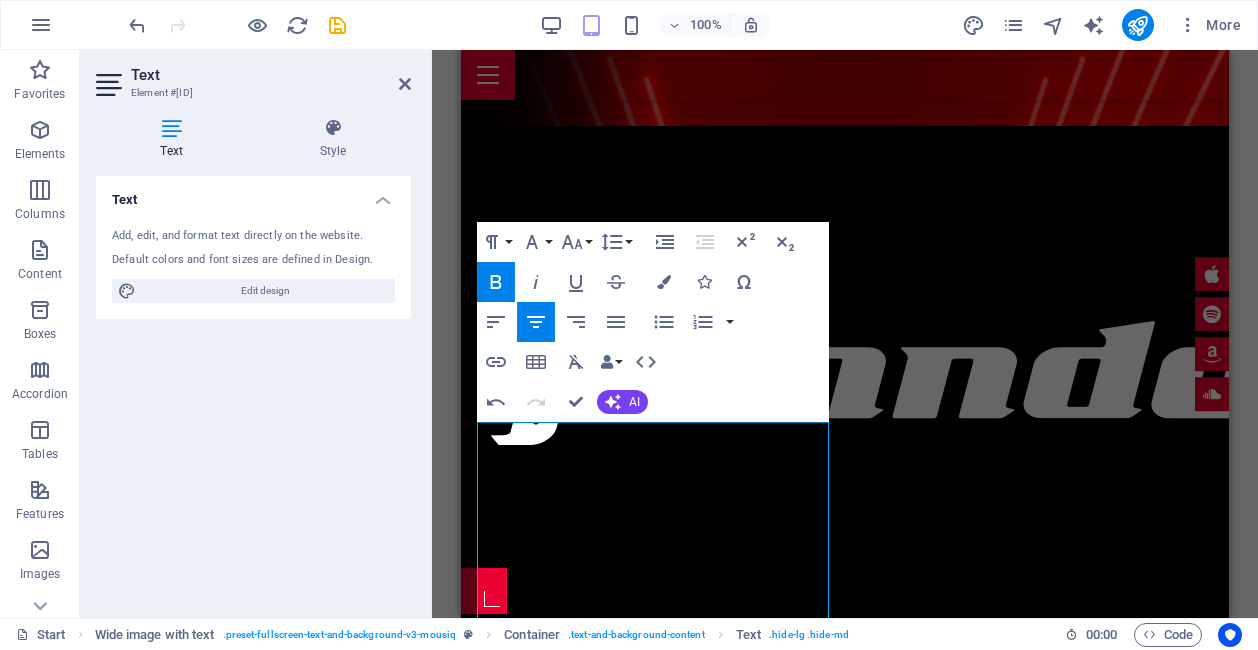 click at bounding box center [429, 334] 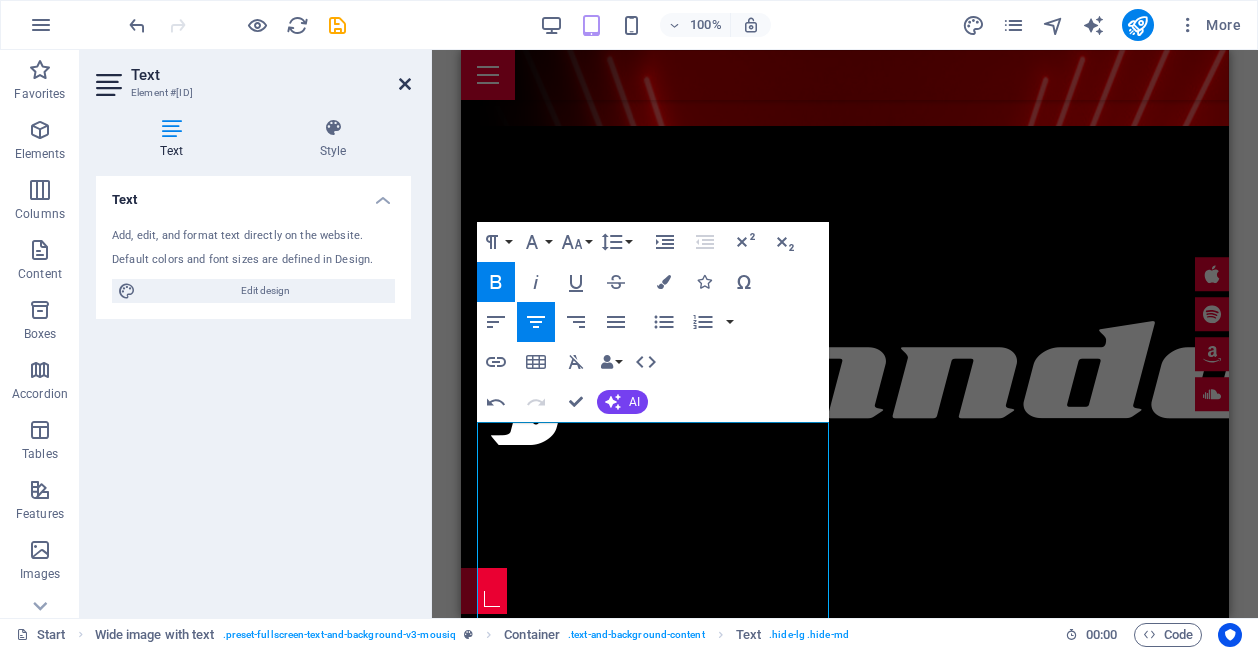 click at bounding box center (405, 84) 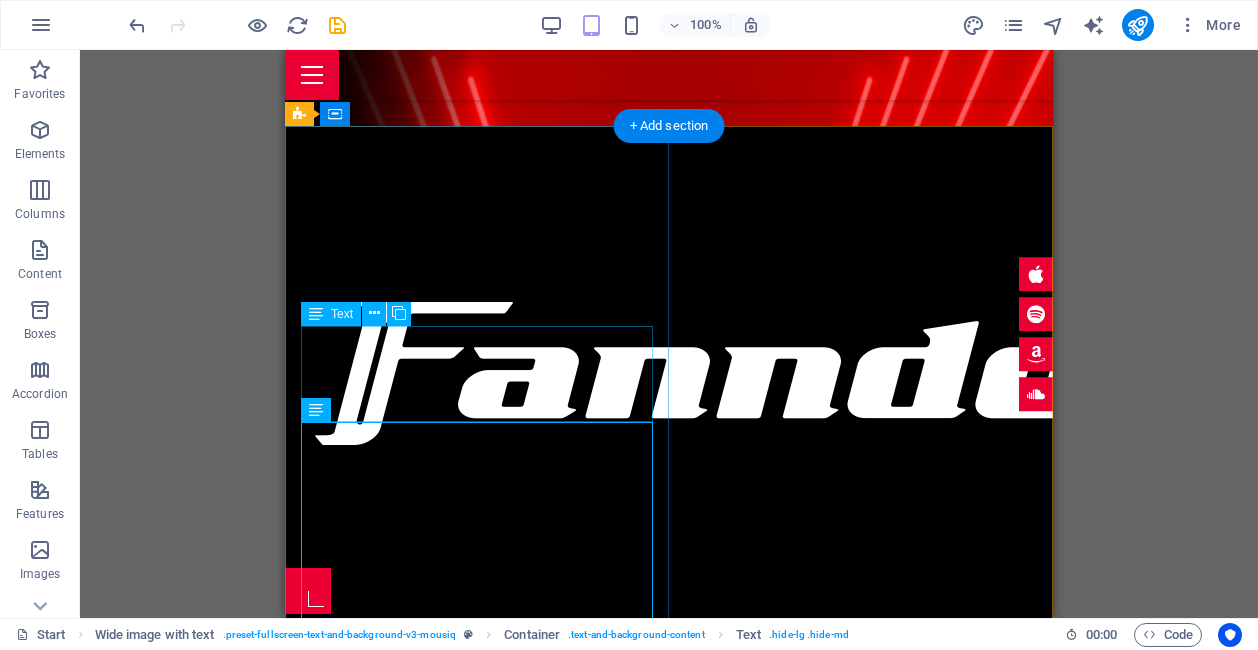 click on "Creamos productos de calidad con calidez, especiales para los fanáticos de los automoviles, que van más alla de lo convencional que impactan y que dejan una huella positiva en el camino." at bounding box center [669, 790] 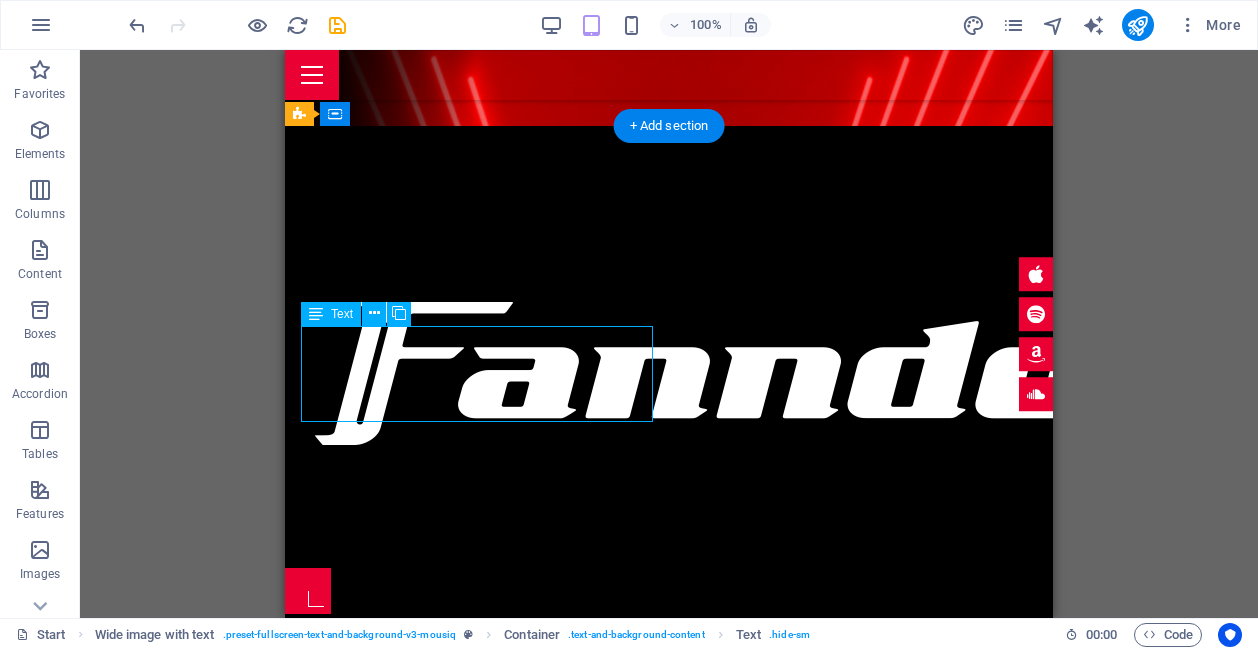 click on "Creamos productos de calidad con calidez, especiales para los fanáticos de los automoviles, que van más alla de lo convencional que impactan y que dejan una huella positiva en el camino." at bounding box center [669, 790] 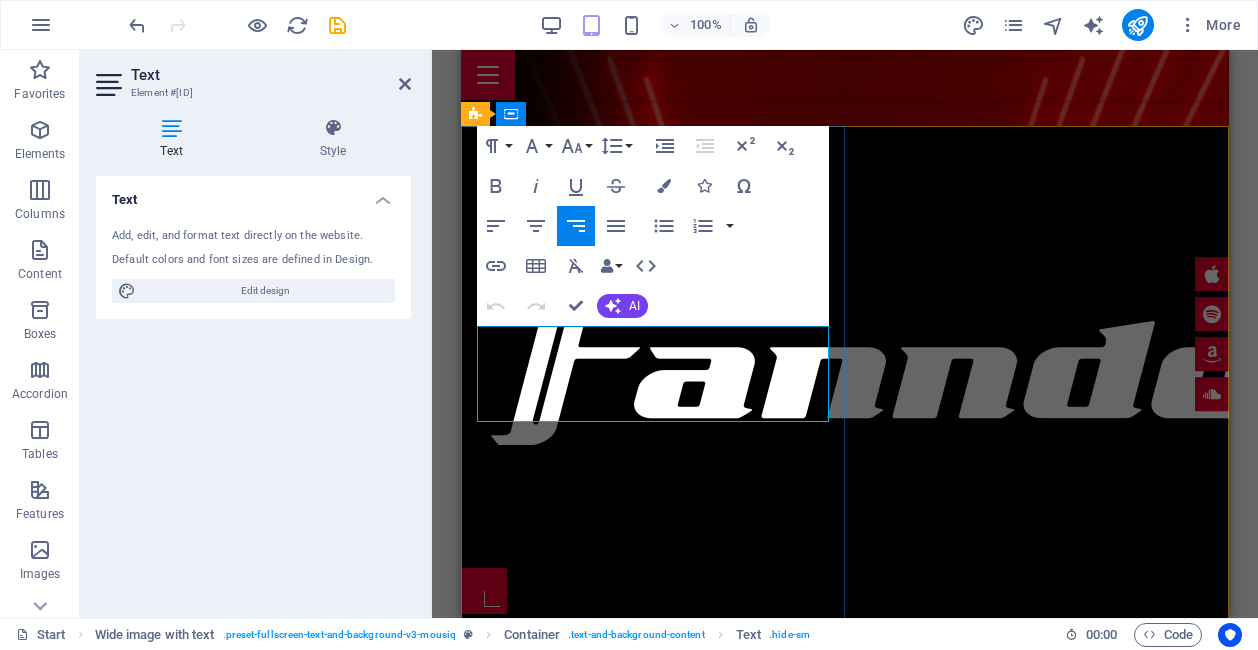 drag, startPoint x: 606, startPoint y: 341, endPoint x: 511, endPoint y: 338, distance: 95.047356 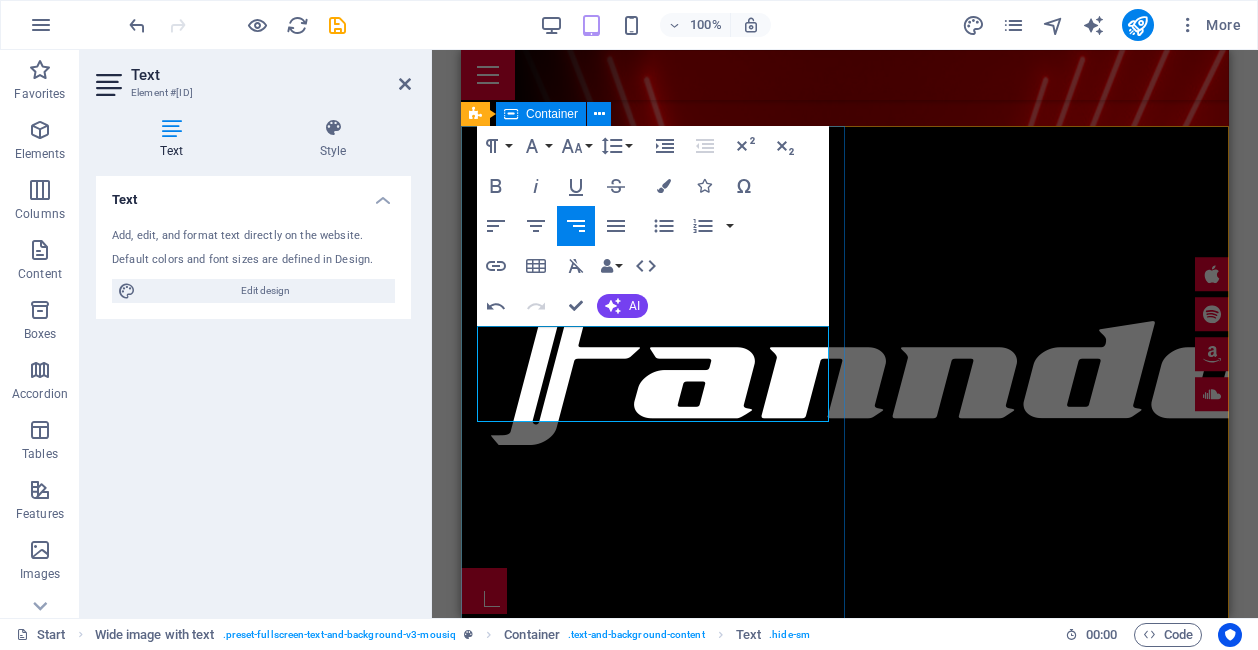 drag, startPoint x: 678, startPoint y: 341, endPoint x: 839, endPoint y: 344, distance: 161.02795 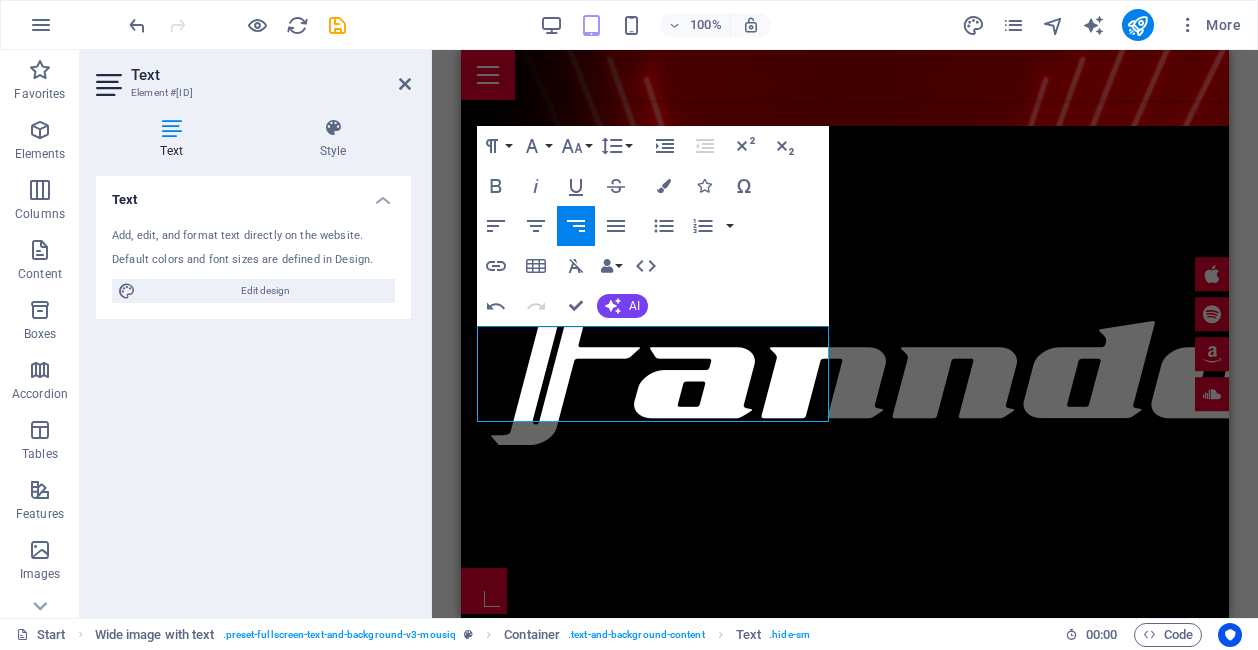 drag, startPoint x: 524, startPoint y: 389, endPoint x: 844, endPoint y: 421, distance: 321.596 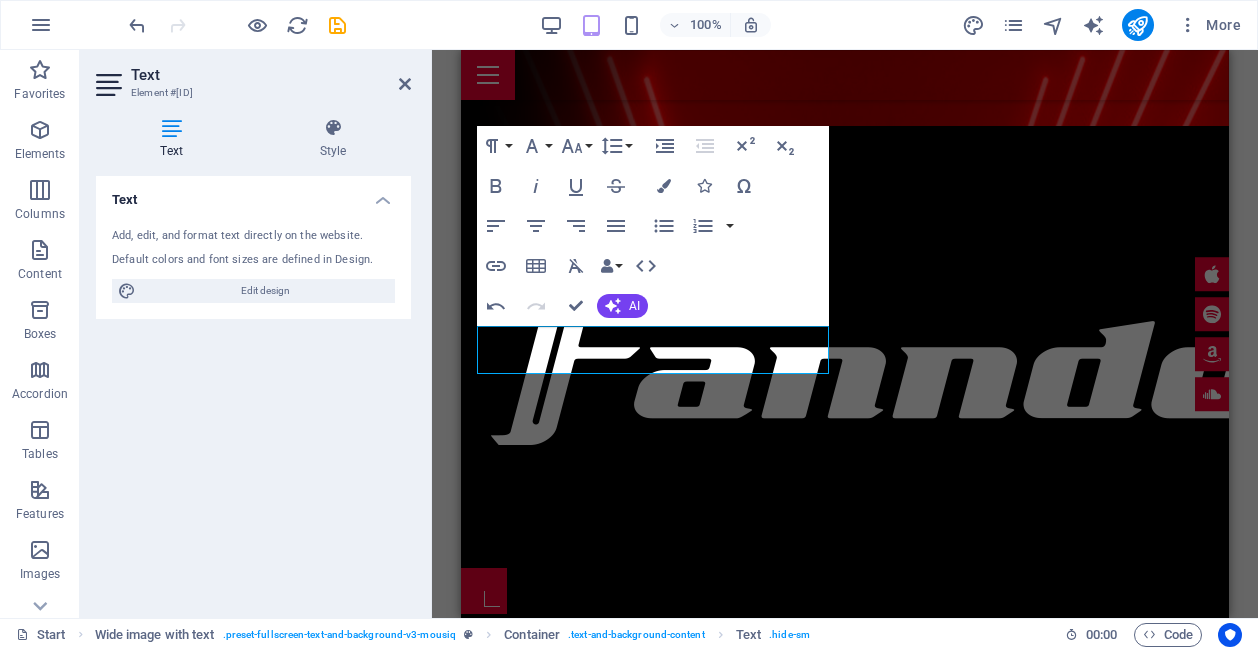 click on "H2 Wide image with text Wide image with text Container Logo Banner Banner Container Placeholder Container Scroll indicator Menu Bar Container Menu Bar Text HTML Banner Menu Bar Menu Container H2 Spacer Preset Text Preset H2 Container Spacer Container Countdown H3 Spacer Wide image with text Container HTML Container H2 Spacer Container Preset Gallery Container Preset HTML Text Button H3 Container H3 Text Container Countdown Container Countdown H3 Text Placeholder Container H2 Spacer Spacer H2 Preset Preset Container Text Preset Preset Container Container Text Container Container Text Container Placeholder Wide image with text Wide image with text Container Preset Container Preset Container H3 Container H3 Text Container H3 Text Spacer Preset Icon Wide image with text Container H2 Preset" at bounding box center [845, 334] 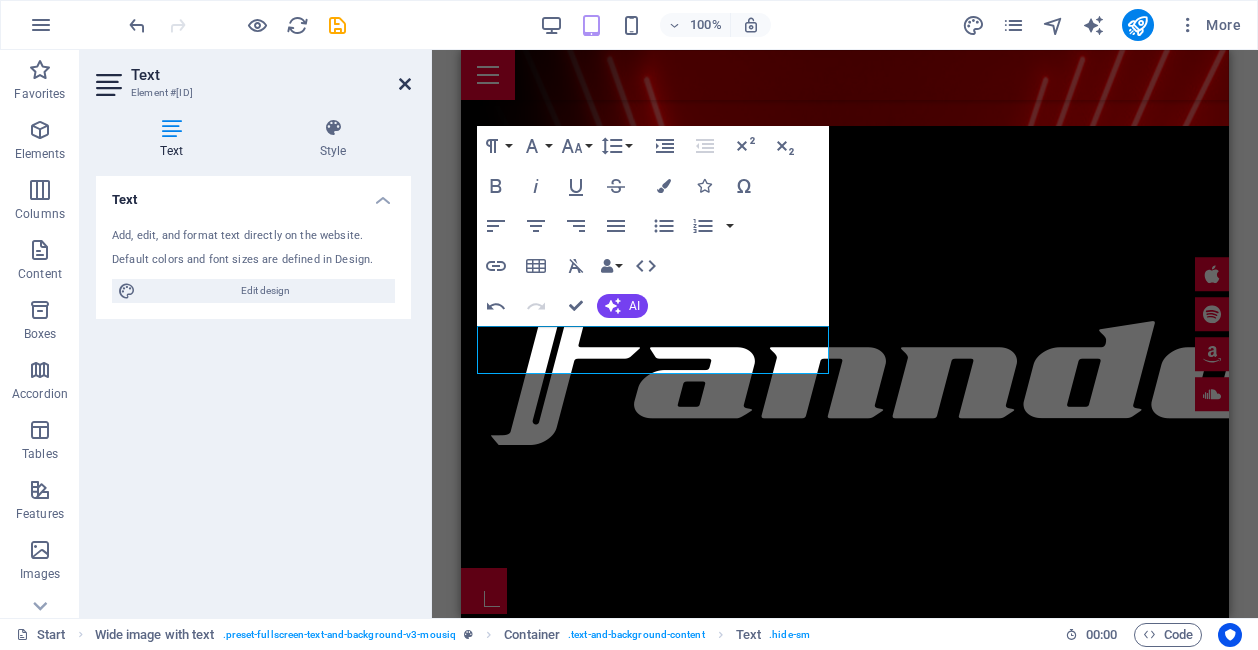 drag, startPoint x: 403, startPoint y: 89, endPoint x: 118, endPoint y: 39, distance: 289.35272 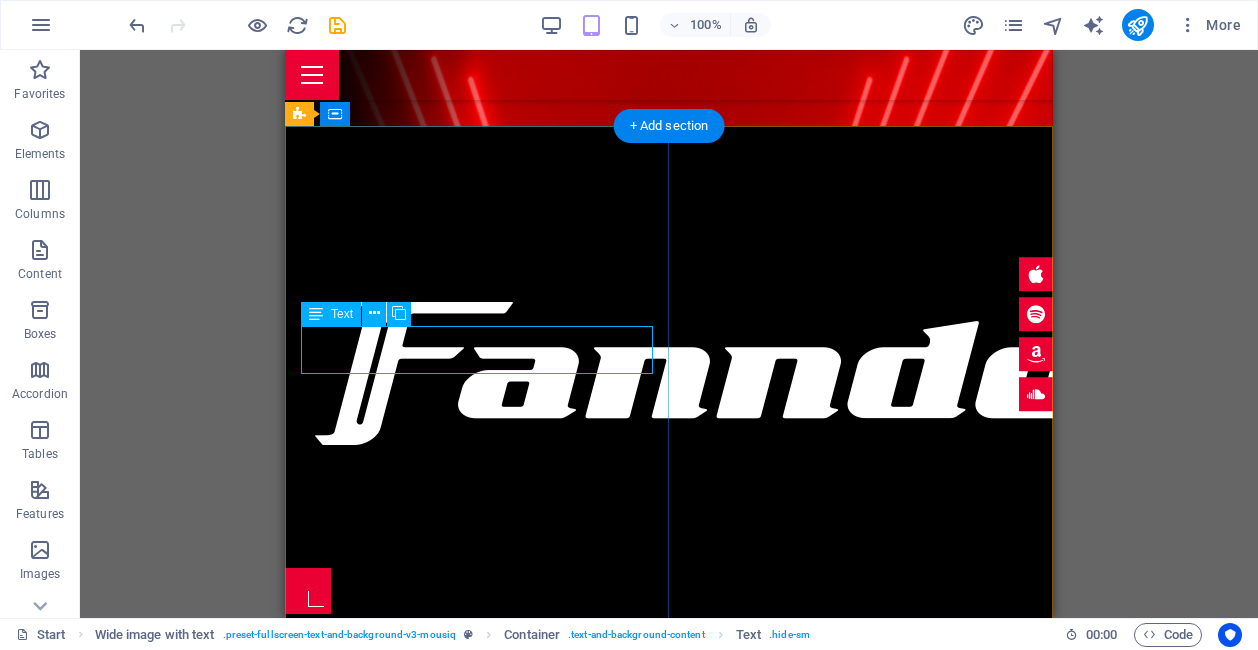 click on "Productos especiales para los fanáticos de los automoviles." at bounding box center (669, 766) 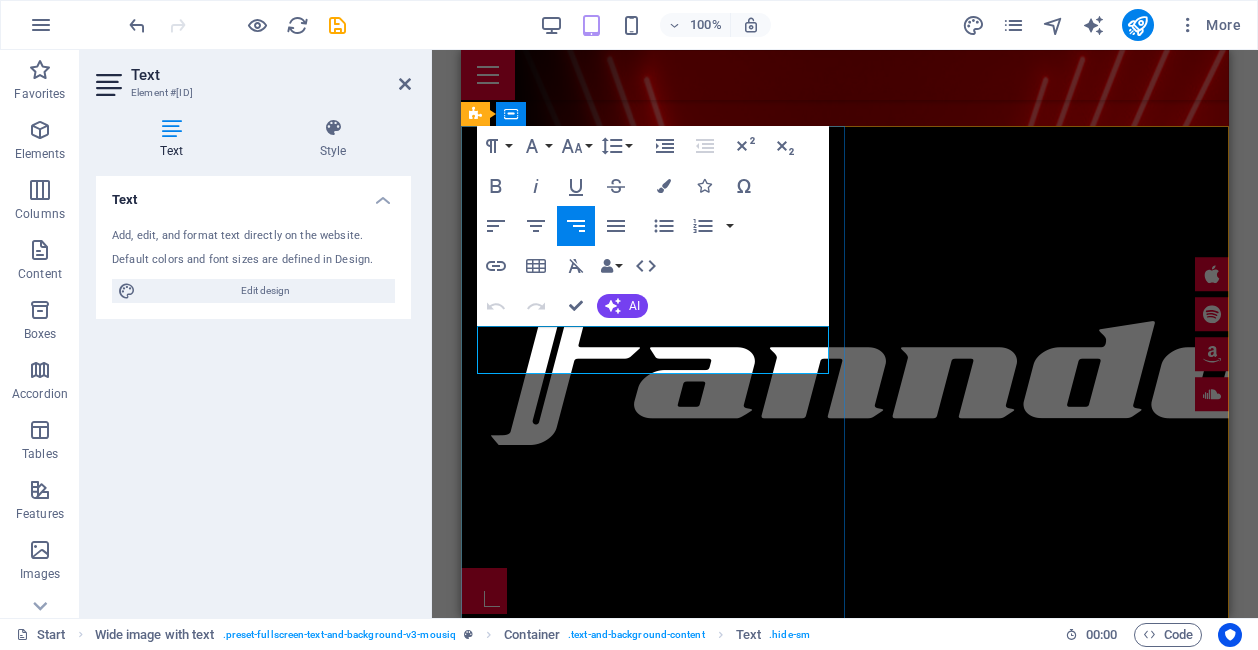 click on "Productos especiales para los fanáticos de los automoviles." at bounding box center (845, 766) 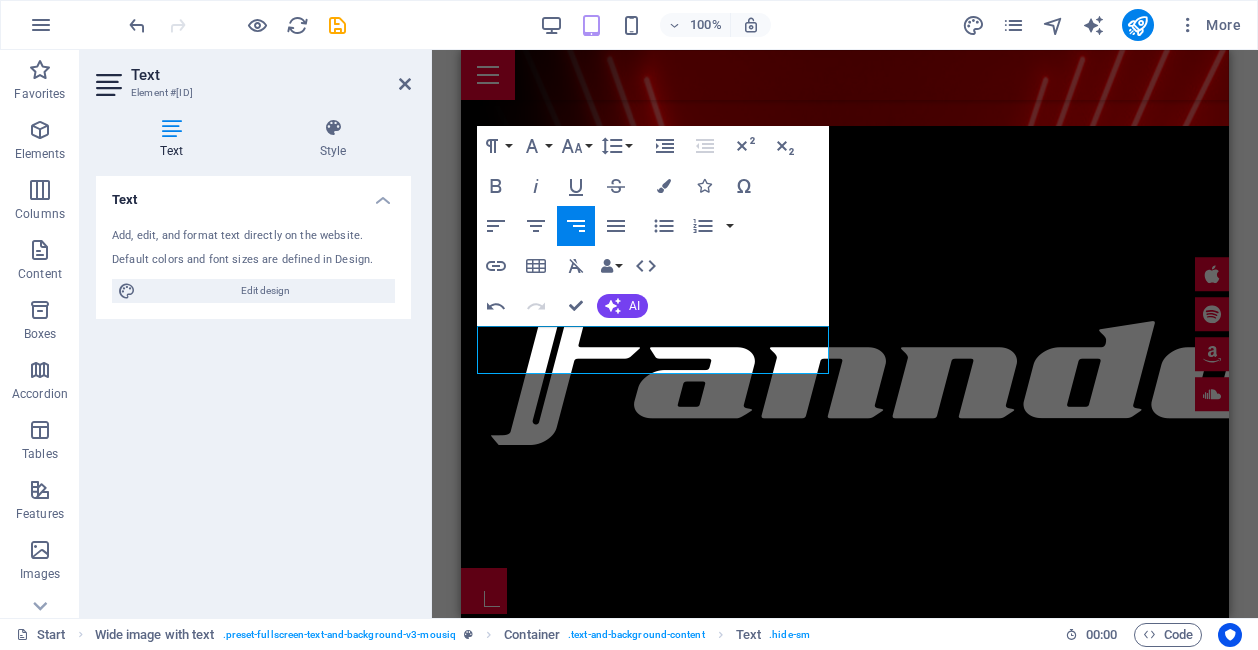 click on "H2 Wide image with text Wide image with text Container Logo Banner Banner Container Placeholder Container Scroll indicator Menu Bar Container Menu Bar Text HTML Banner Menu Bar Menu Container H2 Spacer Preset Text Preset H2 Container Spacer Container Countdown H3 Spacer Wide image with text Container HTML Container H2 Spacer Container Preset Gallery Container Preset HTML Text Button H3 Container H3 Text Container Countdown Container Countdown H3 Text Placeholder Container H2 Spacer Spacer H2 Preset Preset Container Text Preset Preset Container Container Text Container Container Text Container Placeholder Wide image with text Wide image with text Container Preset Container Preset Container H3 Container H3 Text Container H3 Text Spacer Preset Icon Wide image with text Container H2 Preset" at bounding box center (845, 334) 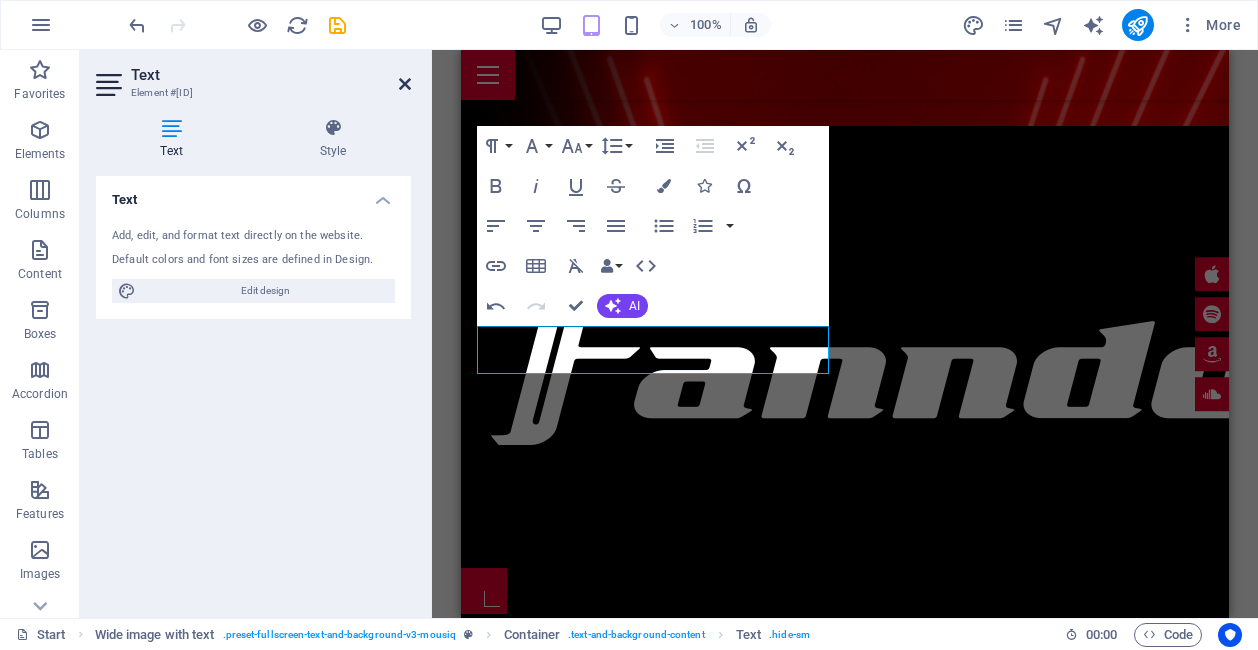 click at bounding box center (405, 84) 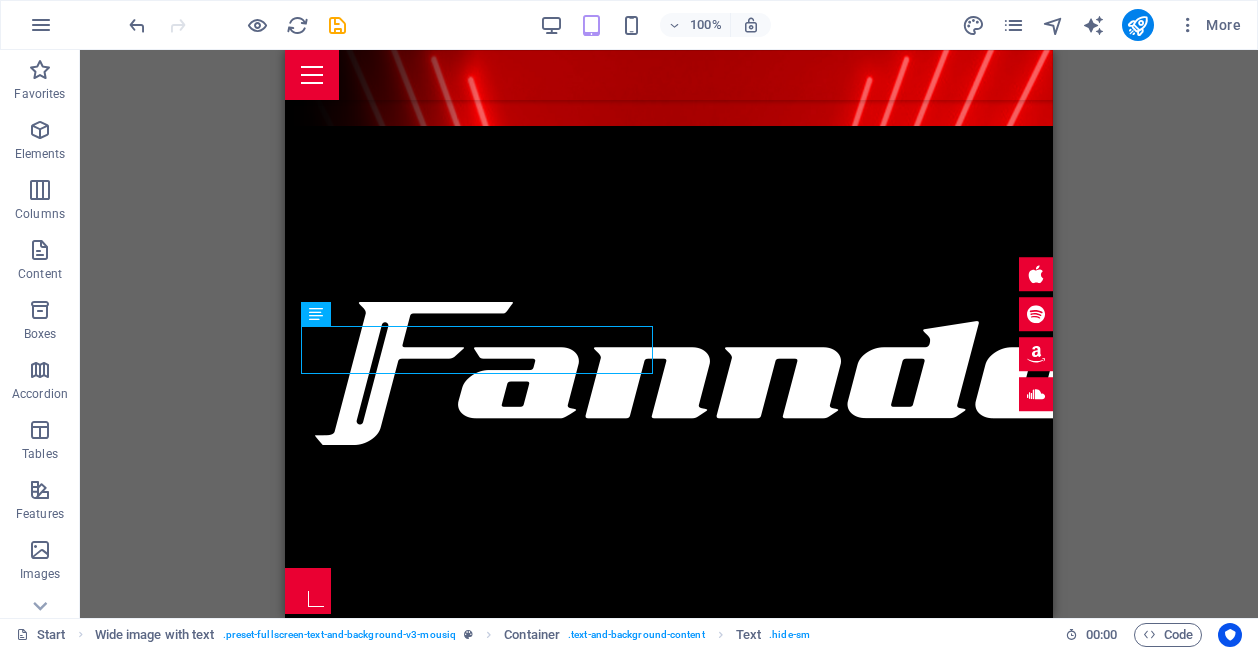 click on "H2 Wide image with text Wide image with text Container Logo Banner Banner Container Placeholder Container Scroll indicator Menu Bar Container Menu Bar Text HTML Banner Menu Bar Menu Container H2 Spacer Preset Text Preset H2 Container Spacer Container Countdown H3 Spacer Wide image with text Container HTML Container H2 Spacer Container Preset Gallery Container Preset HTML Text Button H3 Container H3 Text Container Countdown Container Countdown H3 Text Placeholder Container H2 Spacer Spacer H2 Preset Preset Container Text Preset Preset Container Container Text Container Container Text Container Placeholder Wide image with text Wide image with text Container Preset Container Preset Container H3 Container H3 Text Container H3 Text Spacer Preset Icon Wide image with text Container H2 Preset" at bounding box center [669, 334] 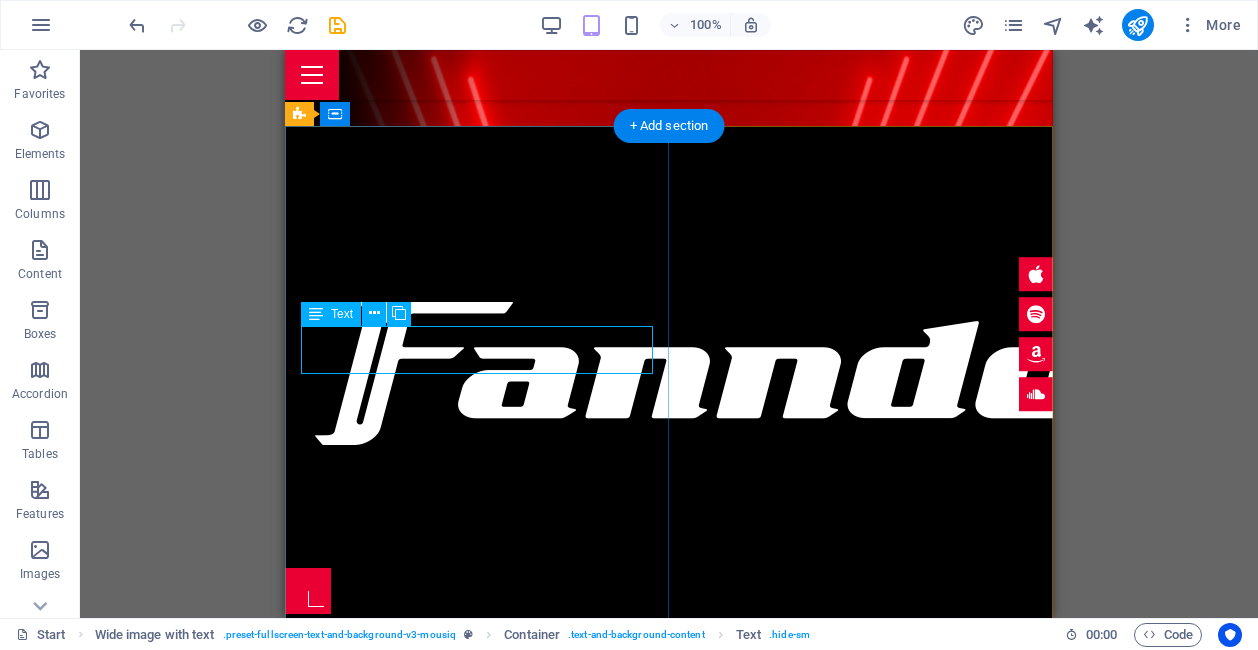 click on "Productos especiales para los fanáticos de los automoviles." at bounding box center (669, 778) 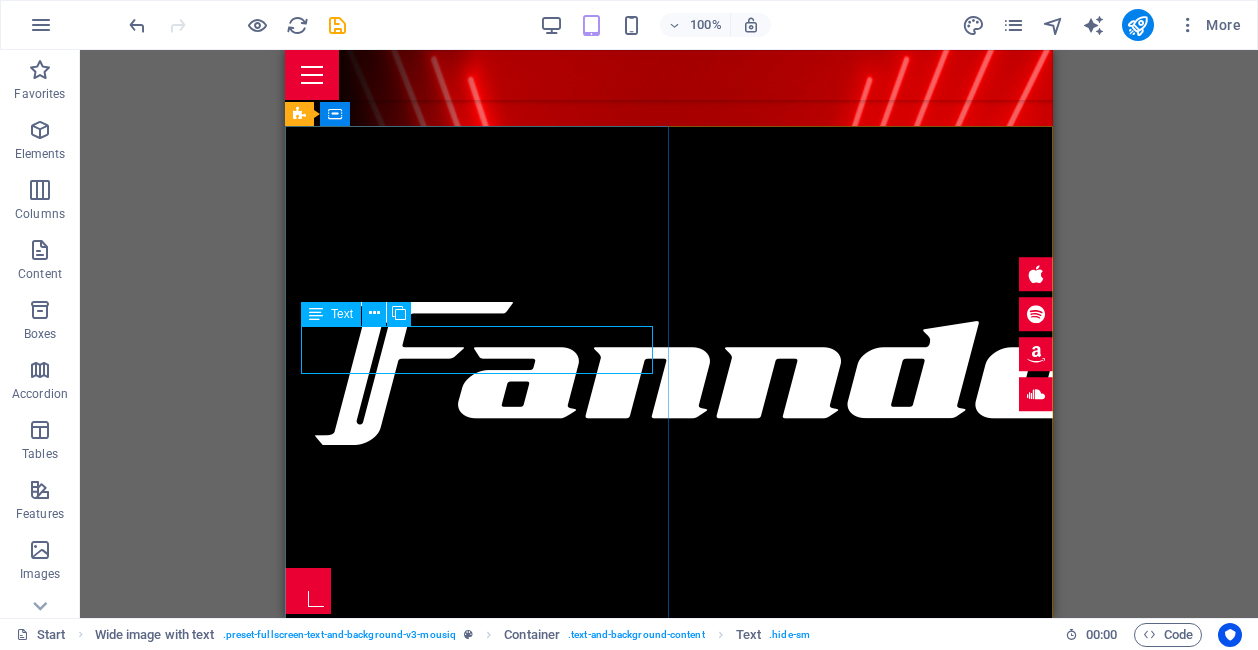 click on "Text" at bounding box center (342, 314) 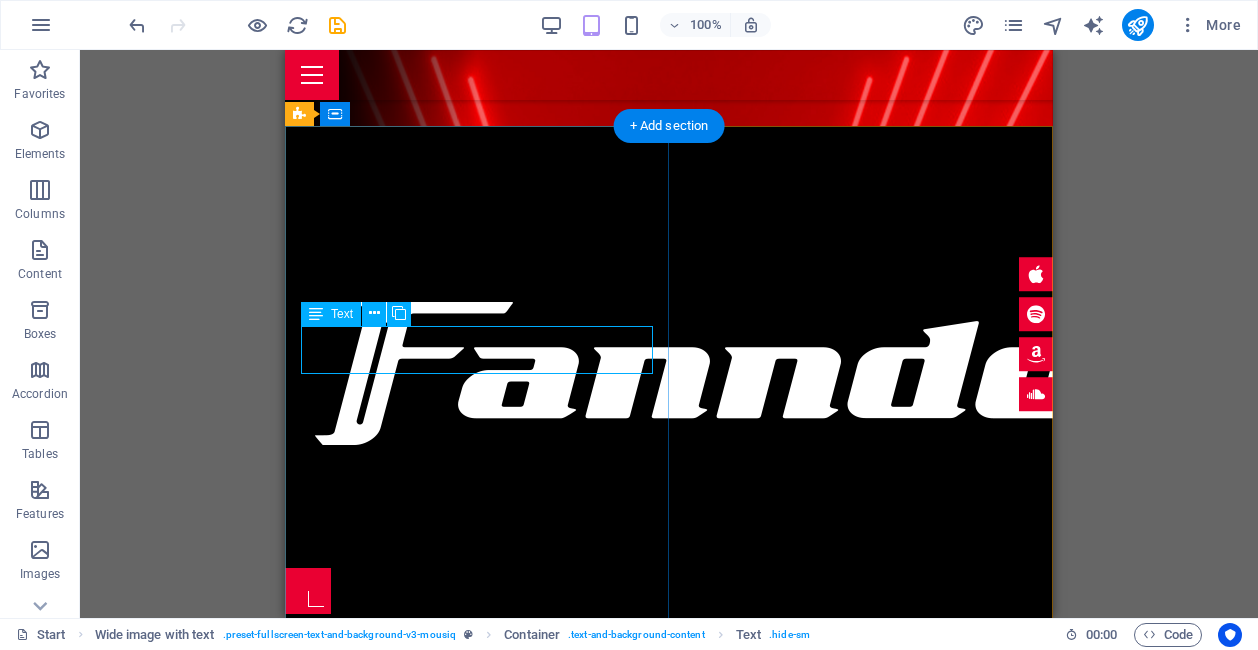 click on "Productos especiales para los fanáticos de los automoviles." at bounding box center [669, 778] 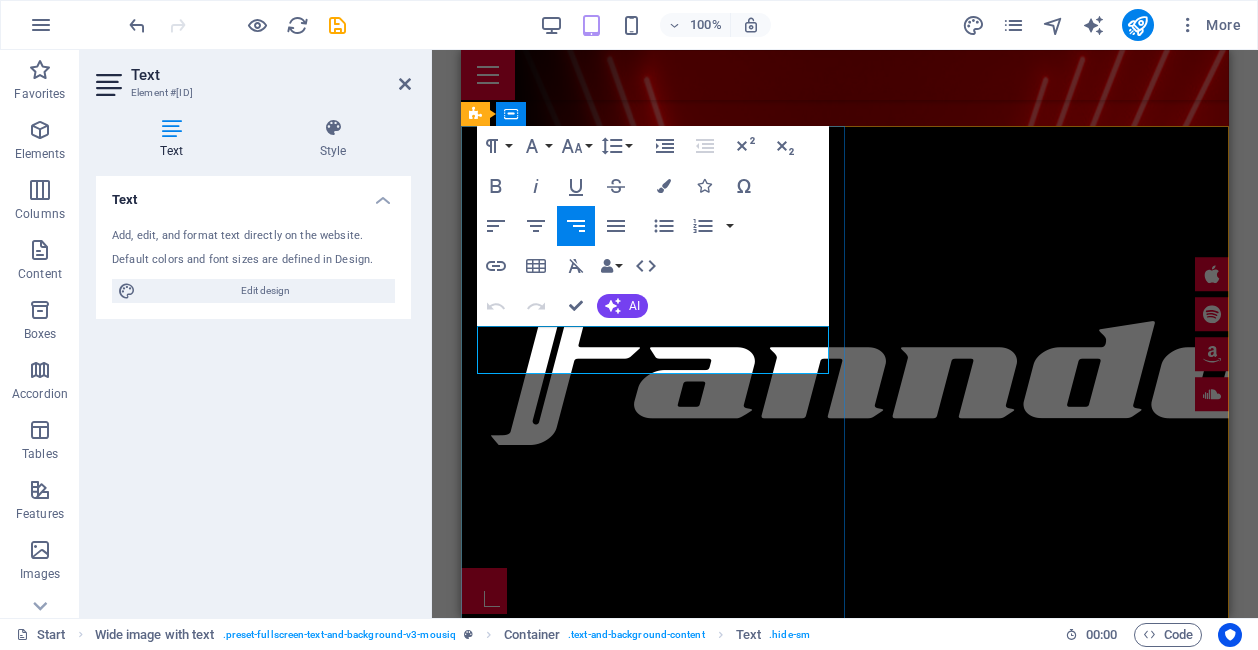 click on "Productos especiales para los fanáticos" at bounding box center [845, 766] 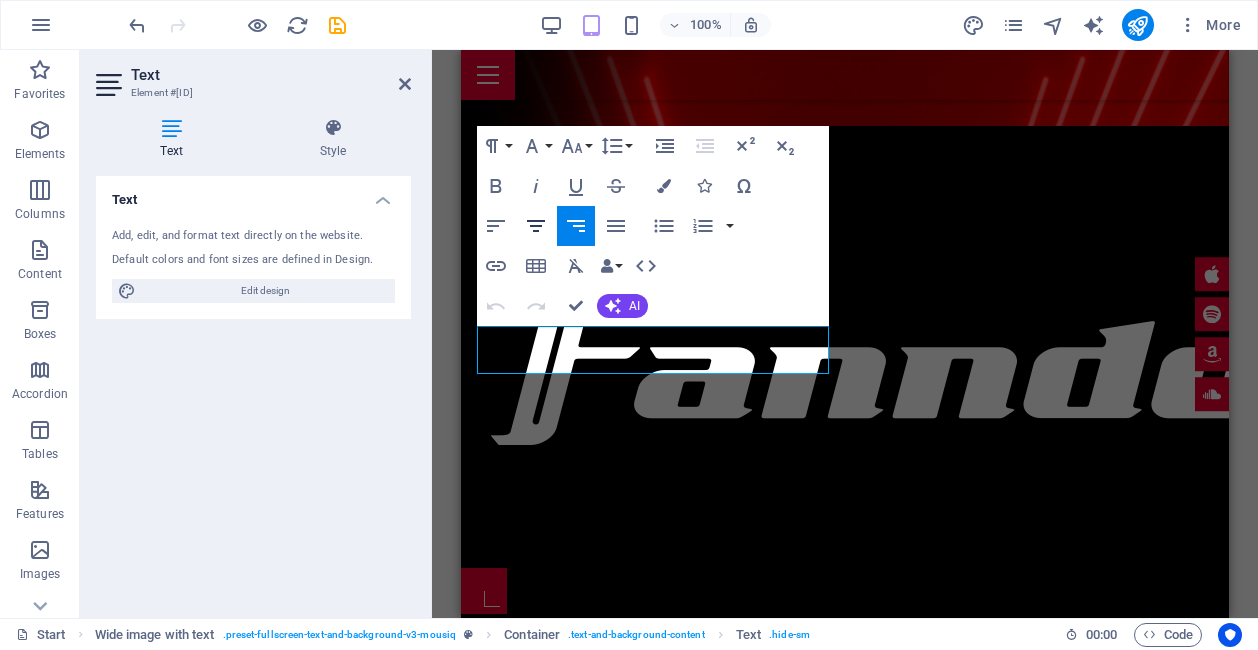 click 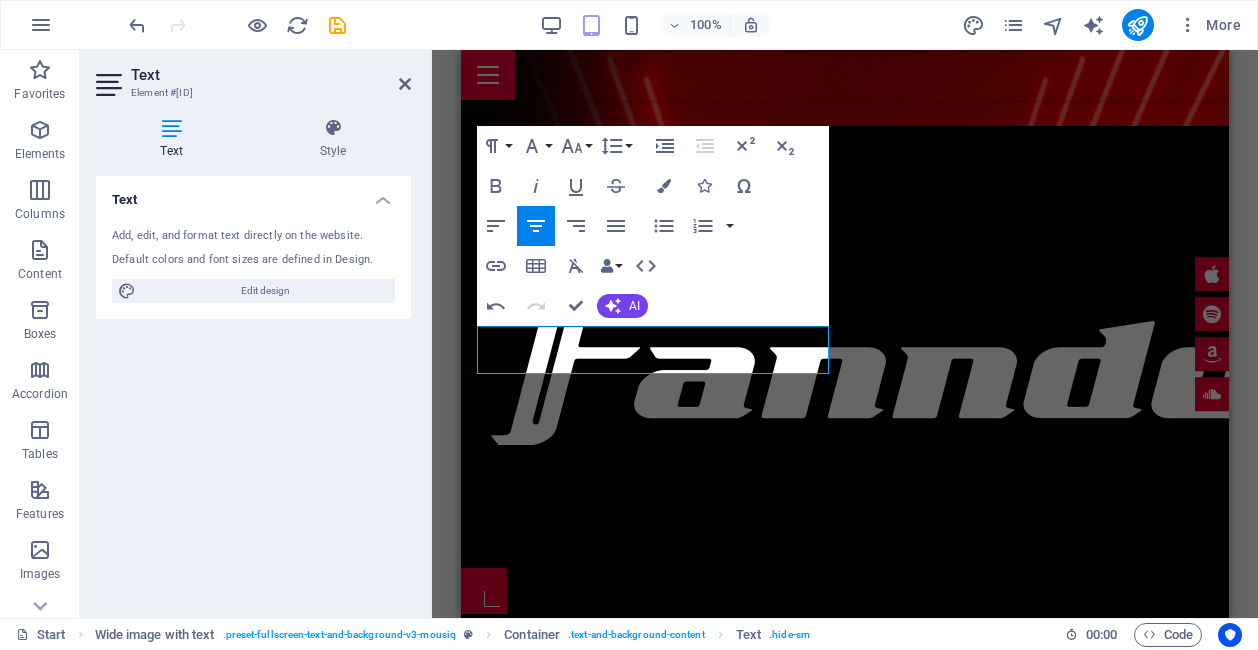 click on "Text Add, edit, and format text directly on the website. Default colors and font sizes are defined in Design. Edit design Alignment Left aligned Centered Right aligned" at bounding box center (253, 389) 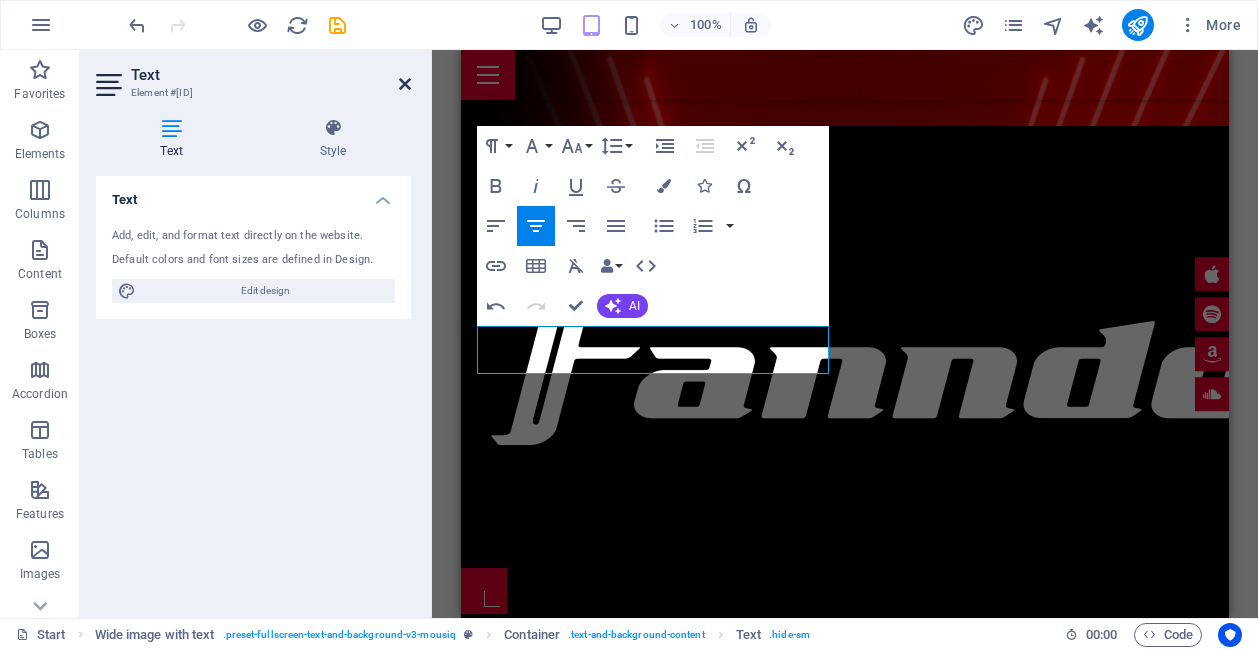 click at bounding box center (405, 84) 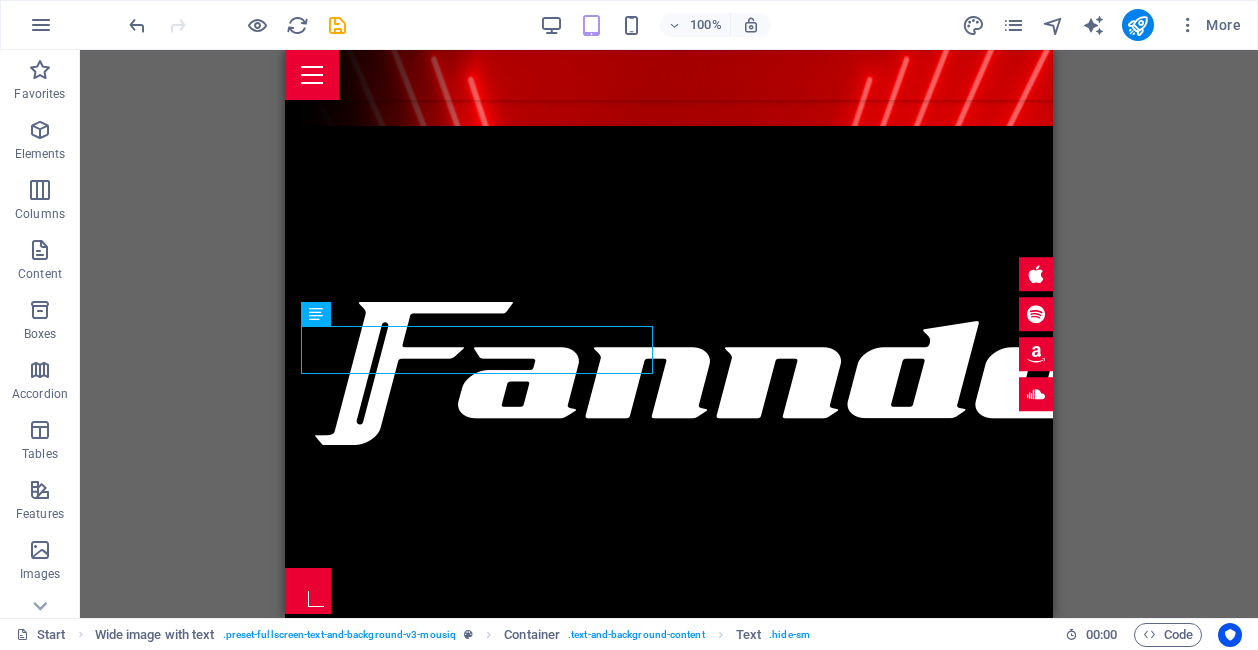 click on "H2 Wide image with text Wide image with text Container Logo Banner Banner Container Placeholder Container Scroll indicator Menu Bar Container Menu Bar Text HTML Banner Menu Bar Menu Container H2 Spacer Preset Text Preset H2 Container Spacer Container Countdown H3 Spacer Wide image with text Container HTML Container H2 Spacer Container Preset Gallery Container Preset HTML Text Button H3 Container H3 Text Container Countdown Container Countdown H3 Text Placeholder Container H2 Spacer Spacer H2 Preset Preset Container Text Preset Preset Container Container Text Container Container Text Container Placeholder Wide image with text Wide image with text Container Preset Container Preset Container H3 Container H3 Text Container H3 Text Spacer Preset Icon Wide image with text Container H2 Preset" at bounding box center [669, 334] 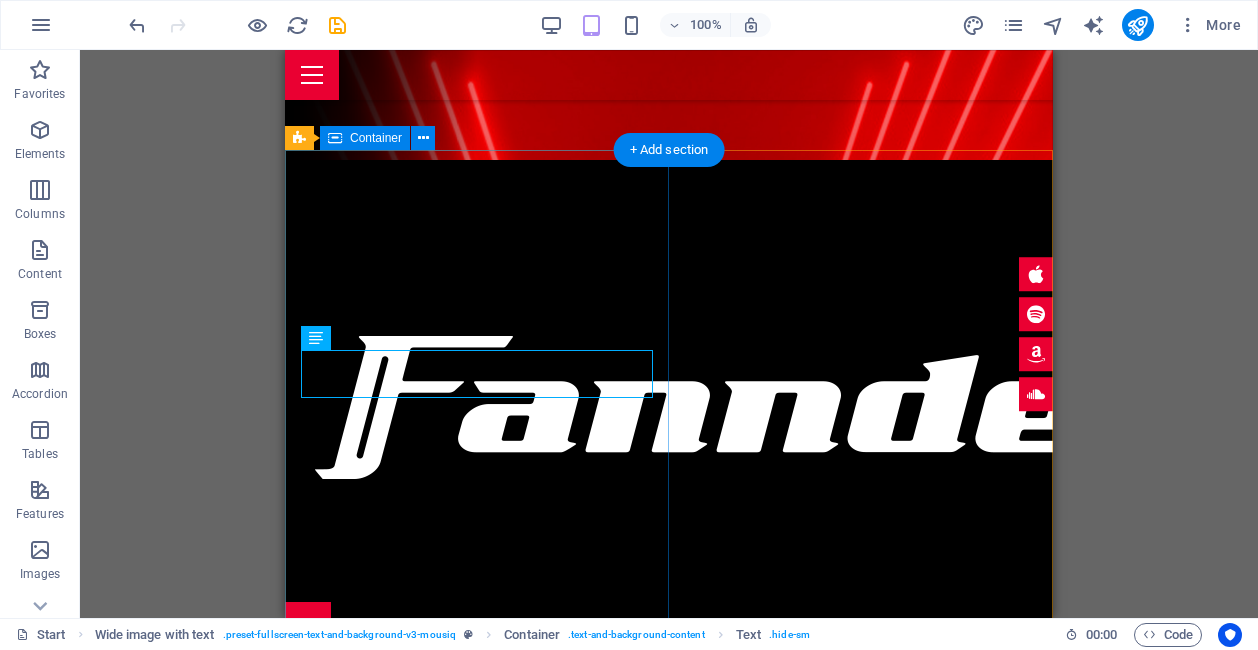 scroll, scrollTop: 485, scrollLeft: 0, axis: vertical 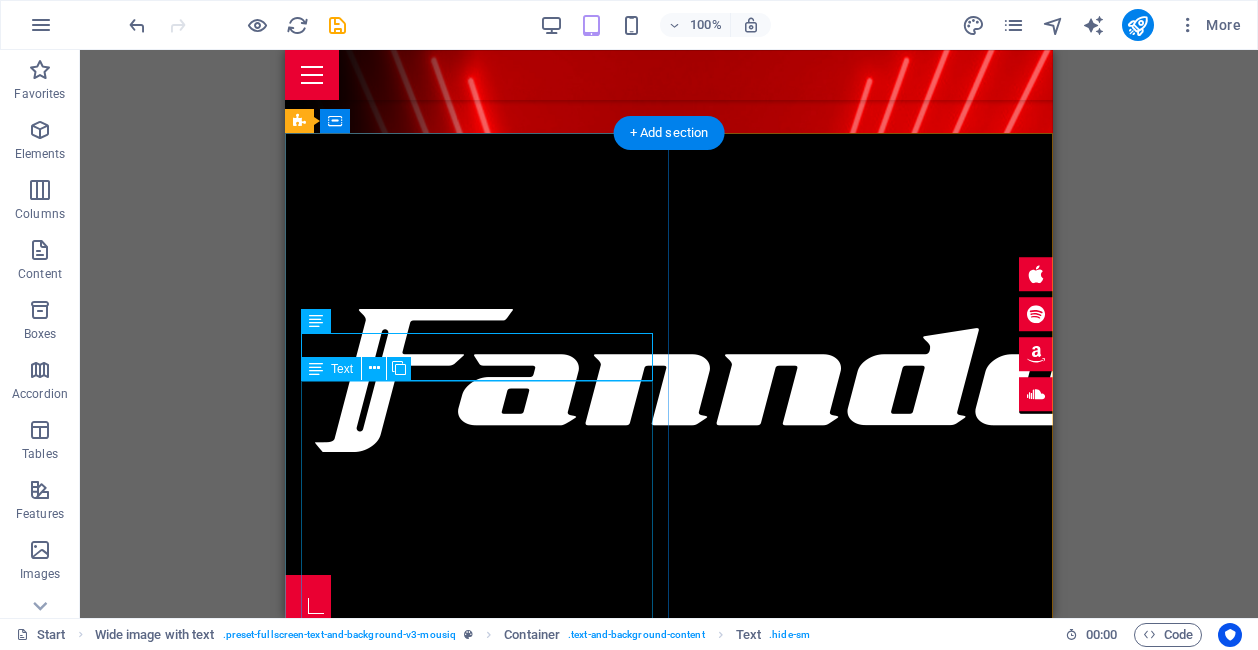 click on "Creamos productos de calidad con calidez que van más allá de lo convencional que impactan y dejan una huella positiva en el camino. Fugit sit atque eaque dolorum autem nobis elm reprehenderit porro omnis obcaecati laborum? Obcaecati laboriosam ex deserunt, harum libero a voluptatem possimus culpa nisi eos quas dolore omnis debitis consequatur fugiat eaque nulla. Qui molestias, nobis dicta voluptas." at bounding box center (669, 881) 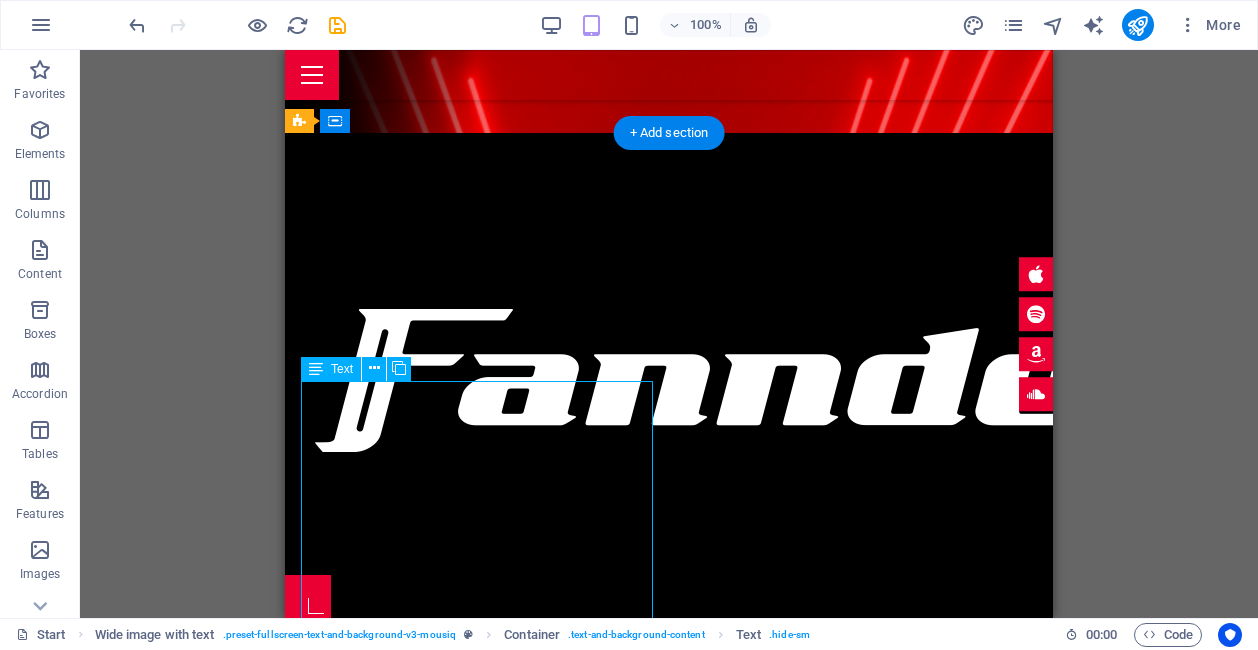 click on "Creamos productos de calidad con calidez que van más allá de lo convencional que impactan y dejan una huella positiva en el camino. Fugit sit atque eaque dolorum autem nobis elm reprehenderit porro omnis obcaecati laborum? Obcaecati laboriosam ex deserunt, harum libero a voluptatem possimus culpa nisi eos quas dolore omnis debitis consequatur fugiat eaque nulla. Qui molestias, nobis dicta voluptas." at bounding box center [669, 881] 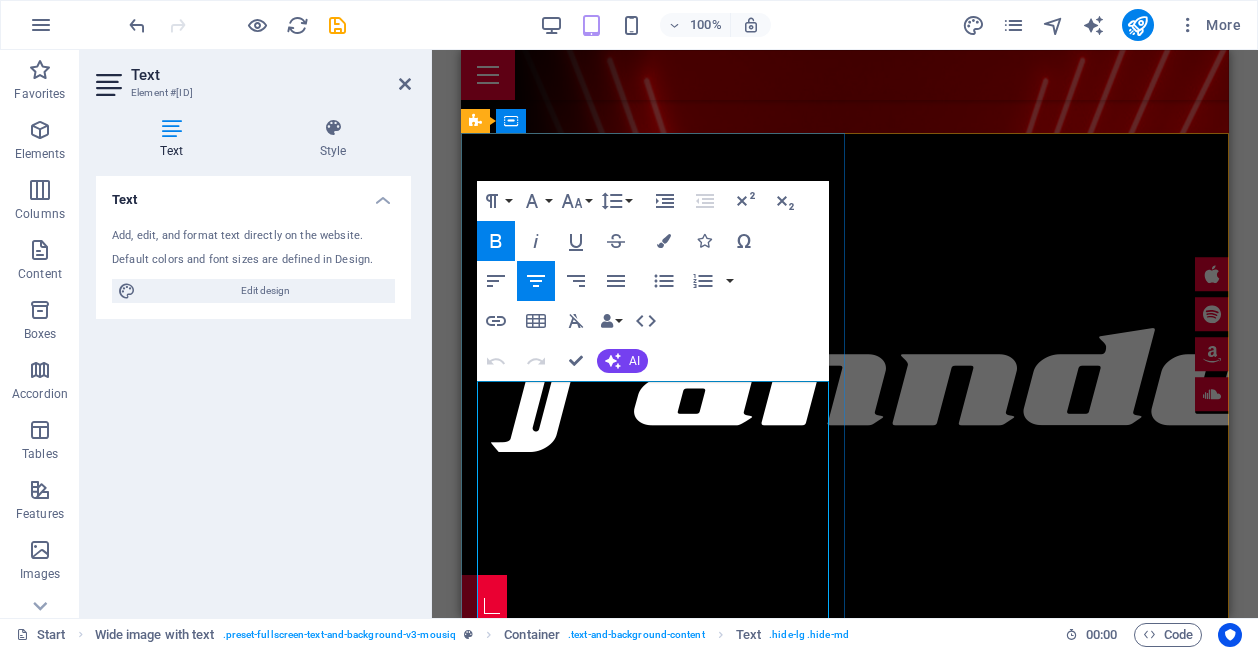 drag, startPoint x: 713, startPoint y: 419, endPoint x: 813, endPoint y: 416, distance: 100.04499 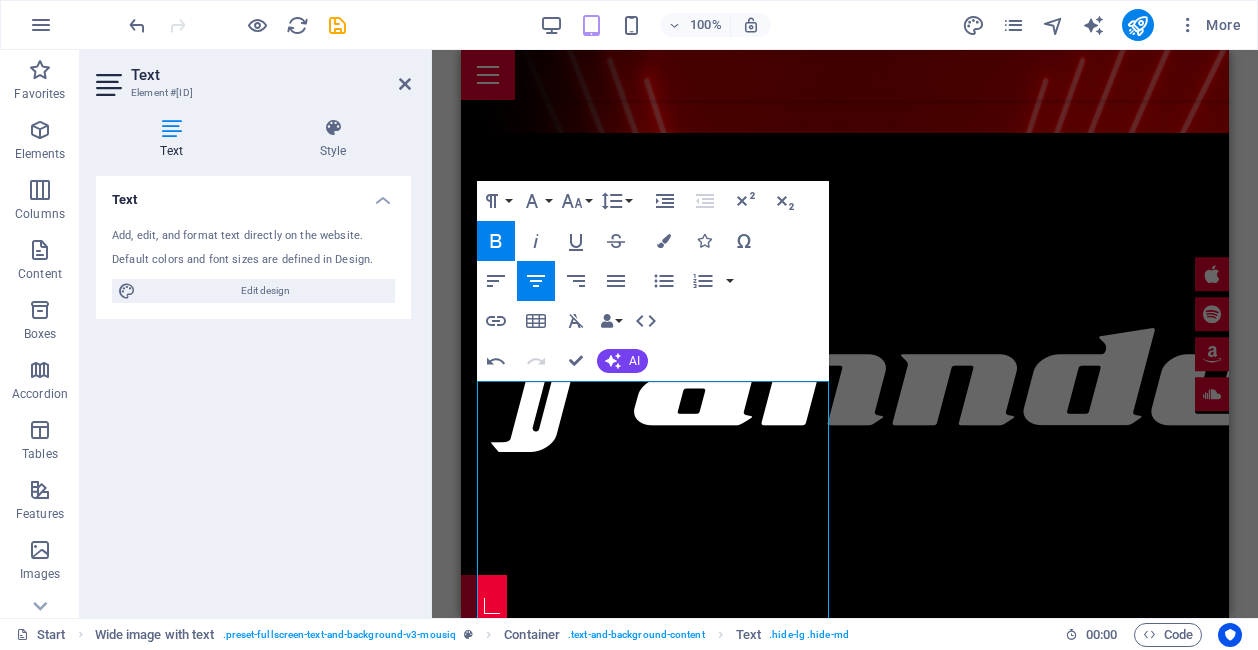 click on "Drag here to replace the existing content. Press “Ctrl” if you want to create a new element. H2 Wide image with text Wide image with text Container Logo Banner Banner Container Placeholder Container Scroll indicator Menu Bar Container Menu Bar Text HTML Banner Menu Bar Menu Container H2 Spacer Preset Text Preset H2 Container Spacer Container Countdown H3 Spacer Wide image with text Container HTML Container H2 Spacer Container Preset Gallery Container Preset HTML Text Button H3 Container H3 Text Container Countdown Container Countdown H3 Text Placeholder Container H2 Spacer Spacer H2 Preset Preset Container Text Preset Preset Preset Container Container Text Container Container Text Container Placeholder Wide image with text Wide image with text Container Preset Container Preset Container H3 Container H3 Text H3" at bounding box center [845, 334] 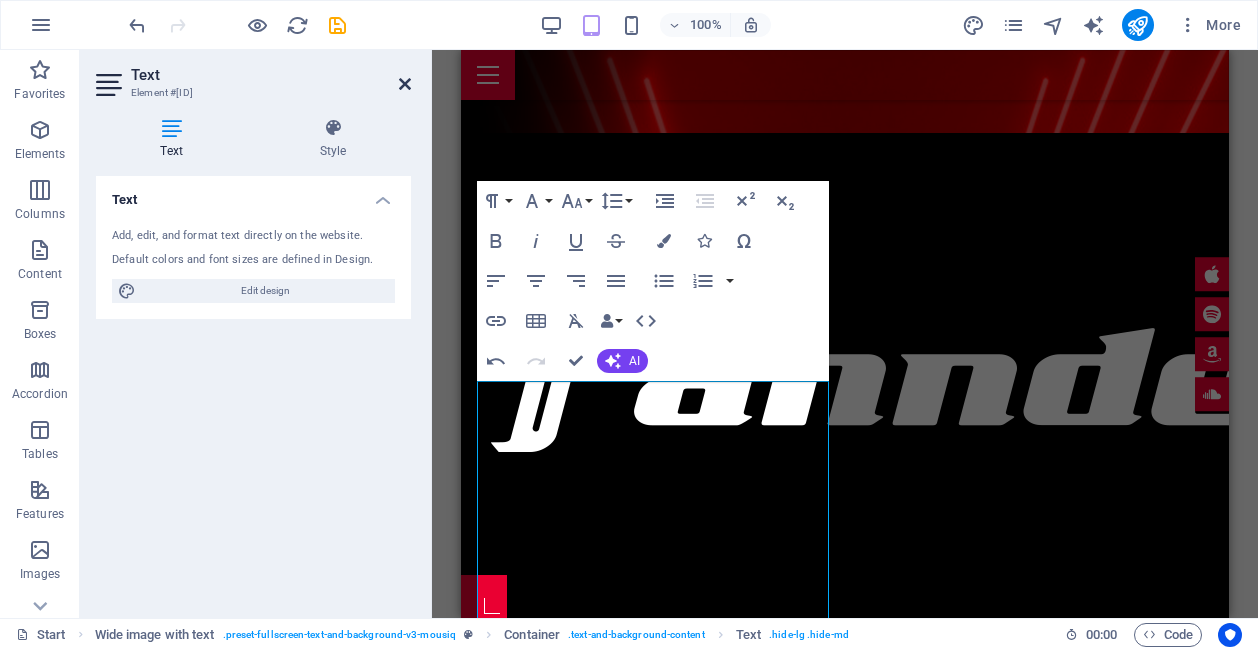 click at bounding box center [405, 84] 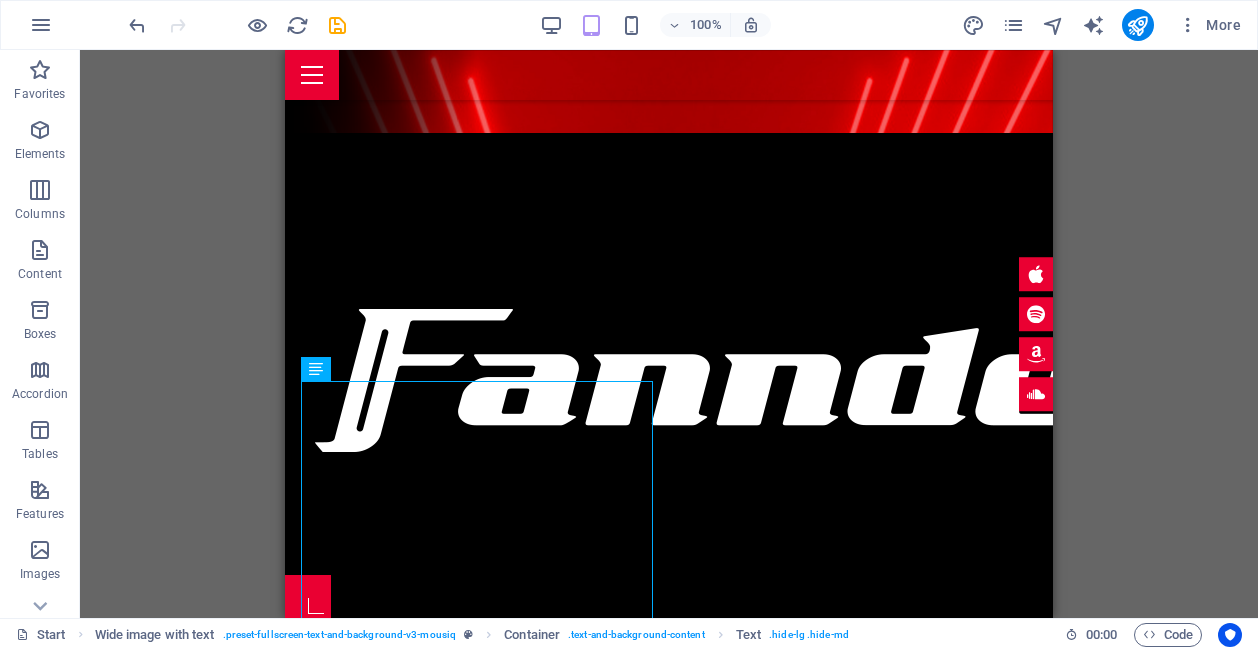 click on "Drag here to replace the existing content. Press “Ctrl” if you want to create a new element. H2 Wide image with text Wide image with text Container Logo Banner Banner Container Placeholder Container Scroll indicator Menu Bar Container Menu Bar Text HTML Banner Menu Bar Menu Container H2 Spacer Preset Text Preset H2 Container Spacer Container Countdown H3 Spacer Wide image with text Container HTML Container H2 Spacer Container Preset Gallery Container Preset HTML Text Button H3 Container H3 Text Container Countdown Container Countdown H3 Text Placeholder Container H2 Spacer Spacer H2 Preset Preset Container Text Preset Preset Preset Container Container Text Container Container Text Container Placeholder Wide image with text Wide image with text Container Preset Container Preset Container H3 Container H3 Text H3" at bounding box center (669, 334) 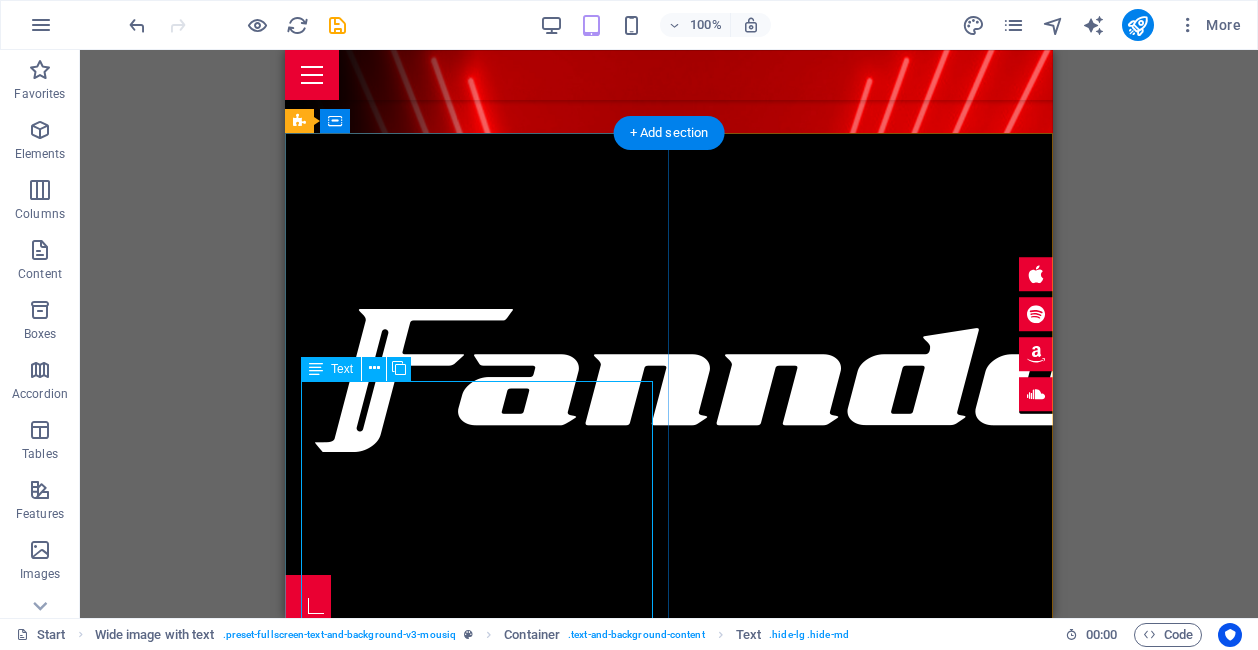 click on "Creamos productos de calidad con calidez que van más allá de lo convencional y dejan una huella positiva en el camino. Fugit sit atque eaque dolorum autem nobis elm reprehenderit porro omnis obcaecati laborum? Obcaecati laboriosam ex deserunt, harum libero a voluptatem possimus culpa nisi eos quas dolore omnis debitis consequatur fugiat eaque nulla. Qui molestias, nobis dicta voluptas." at bounding box center (669, 881) 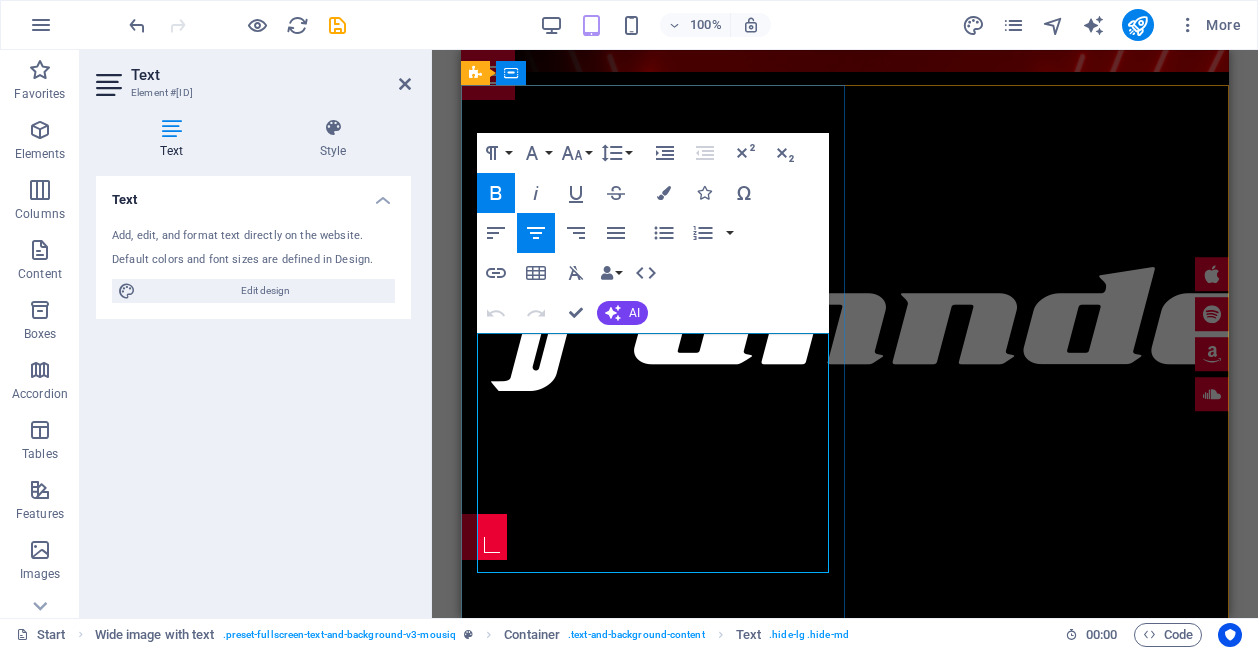 scroll, scrollTop: 561, scrollLeft: 0, axis: vertical 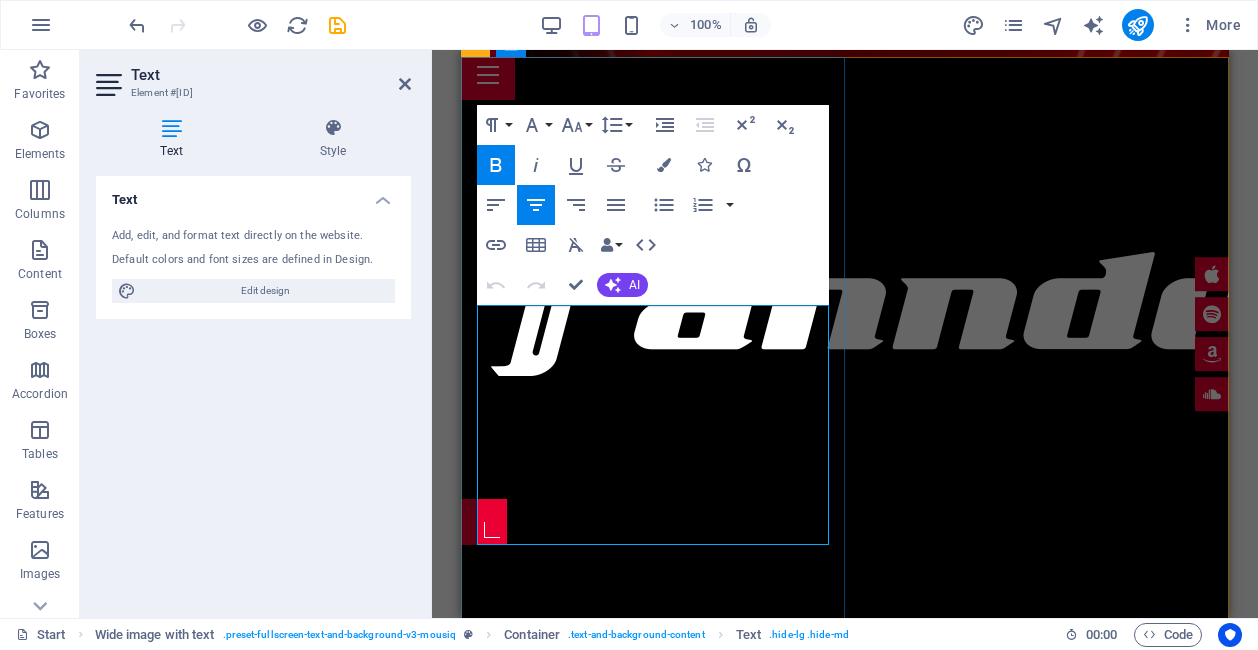 drag, startPoint x: 754, startPoint y: 533, endPoint x: 489, endPoint y: 421, distance: 287.696 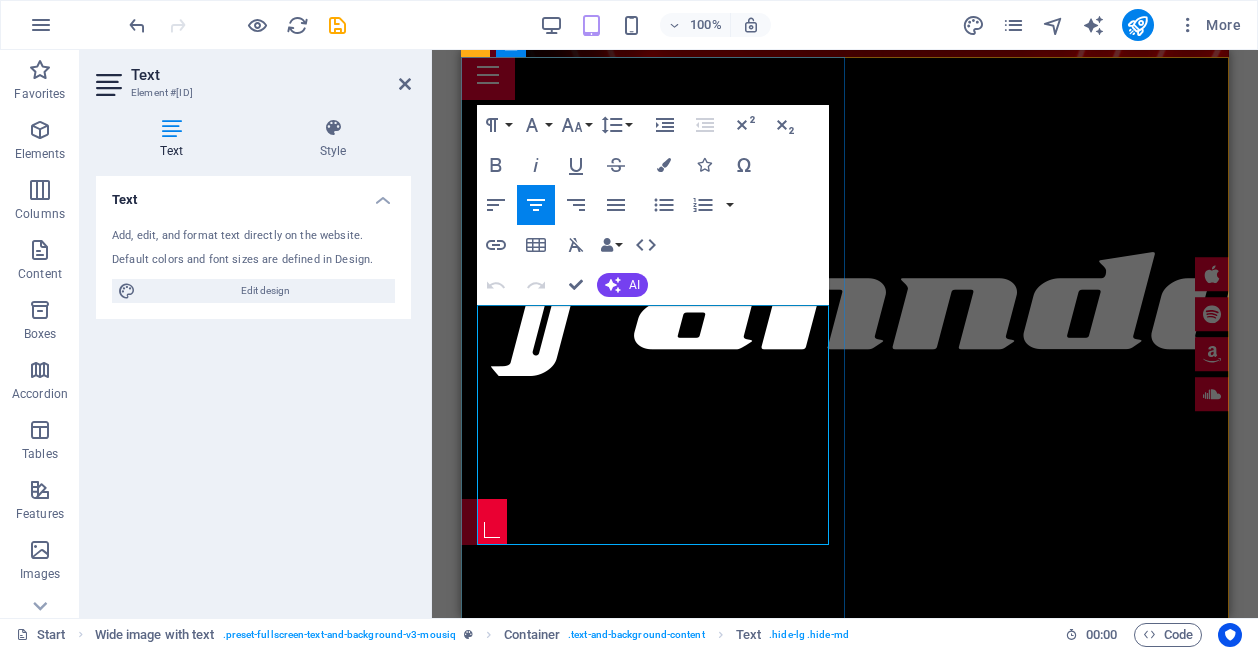 type 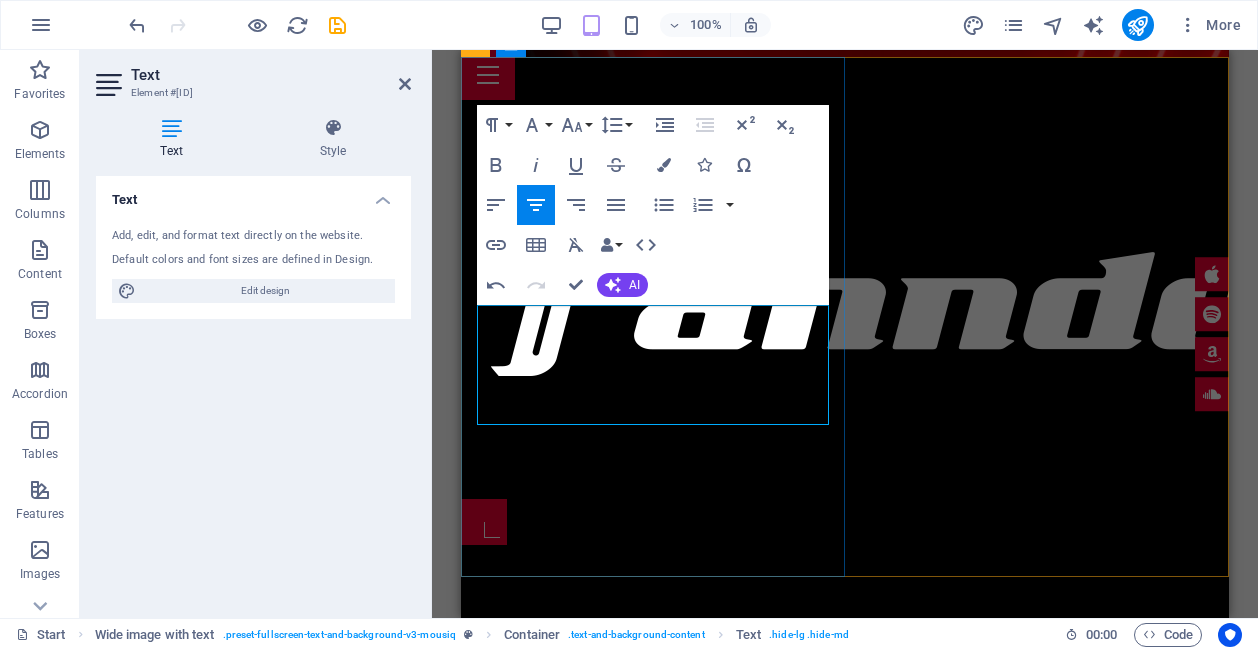click on "Creemos en los ." at bounding box center [845, 817] 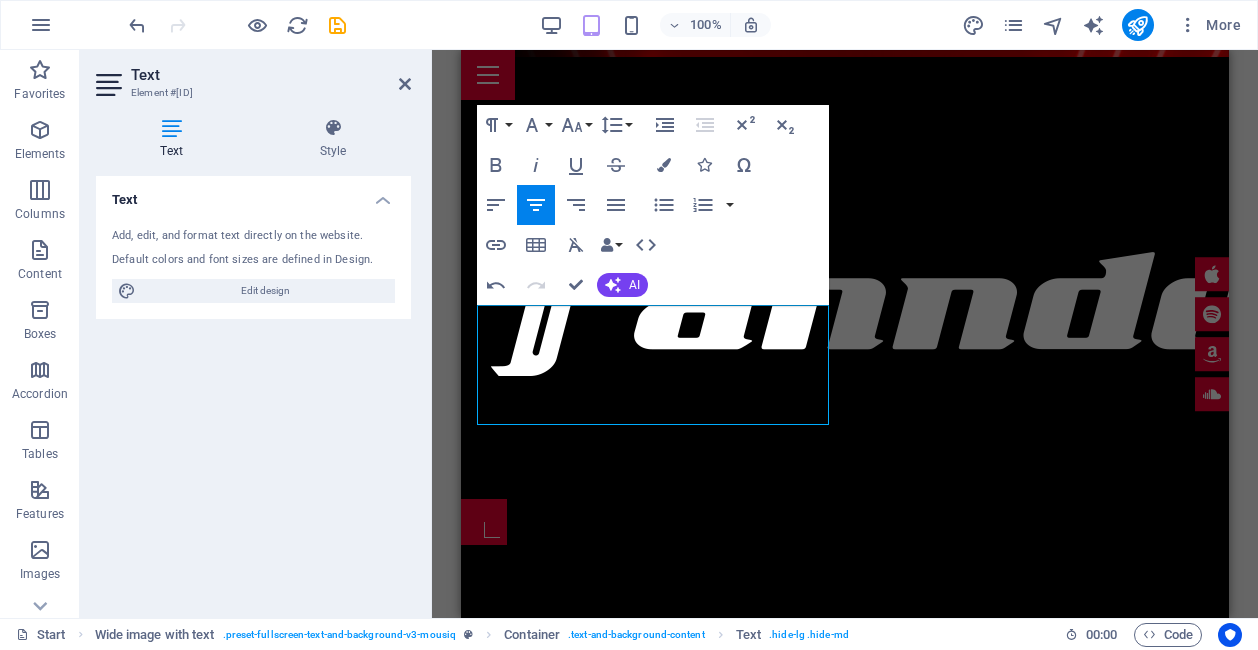 click on "Drag here to replace the existing content. Press “Ctrl” if you want to create a new element. H2 Wide image with text Wide image with text Container Logo Banner Banner Container Placeholder Container Scroll indicator Menu Bar Container Menu Bar Text HTML Banner Menu Bar Menu Container H2 Spacer Preset Text Preset H2 Container Spacer Container Countdown H3 Spacer Wide image with text Container HTML Container H2 Spacer Container Preset Gallery Container Preset HTML Text Button H3 Container H3 Text Container Countdown Container Countdown H3 Text Placeholder Container H2 Spacer Spacer H2 Preset Preset Container Text Preset Preset Preset Container Container Text Container Container Text Container Placeholder Wide image with text Wide image with text Container Preset Container Preset Container H3 Container H3 Text H3" at bounding box center (845, 334) 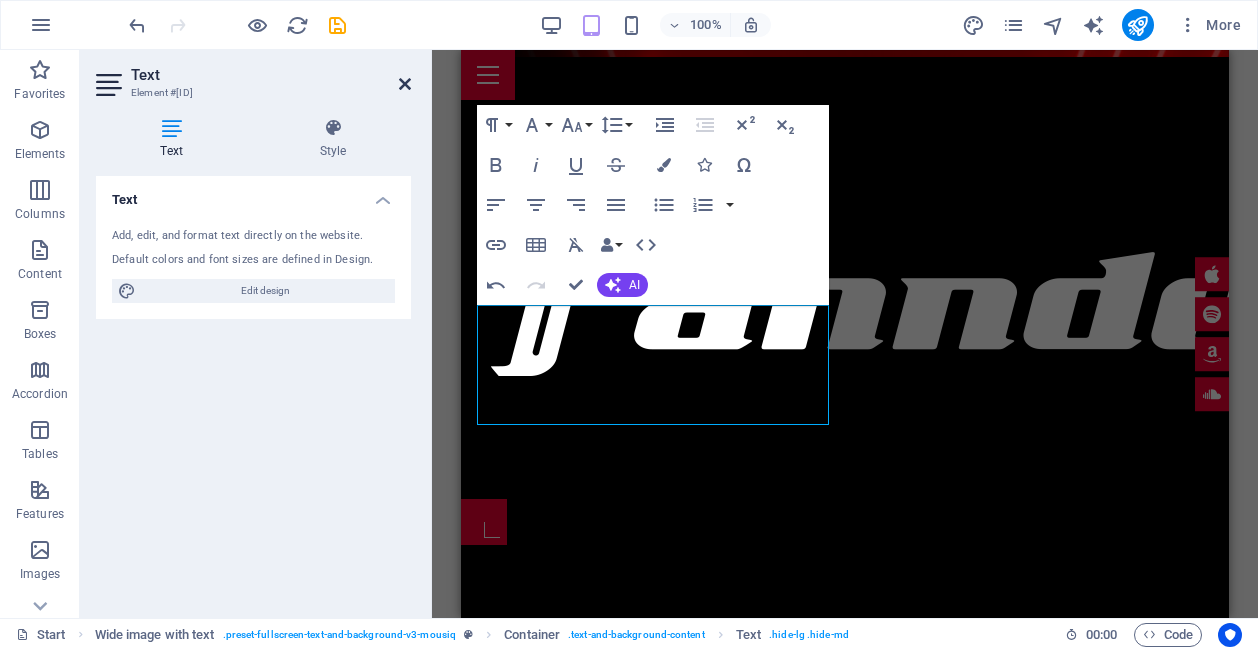 click at bounding box center [405, 84] 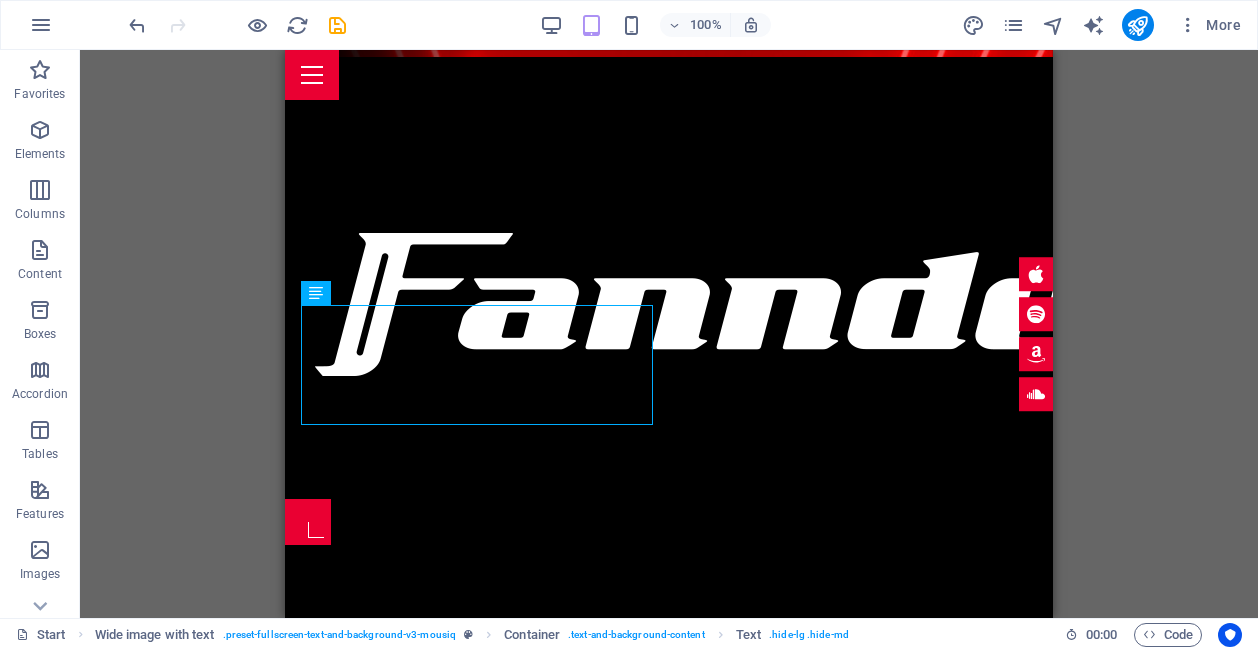 click on "Drag here to replace the existing content. Press “Ctrl” if you want to create a new element. H2 Wide image with text Wide image with text Container Logo Banner Banner Container Placeholder Container Scroll indicator Menu Bar Container Menu Bar Text HTML Banner Menu Bar Menu Container H2 Spacer Preset Text Preset H2 Container Spacer Container Countdown H3 Spacer Wide image with text Container HTML Container H2 Spacer Container Preset Gallery Container Preset HTML Text Button H3 Container H3 Text Container Countdown Container Countdown H3 Text Placeholder Container H2 Spacer Spacer H2 Preset Preset Container Text Preset Preset Preset Container Container Text Container Container Text Container Placeholder Wide image with text Wide image with text Container Preset Container Preset Container H3 Container H3 Text H3" at bounding box center [669, 334] 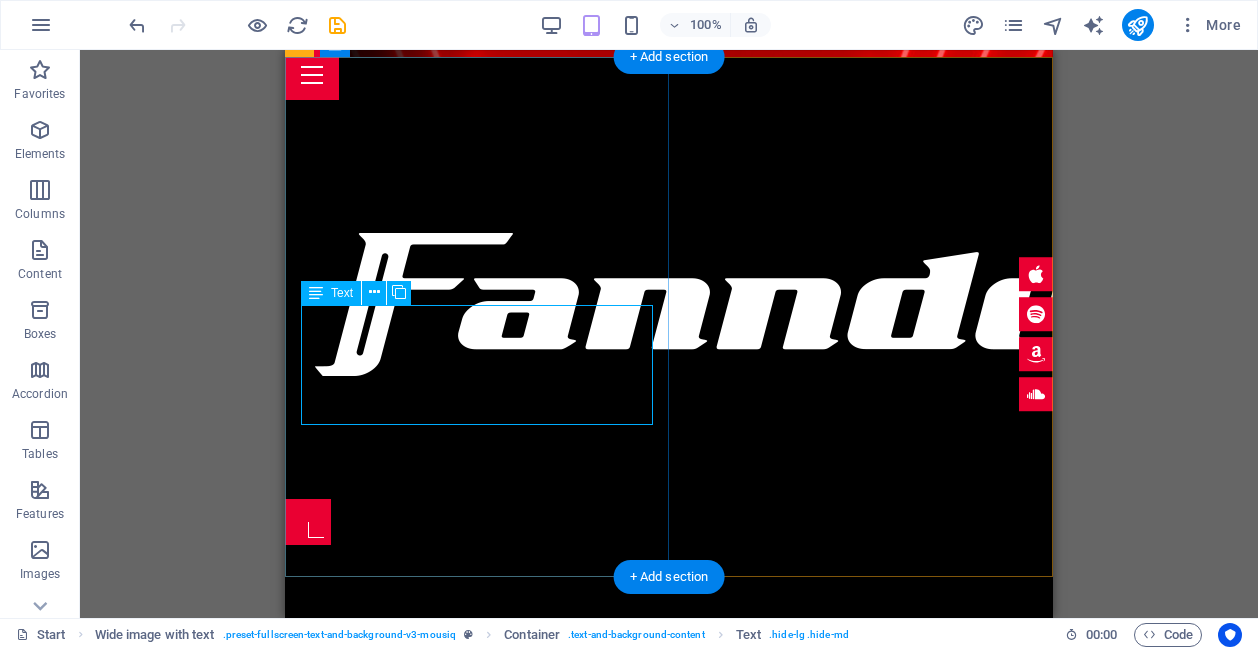 click on "Creamos productos de calidad con calidez que van más allá de lo convencional y dejan una huella positiva en el camino. Somos Fanndel, fanáticos." at bounding box center (669, 781) 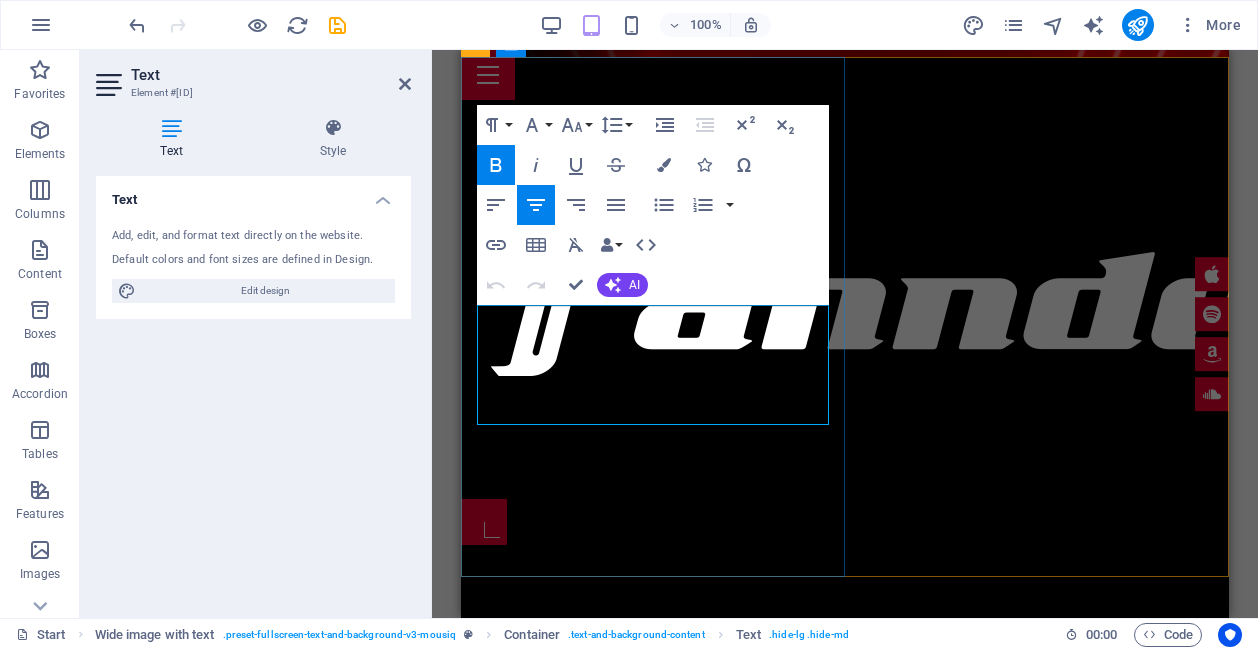 drag, startPoint x: 674, startPoint y: 415, endPoint x: 737, endPoint y: 410, distance: 63.1981 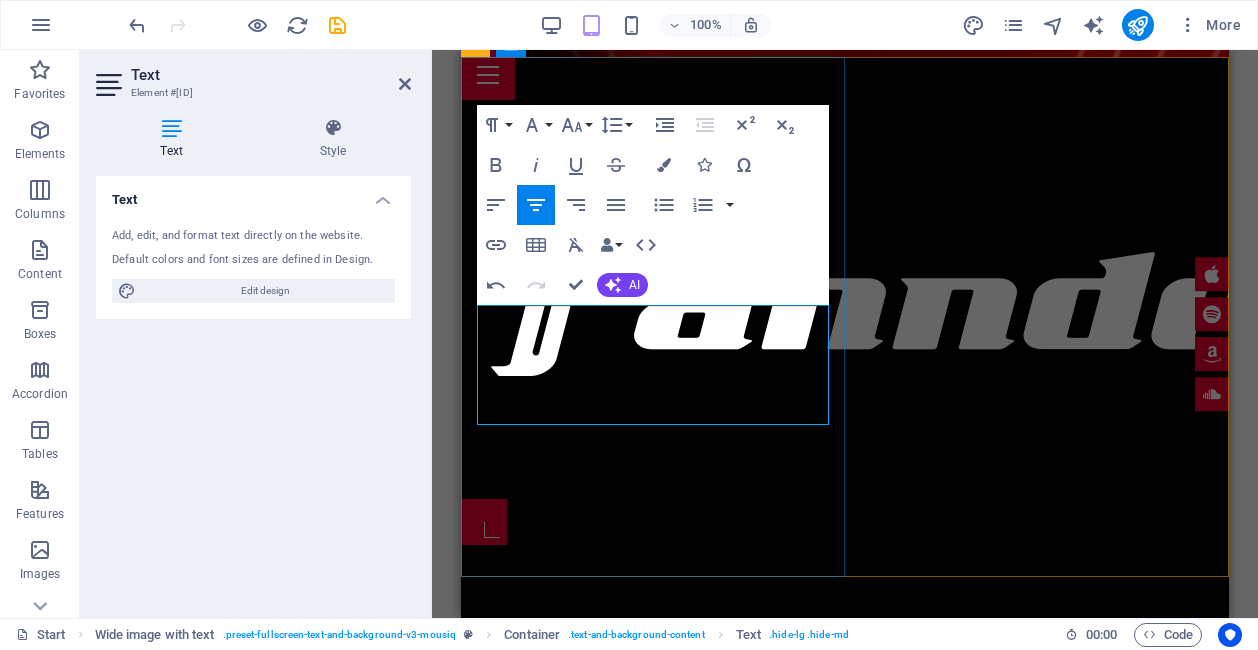 click on "Creamos productos de calidad con calidez que van más allá de lo convencional y dejan una huella positiva en el camino." at bounding box center (845, 756) 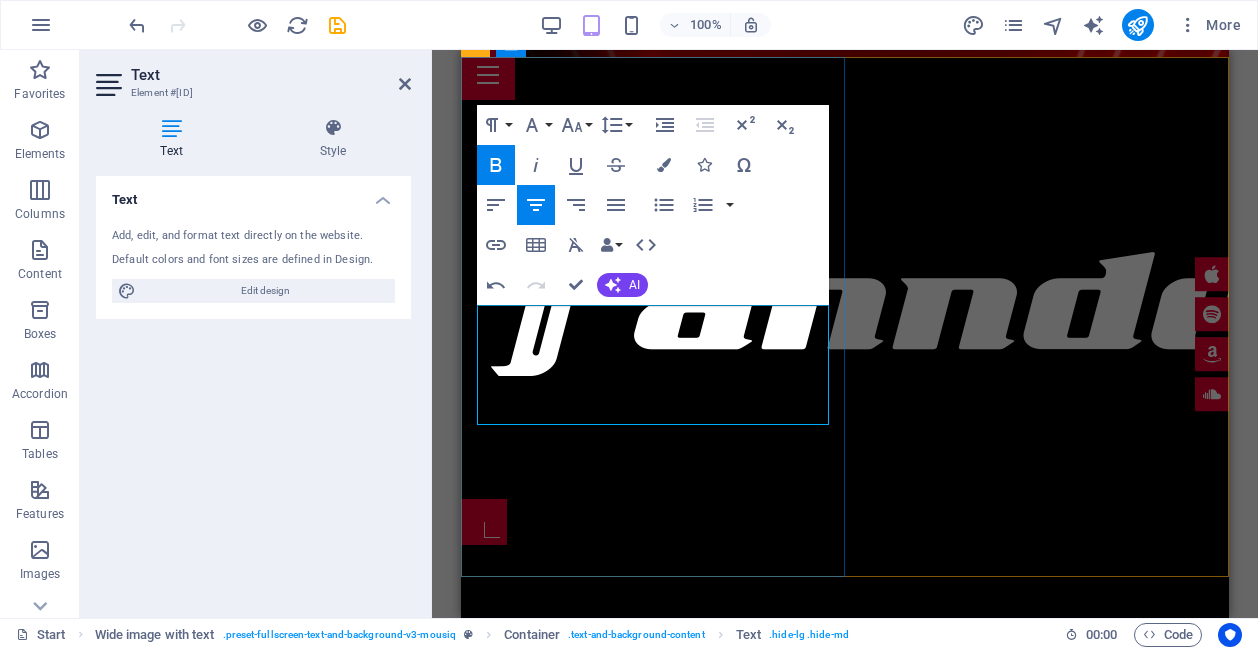 type 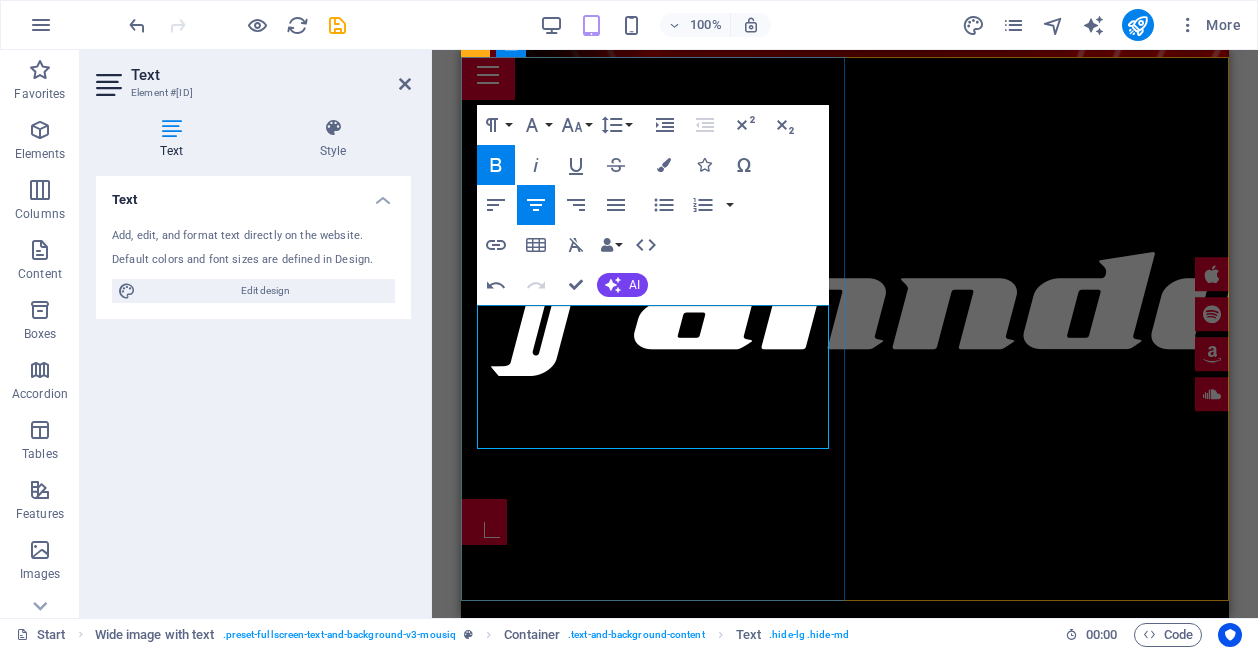 drag, startPoint x: 641, startPoint y: 368, endPoint x: 675, endPoint y: 388, distance: 39.446167 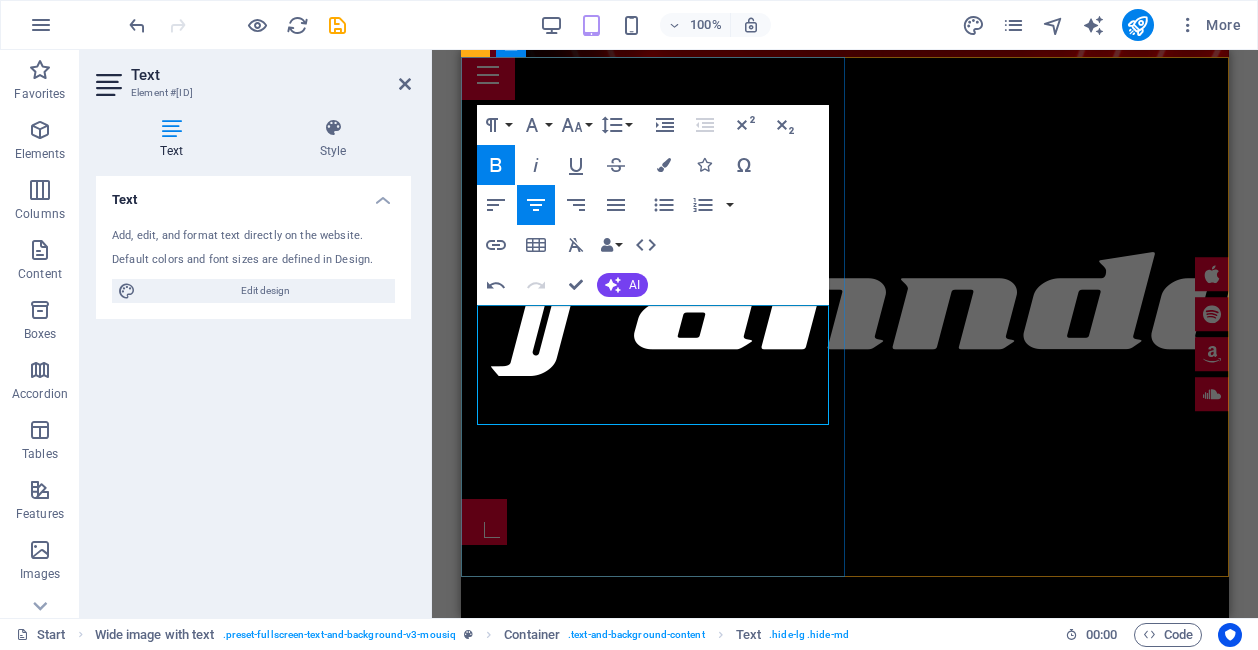 click on "Creamos productos de calidad con calidez que van más allá de lo convencional y dejan una huella positiva en el camino ." at bounding box center (845, 756) 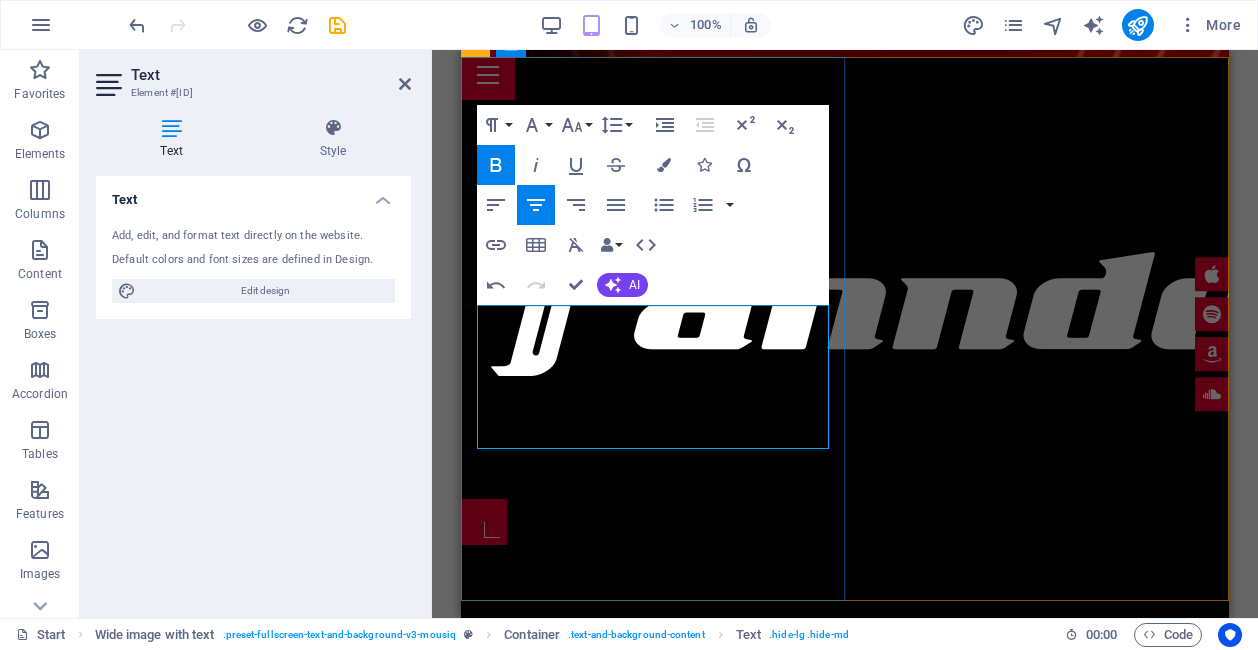 click on "Creamos productos de calidad con calidez que van más allá de lo convencional y" at bounding box center [845, 745] 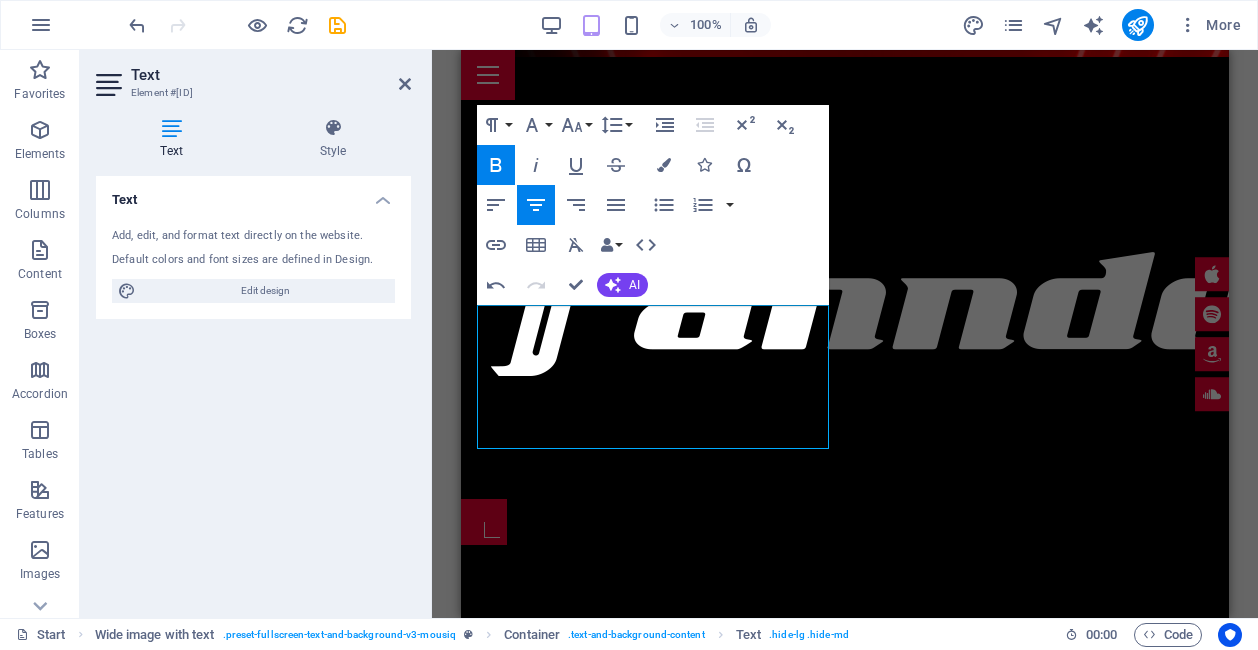 click on "Drag here to replace the existing content. Press “Ctrl” if you want to create a new element. H2 Wide image with text Wide image with text Container Logo Banner Banner Container Placeholder Container Scroll indicator Menu Bar Container Menu Bar Text HTML Banner Menu Bar Menu Container H2 Spacer Preset Text Preset H2 Container Spacer Container Countdown H3 Spacer Wide image with text Container HTML Container H2 Spacer Container Preset Gallery Container Preset HTML Text Button H3 Container H3 Text Container Countdown Container Countdown H3 Text Placeholder Container H2 Spacer Spacer H2 Preset Preset Container Text Preset Preset Preset Container Container Text Container Container Text Container Placeholder Wide image with text Wide image with text Container Preset Container Preset Container H3 Container H3 Text H3" at bounding box center [845, 334] 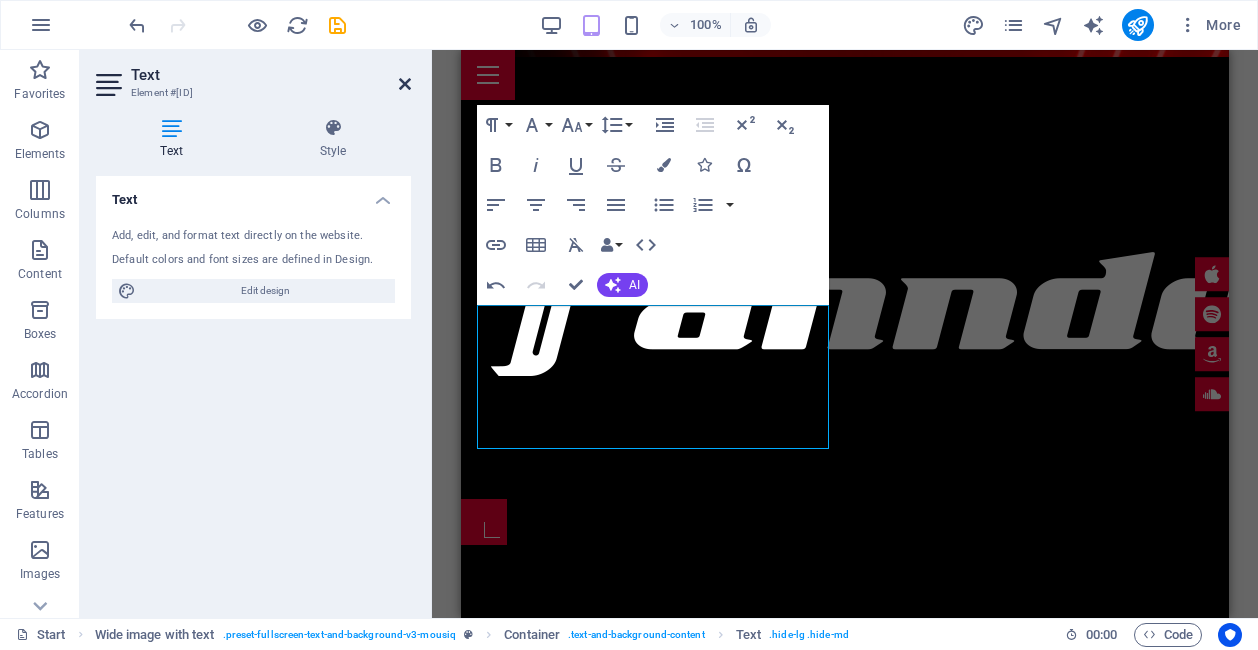 click at bounding box center [405, 84] 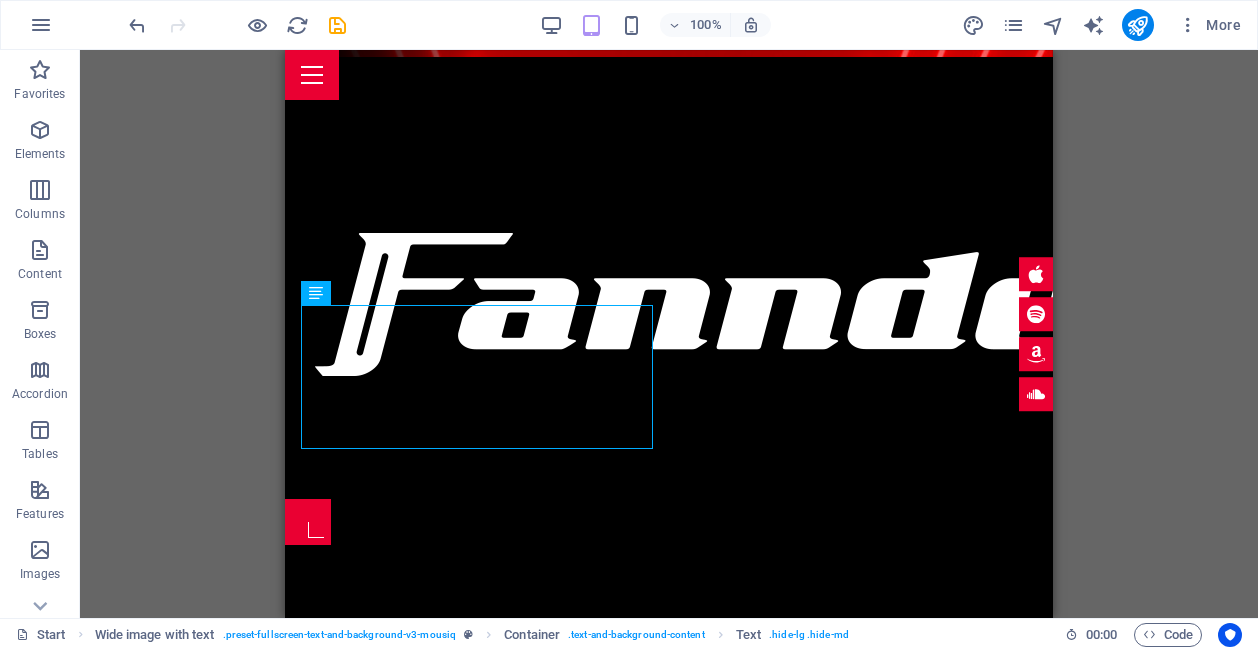 click on "Drag here to replace the existing content. Press “Ctrl” if you want to create a new element. H2 Wide image with text Wide image with text Container Logo Banner Banner Container Placeholder Container Scroll indicator Menu Bar Container Menu Bar Text HTML Banner Menu Bar Menu Container H2 Spacer Preset Text Preset H2 Container Spacer Container Countdown H3 Spacer Wide image with text Container HTML Container H2 Spacer Container Preset Gallery Container Preset HTML Text Button H3 Container H3 Text Container Countdown Container Countdown H3 Text Placeholder Container H2 Spacer Spacer H2 Preset Preset Container Text Preset Preset Preset Container Container Text Container Container Text Container Placeholder Wide image with text Wide image with text Container Preset Container Preset Container H3 Container H3 Text H3" at bounding box center (669, 334) 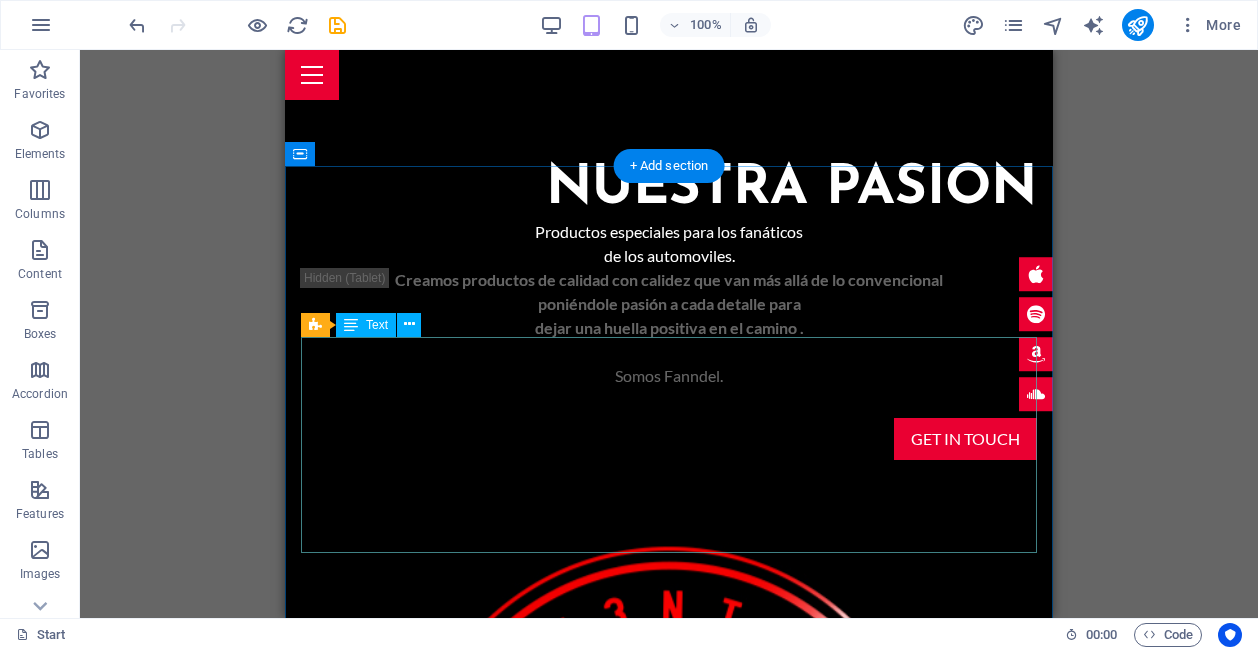 scroll, scrollTop: 1027, scrollLeft: 0, axis: vertical 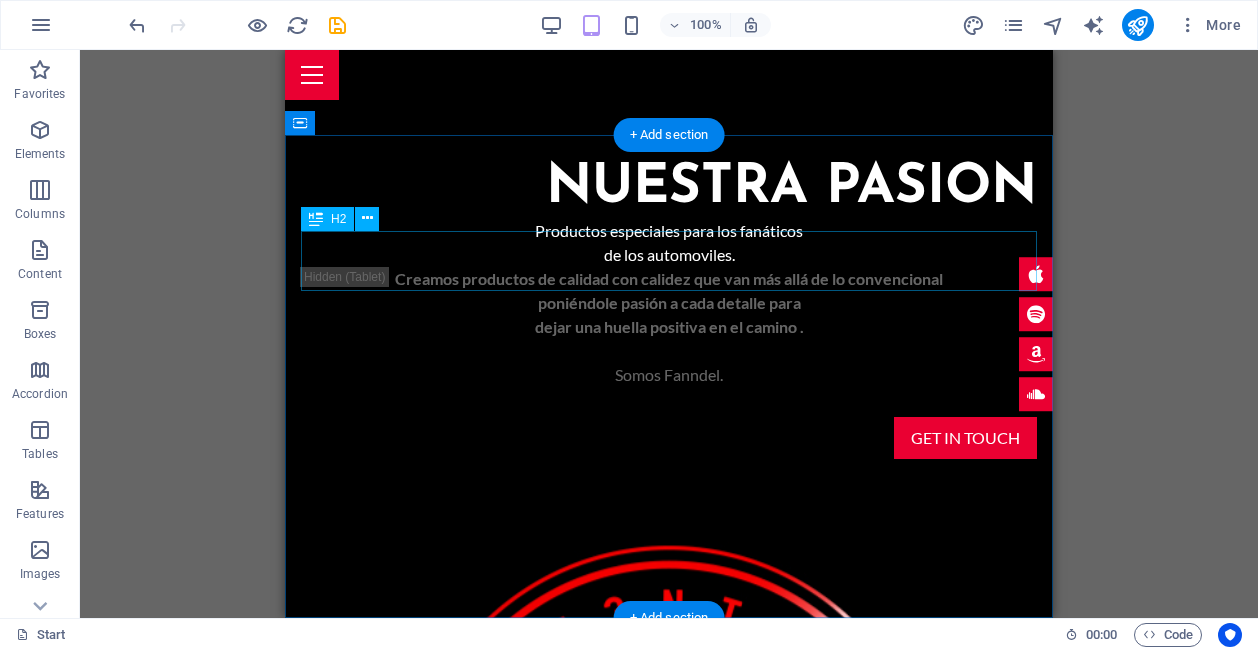 click on "modelos" at bounding box center (669, 1351) 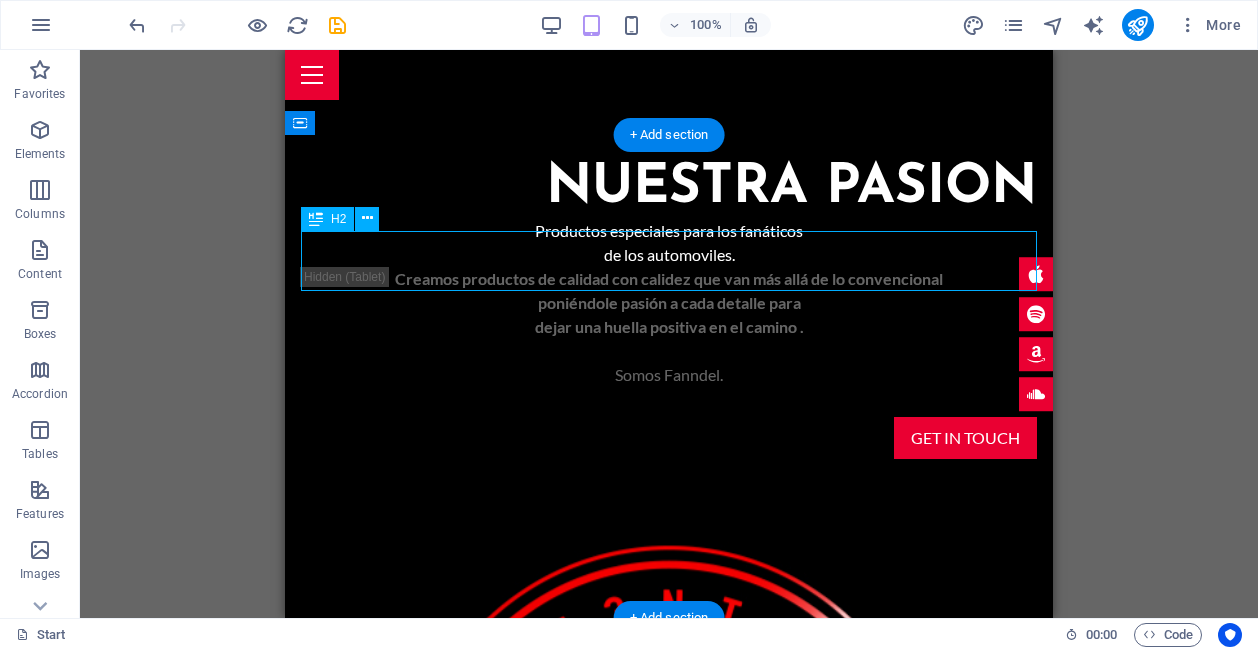 click on "modelos" at bounding box center [669, 1351] 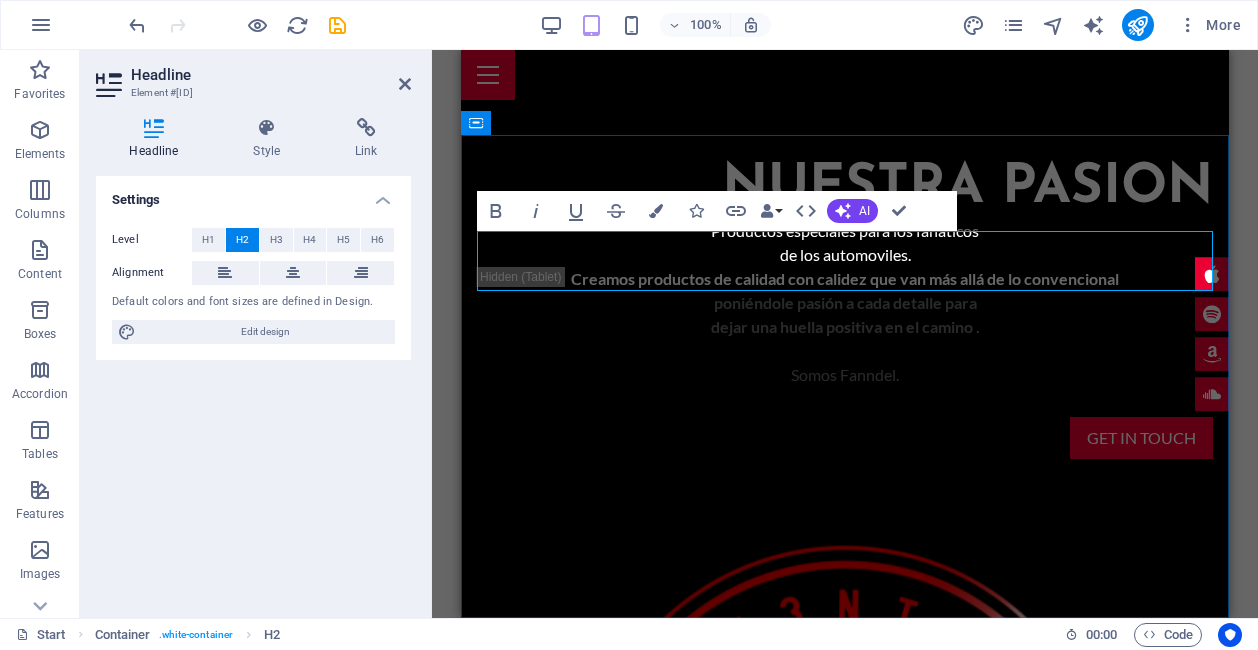 click on "modelos" at bounding box center [845, 1351] 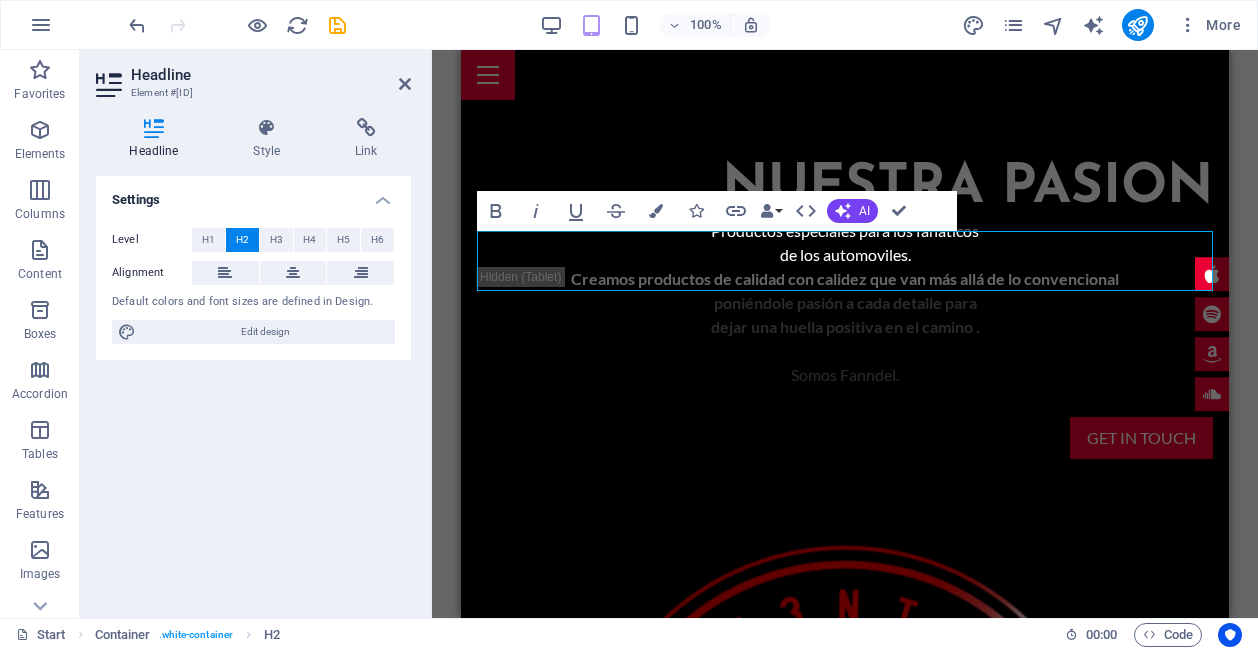 click on "Headline Style Link Settings Level H1 H2 H3 H4 H5 H6 Alignment Default colors and font sizes are defined in Design. Edit design Preset Element Layout How this element expands within the layout (Flexbox). Size Default auto px % 1/1 1/2 1/3 1/4 1/5 1/6 1/7 1/8 1/9 1/10 Grow Shrink Order Container layout Visible Visible Opacity 100 % Overflow Spacing Margin Default auto px % rem vw vh Custom Custom auto px % rem vw vh auto px % rem vw vh auto px % rem vw vh auto px % rem vw vh Padding Default px rem % vh vw Custom Custom px rem % vh vw px rem % vh vw px rem % vh vw px rem % vh vw Border Style              - Width 1 auto px rem % vh vw Custom Custom 1 auto px rem % vh vw 1 auto px rem % vh vw 1 auto px rem % vh vw 1 auto px rem % vh vw  - Color Round corners Default px rem % vh vw Custom Custom px rem % vh vw px rem % vh vw px rem % vh vw px rem % vh vw Shadow Default None Outside Inside Color X offset 0 px rem vh vw Y offset 0 px rem vh vw Blur 0 px rem % vh vw Spread 0 px rem vh vw Text Shadow Default" at bounding box center [253, 360] 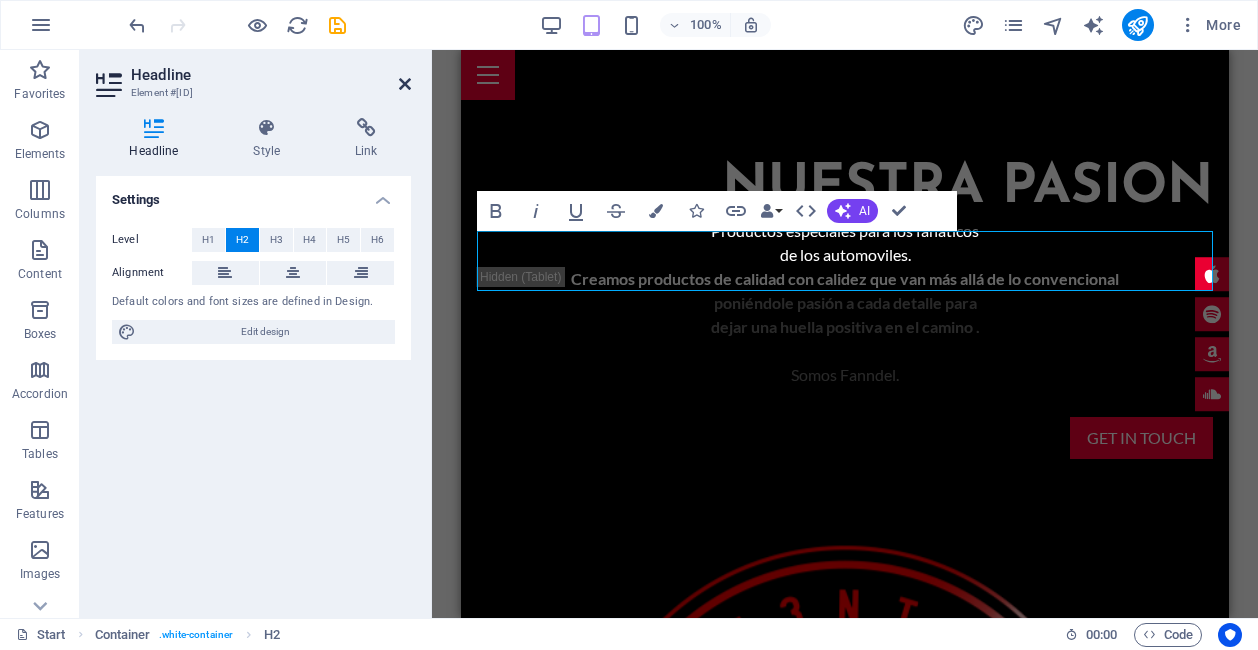 click at bounding box center (405, 84) 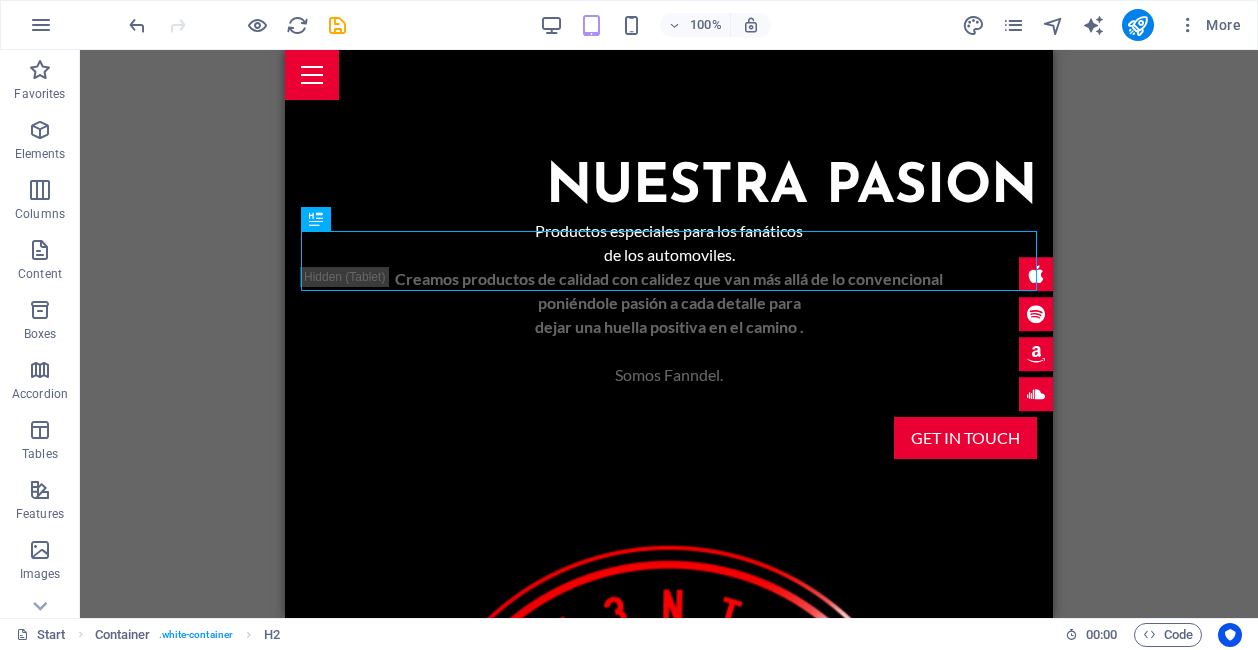 click on "H2 Wide image with text Wide image with text Container Logo Banner Banner Container Placeholder Container Scroll indicator Menu Bar Container Menu Bar Text HTML Banner Menu Bar Menu Container H2 Spacer Preset Text Preset H2 Container Spacer Container Countdown H3 Spacer Wide image with text Container HTML Container H2 Spacer Container Preset Gallery Container Preset HTML Text Button H3 Container H3 Text Container Countdown Container Countdown H3 Text Placeholder Container H2 Spacer Spacer H2 Preset Preset Container Text Preset Preset Container Container Text Container Container Text Container Placeholder Wide image with text Wide image with text Container Preset Container Preset Container H3 Container H3 Text Container H3 Text Spacer Preset Icon Wide image with text Container H2 Preset" at bounding box center (669, 334) 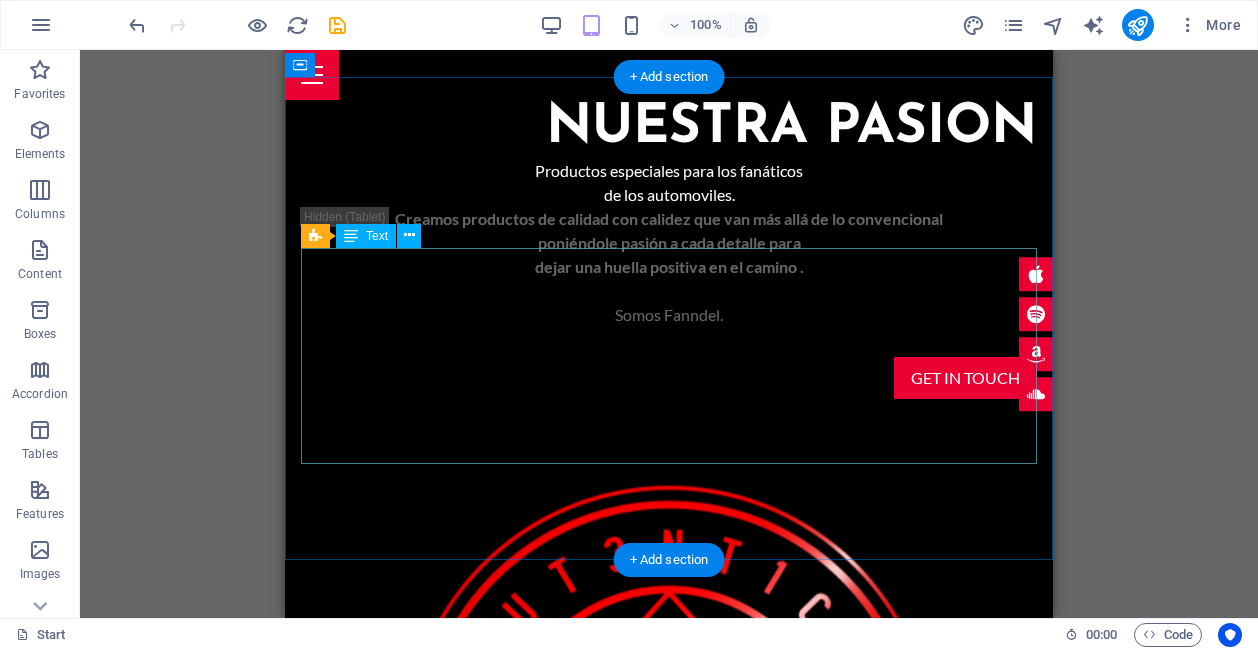 scroll, scrollTop: 1089, scrollLeft: 0, axis: vertical 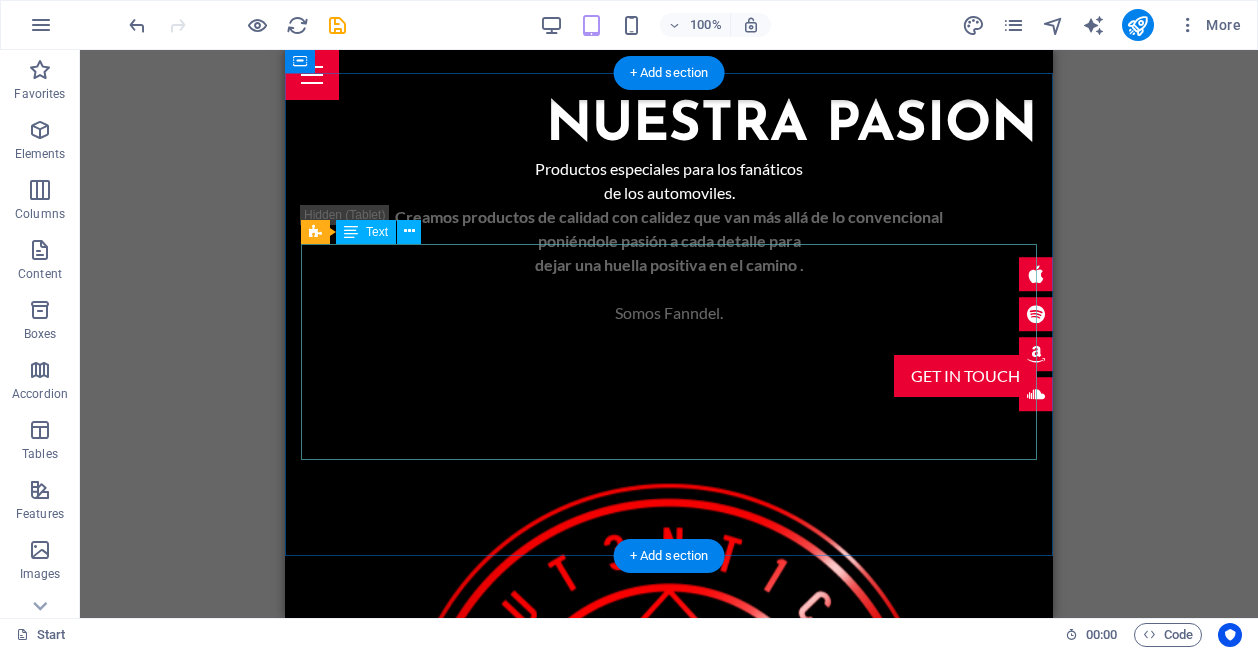 click on "FANATICO Sello Marca Propia Fondo Tricolor Buy tickets CLASICO Personalizable con Logo 6 Diseños a elegir Buy tickets CUSTOM 100% Personalizable Diseño Exclusivo Buy tickets" at bounding box center (669, 1442) 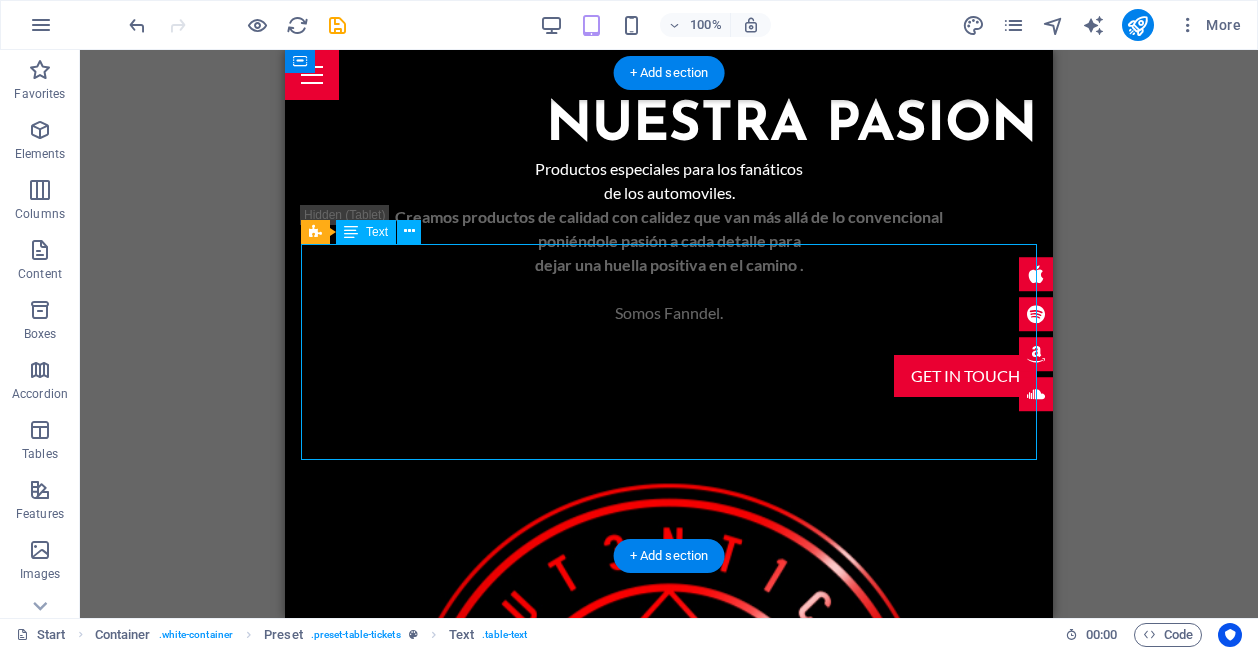click on "FANATICO Sello Marca Propia Fondo Tricolor Buy tickets CLASICO Personalizable con Logo 6 Diseños a elegir Buy tickets CUSTOM 100% Personalizable Diseño Exclusivo Buy tickets" at bounding box center [669, 1442] 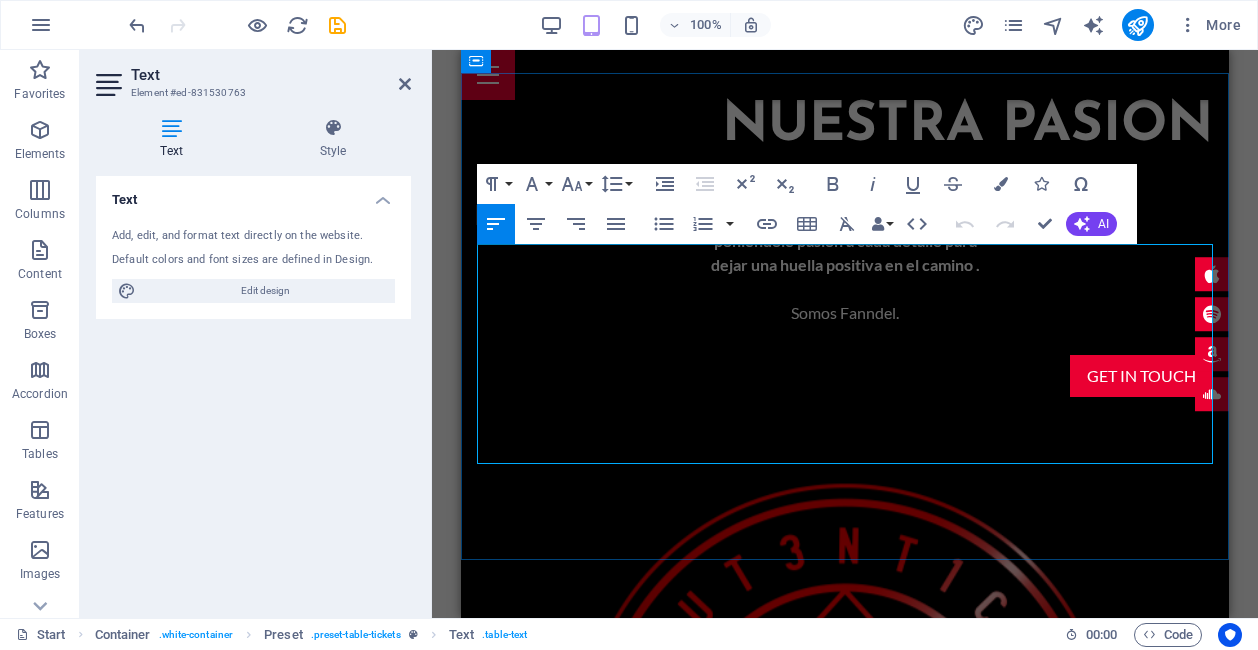 drag, startPoint x: 569, startPoint y: 279, endPoint x: 498, endPoint y: 281, distance: 71.02816 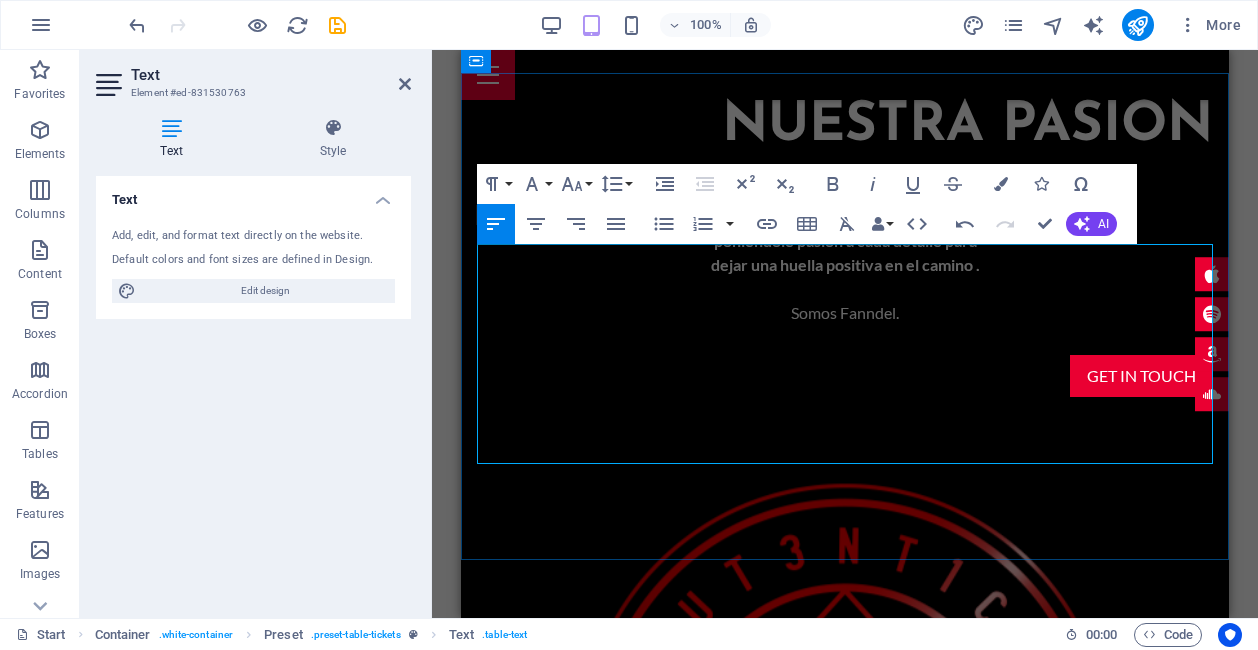 click on "CLASICO" at bounding box center [549, 1444] 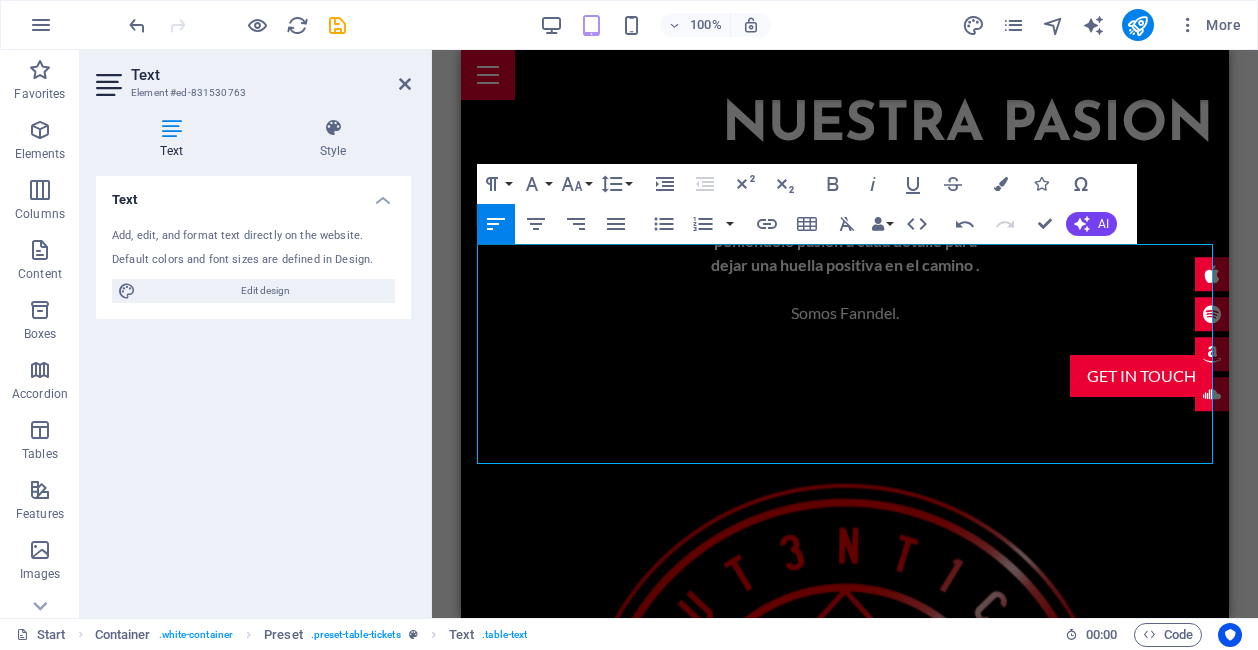 click on "Drag here to replace the existing content. Press “Ctrl” if you want to create a new element. H2 Wide image with text Wide image with text Container Logo Banner Banner Container Placeholder Container Scroll indicator Menu Bar Container Menu Bar Text HTML Banner Menu Bar Menu Container H2 Spacer Preset Text Preset H2 Container Spacer Container Countdown H3 Spacer Wide image with text Container HTML Container H2 Spacer Container Preset Gallery Container Preset HTML Text Button H3 Container H3 Text Container Countdown Container Countdown H3 Text Placeholder Container H2 Spacer Spacer H2 Preset Preset Container Text Preset Preset Preset Container Container Text Container Container Text Container Placeholder Wide image with text Wide image with text Container Preset Container Preset Container H3 Container H3 Text H3" at bounding box center (845, 334) 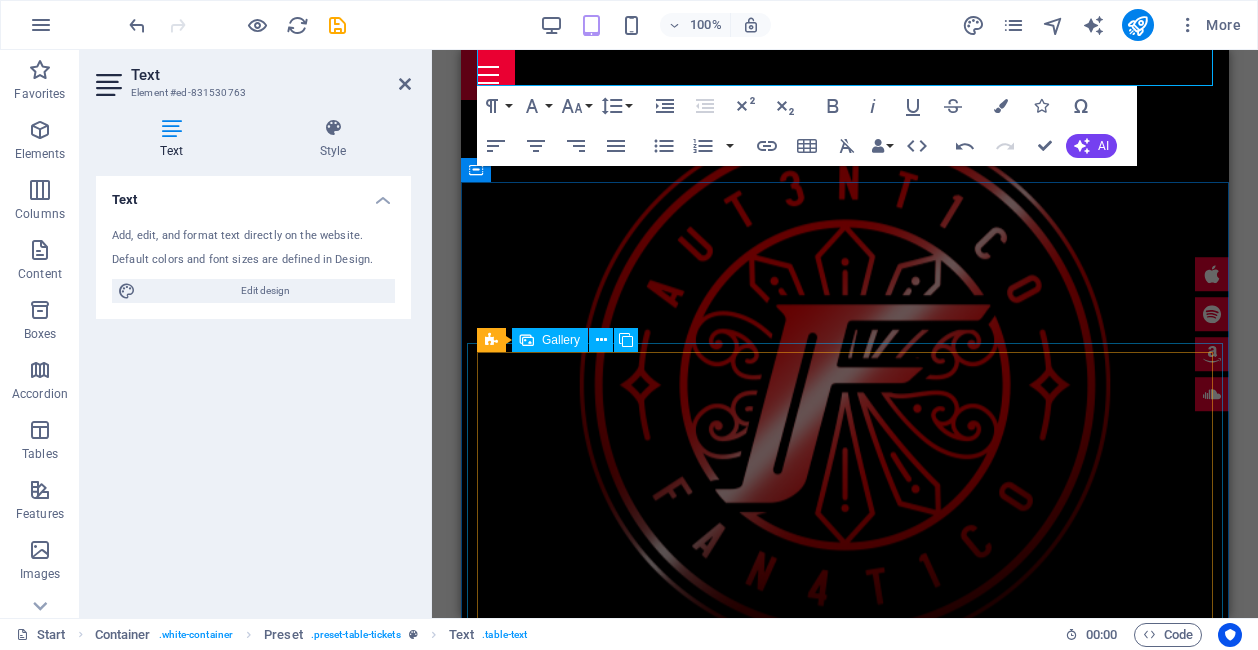 scroll, scrollTop: 1470, scrollLeft: 0, axis: vertical 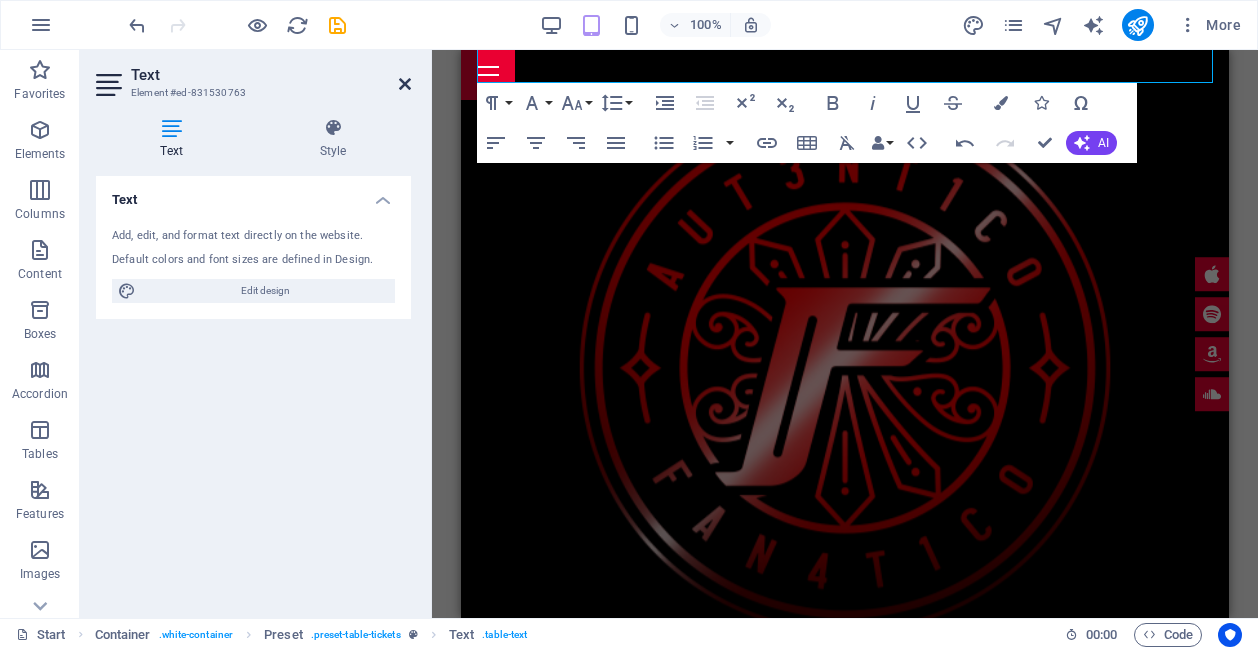 click at bounding box center (405, 84) 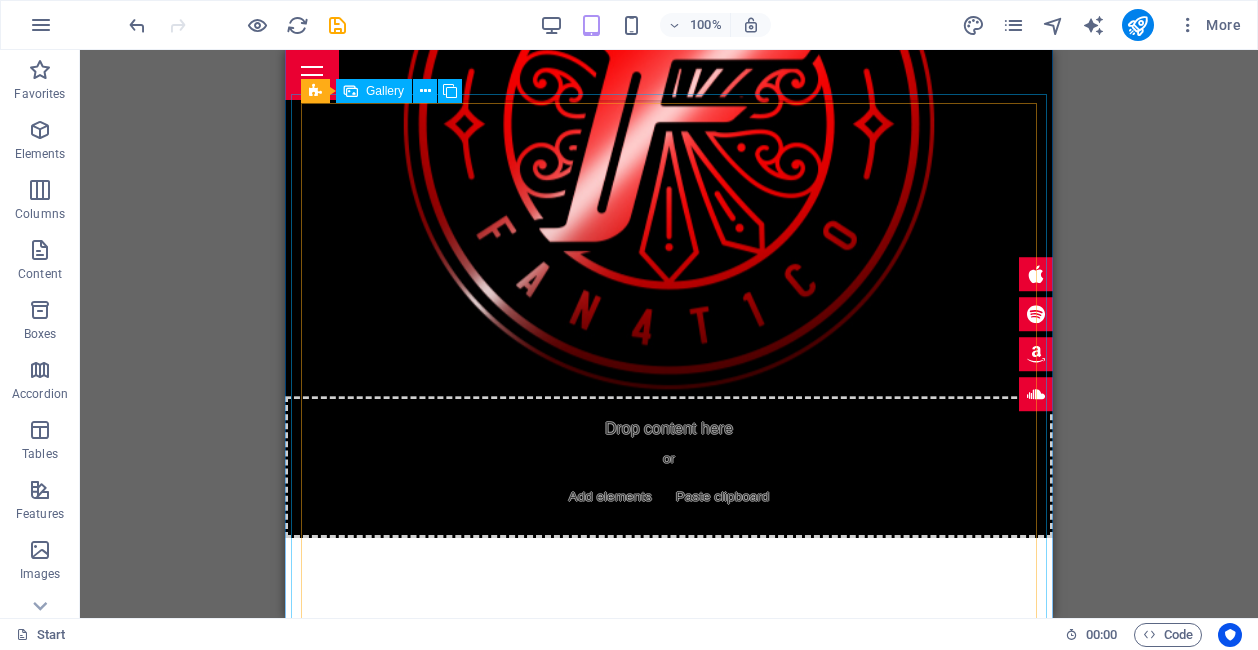 scroll, scrollTop: 1718, scrollLeft: 0, axis: vertical 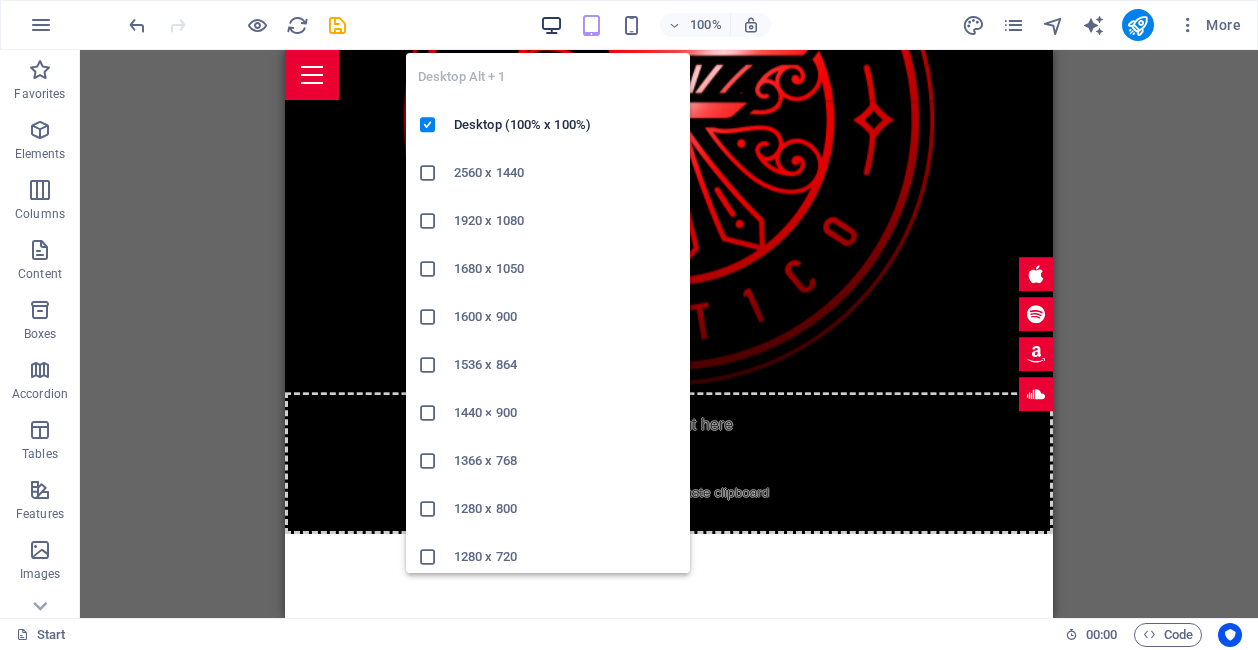 click at bounding box center (551, 25) 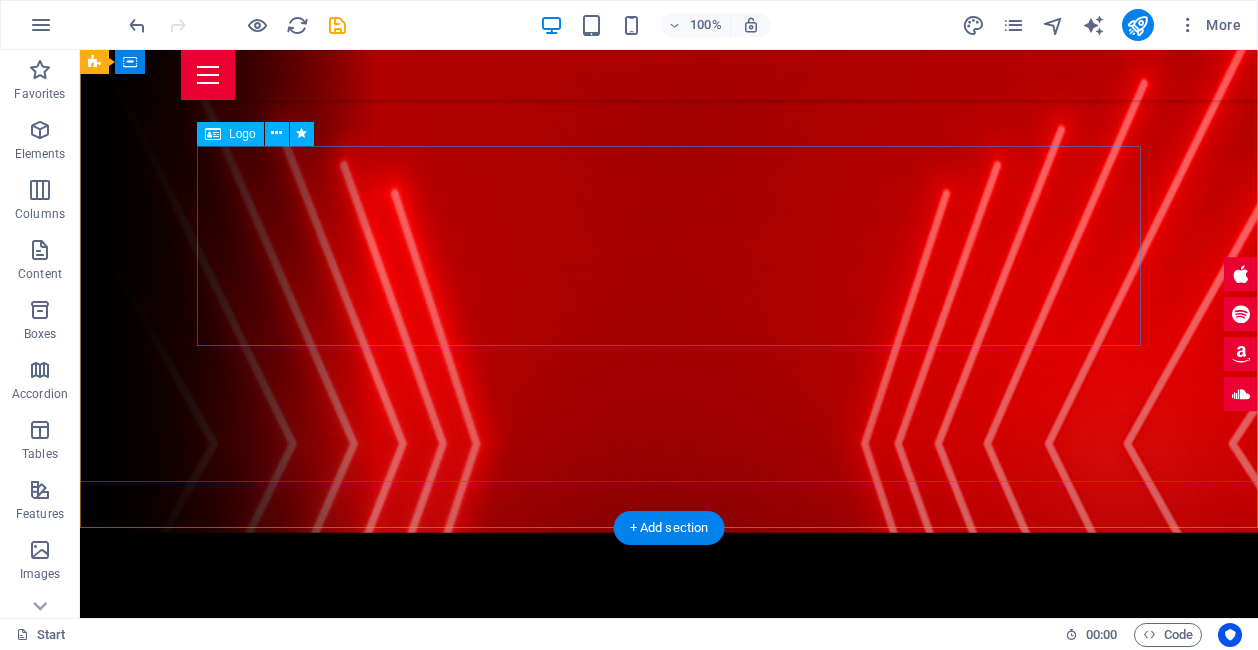 scroll, scrollTop: 0, scrollLeft: 0, axis: both 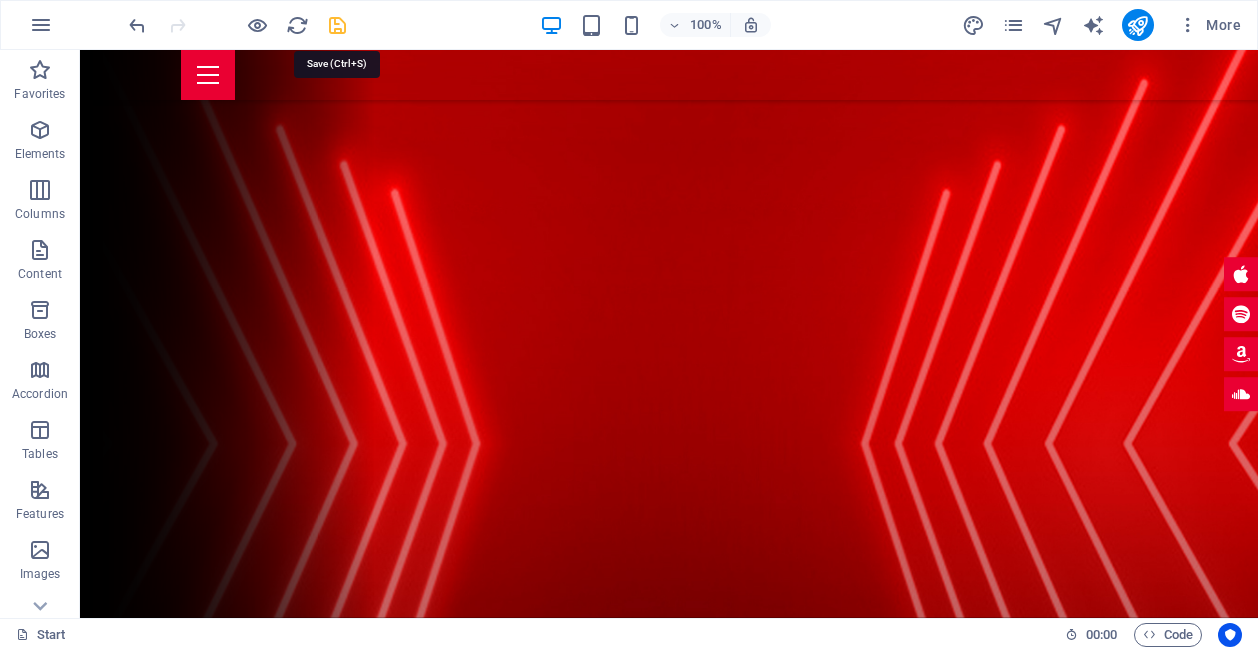click at bounding box center (337, 25) 